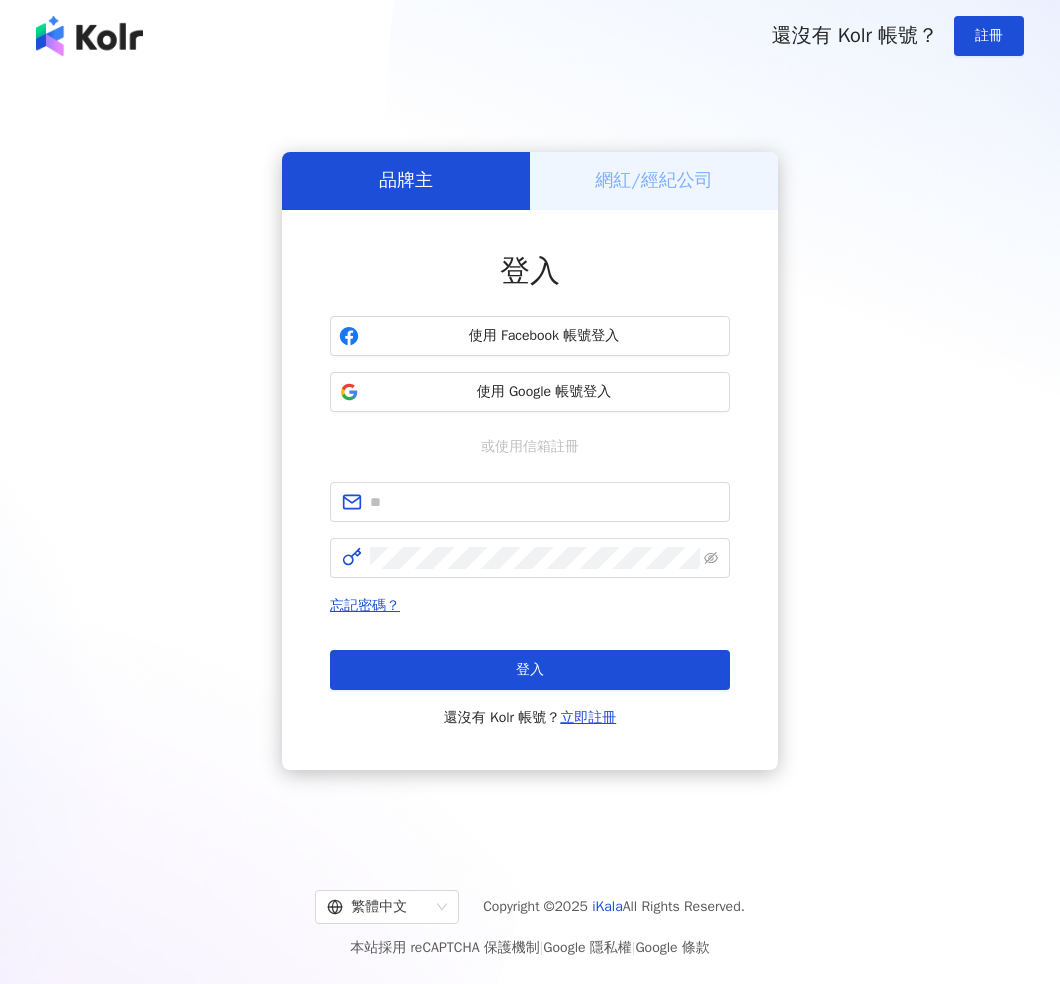 scroll, scrollTop: 0, scrollLeft: 0, axis: both 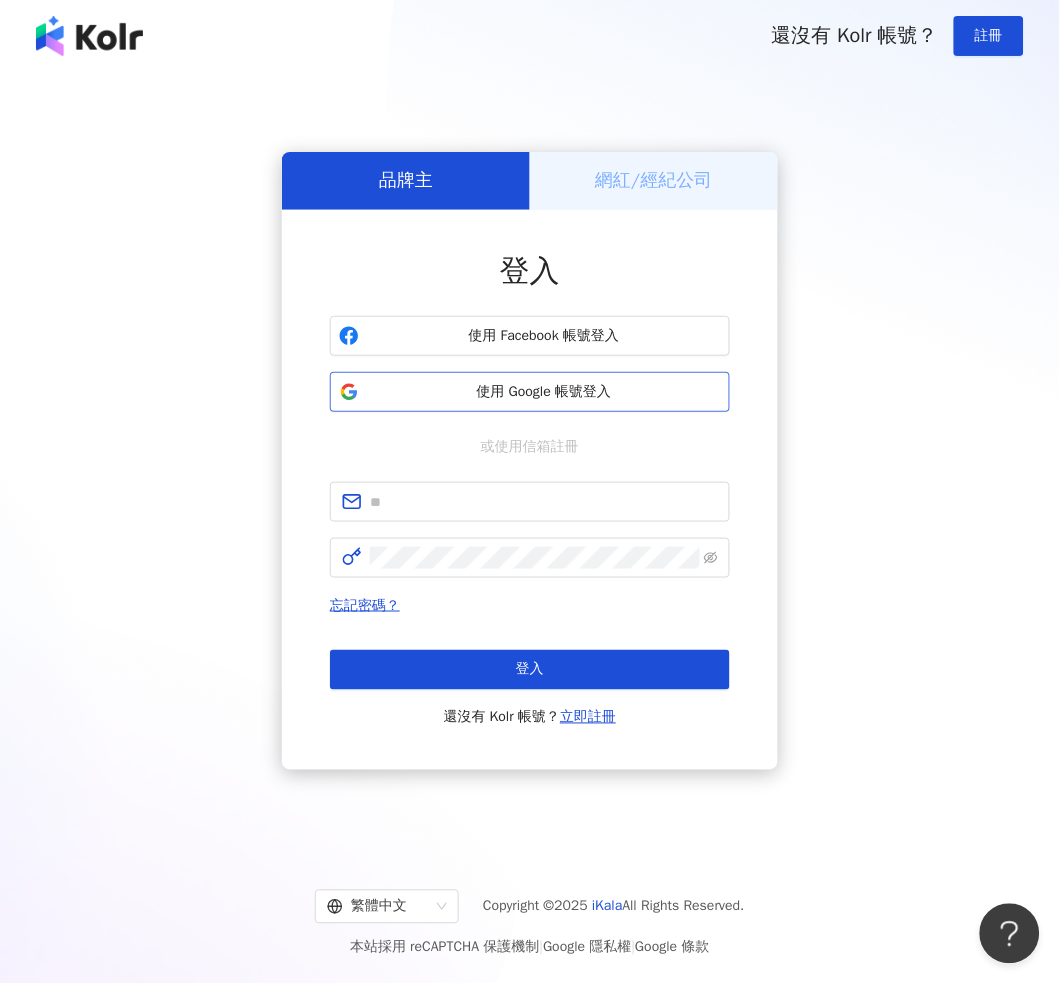 click on "使用 Google 帳號登入" at bounding box center [544, 392] 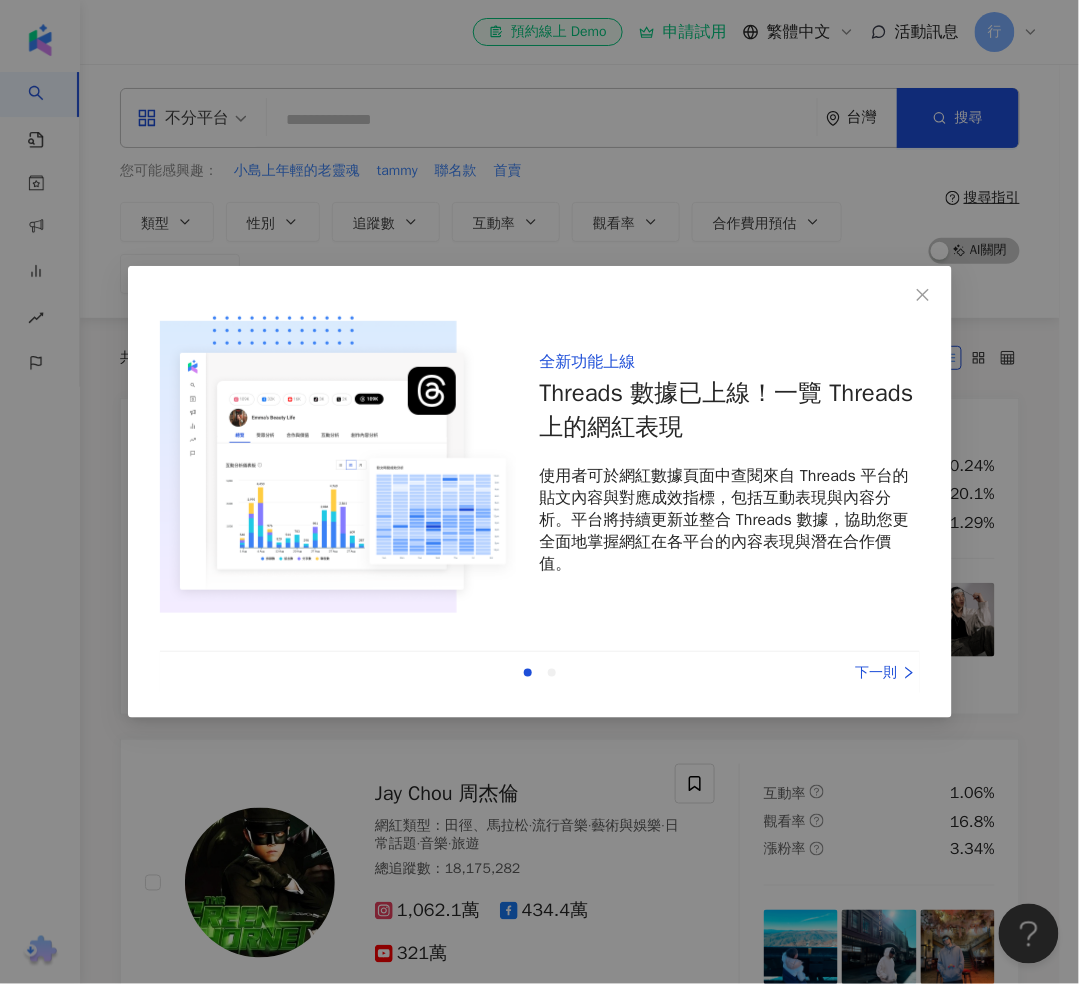 drag, startPoint x: 919, startPoint y: 287, endPoint x: 77, endPoint y: 405, distance: 850.2282 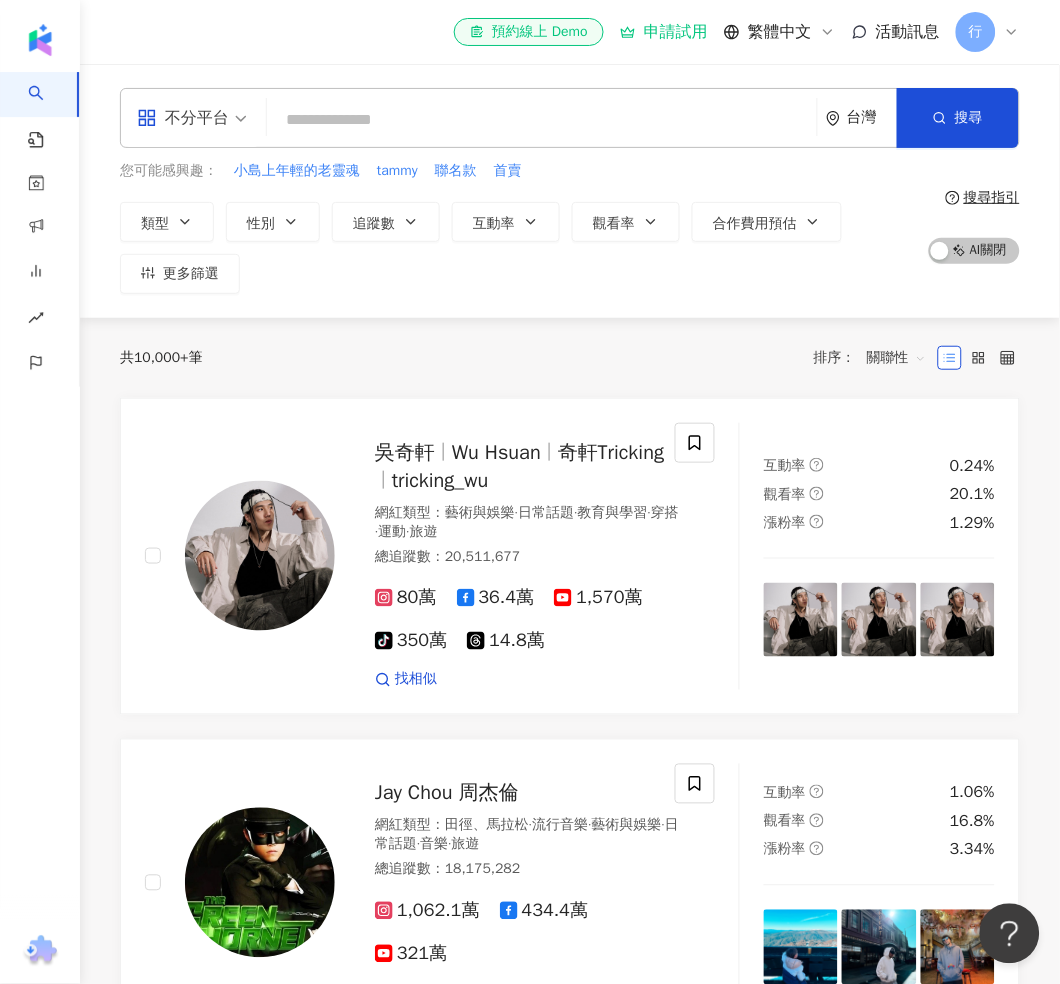 click at bounding box center [542, 120] 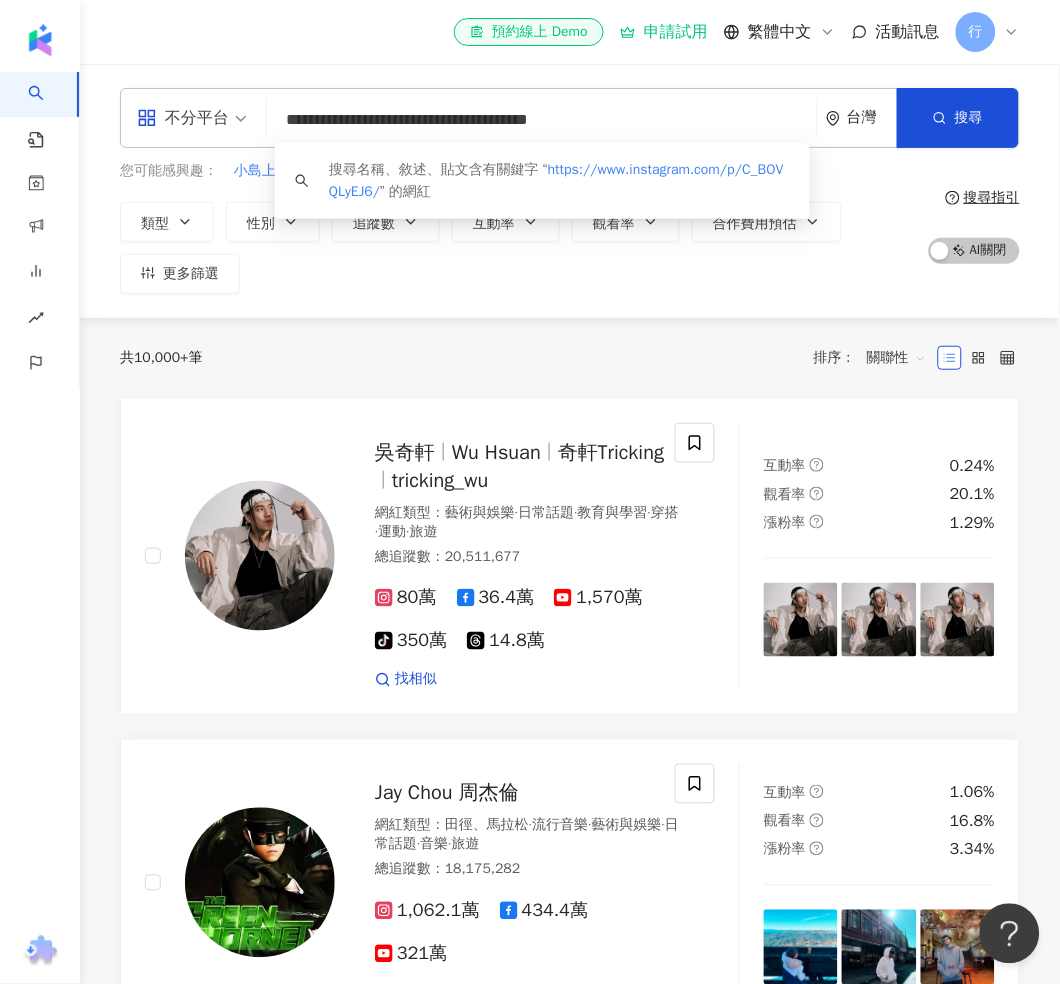 click on "不分平台" at bounding box center (183, 118) 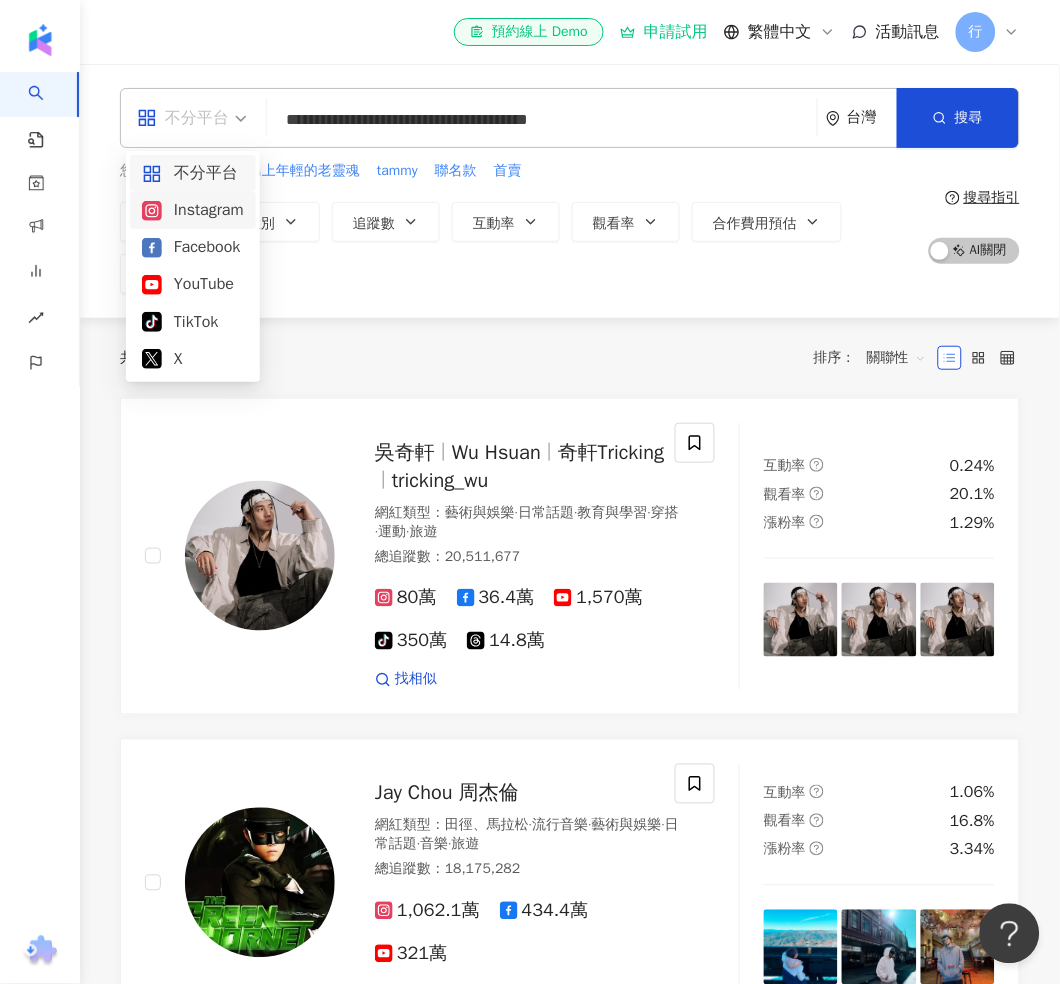 click on "Instagram" at bounding box center [193, 210] 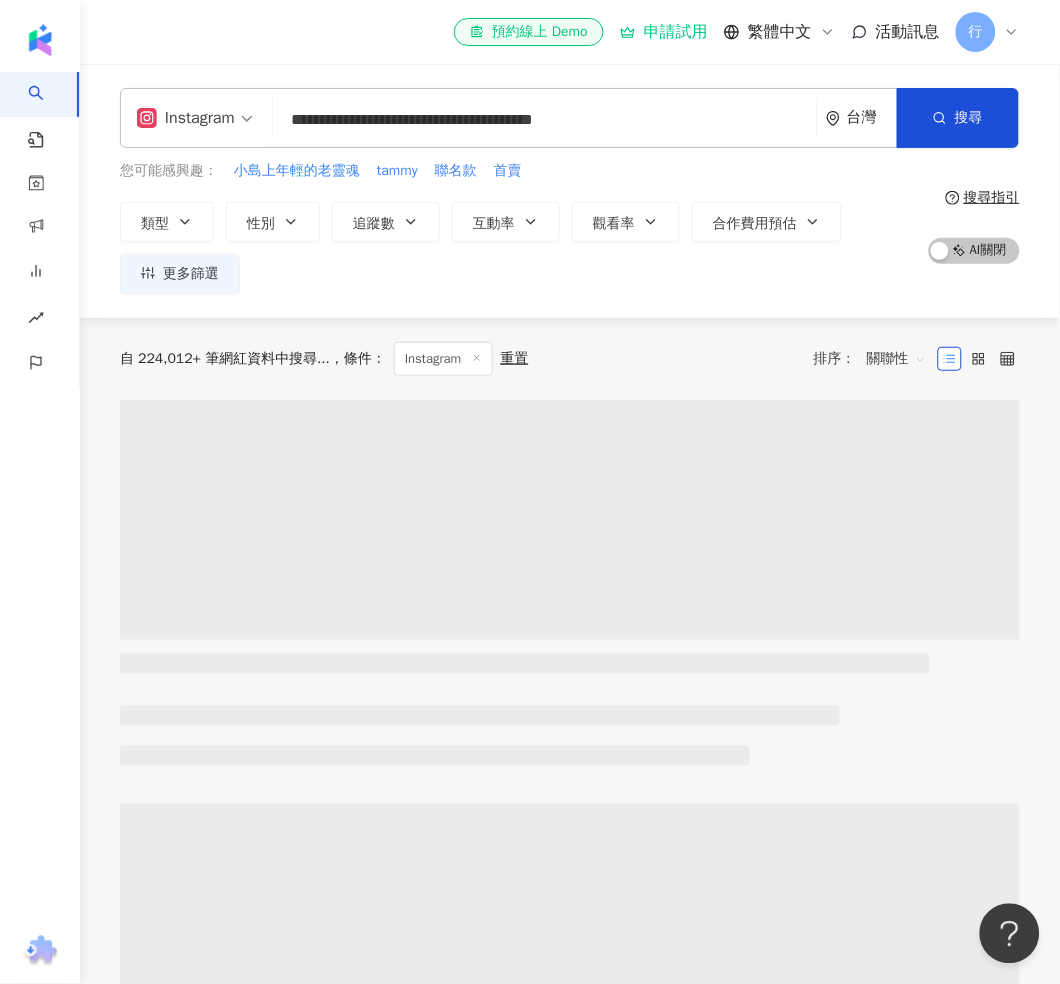 click on "**********" at bounding box center [545, 120] 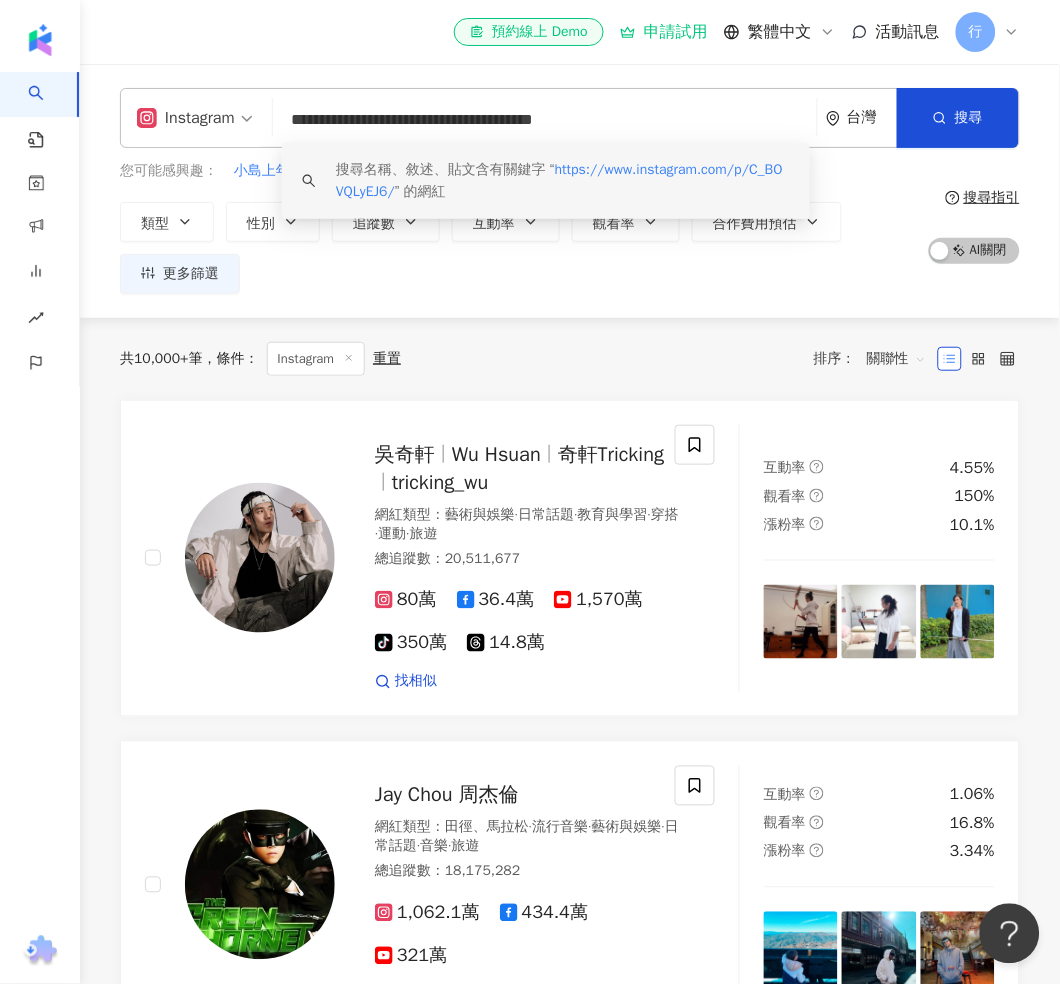 click on "**********" at bounding box center [545, 120] 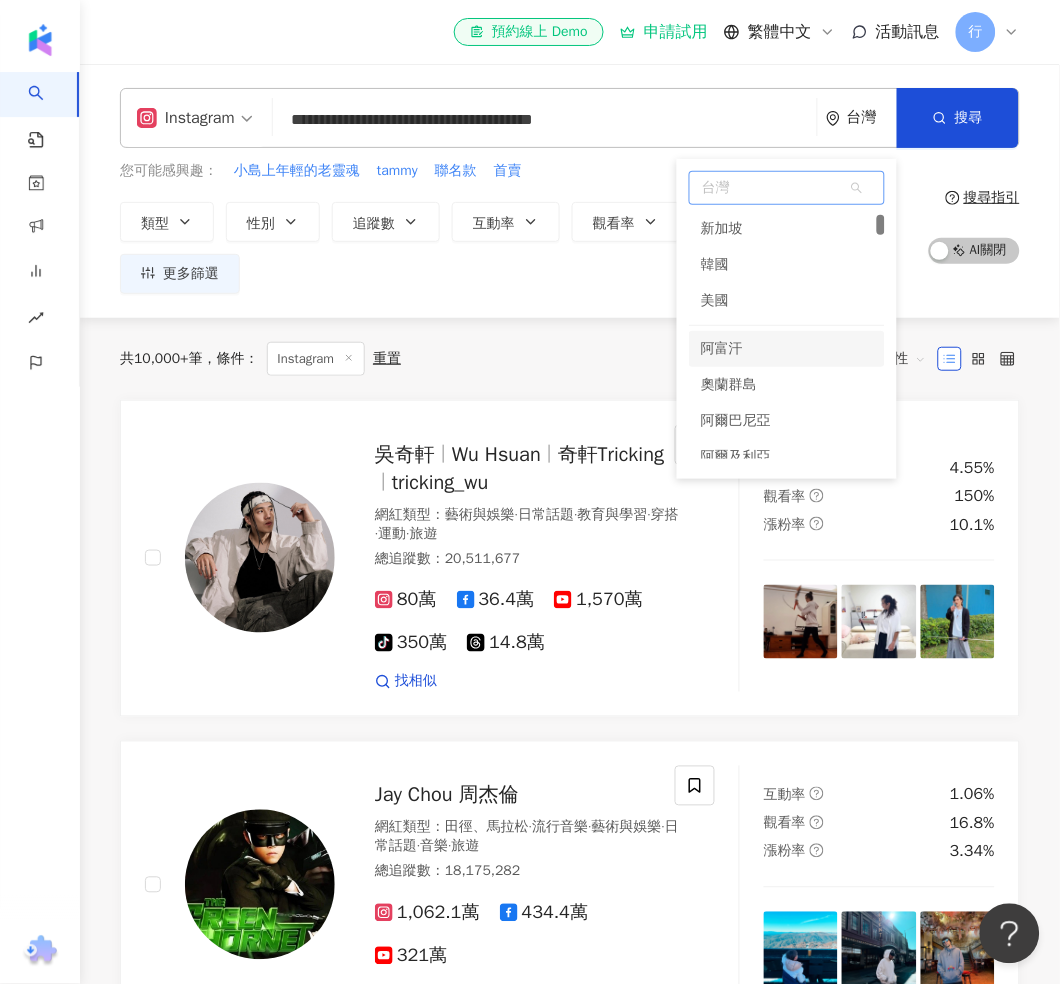 scroll, scrollTop: 125, scrollLeft: 0, axis: vertical 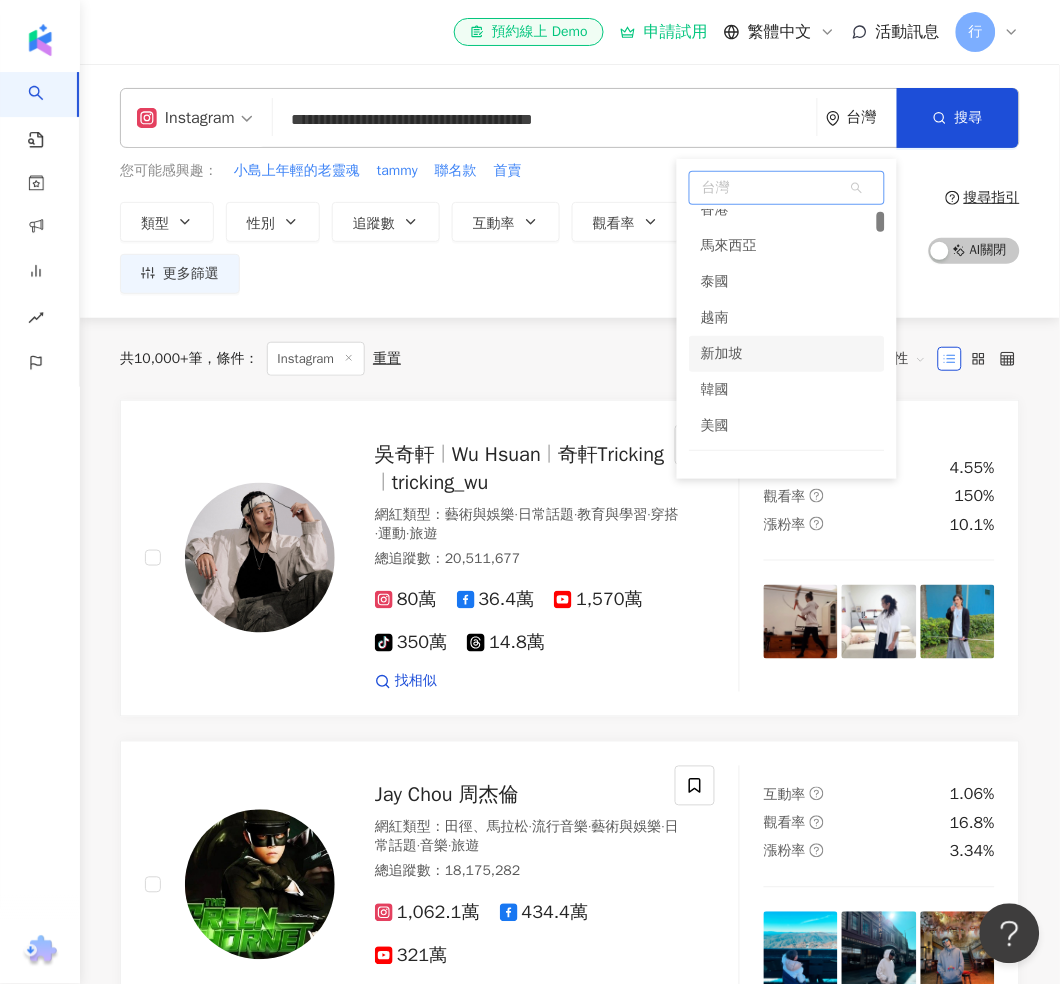 click on "新加坡" at bounding box center (787, 354) 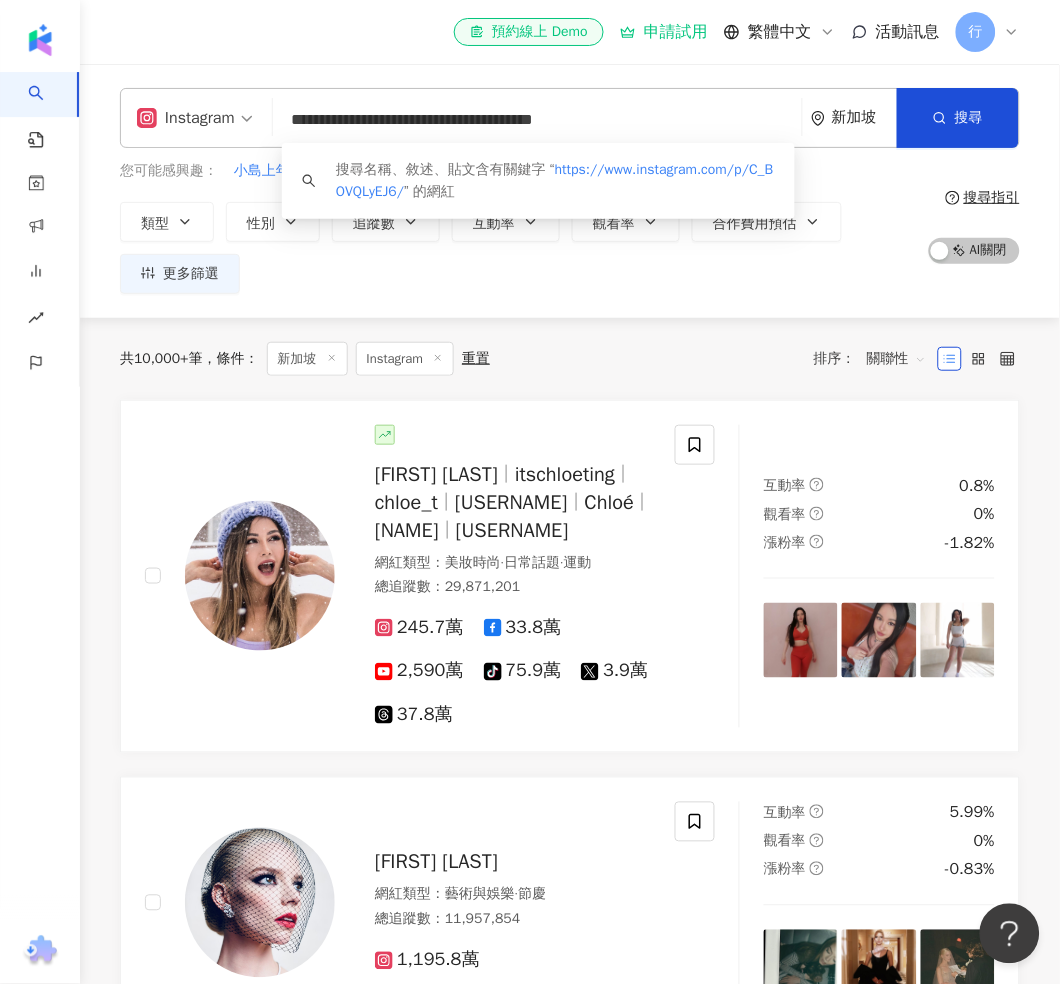 click on "**********" at bounding box center [537, 120] 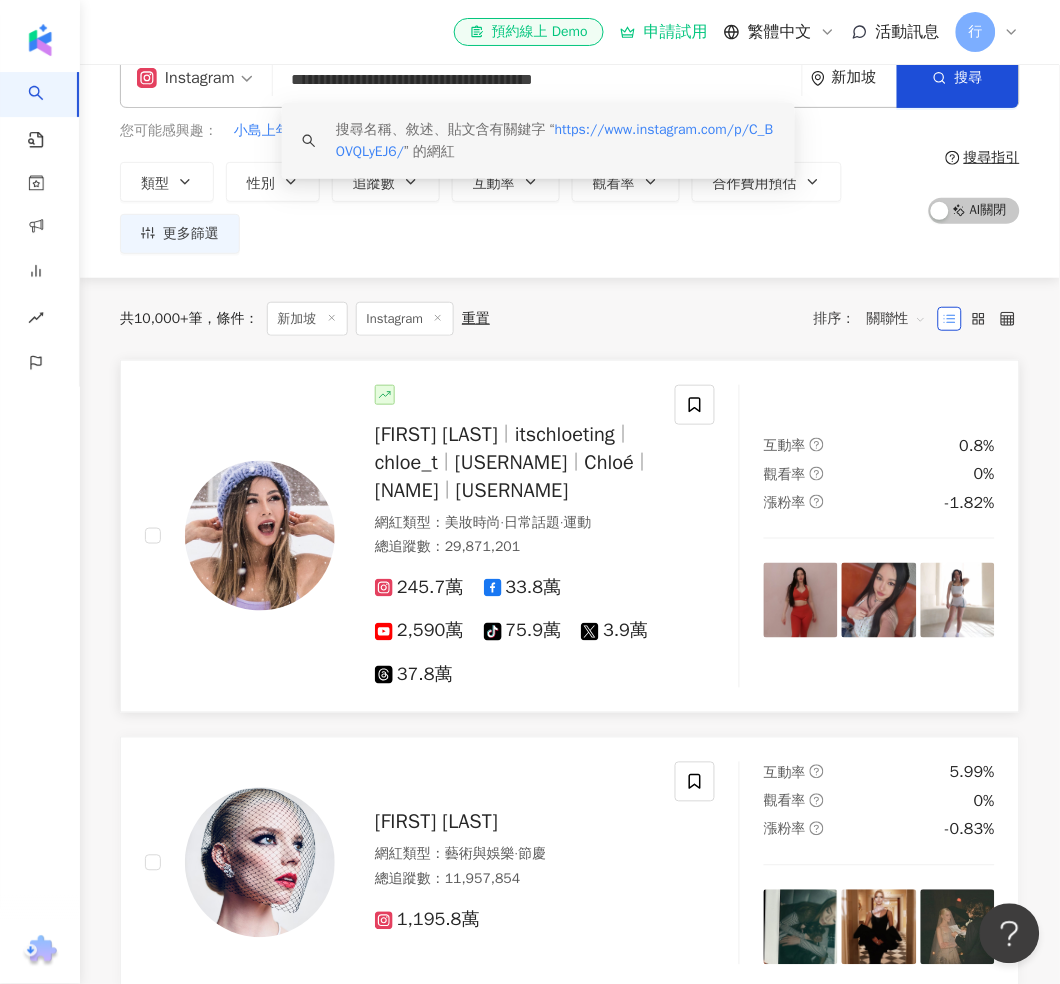 scroll, scrollTop: 0, scrollLeft: 0, axis: both 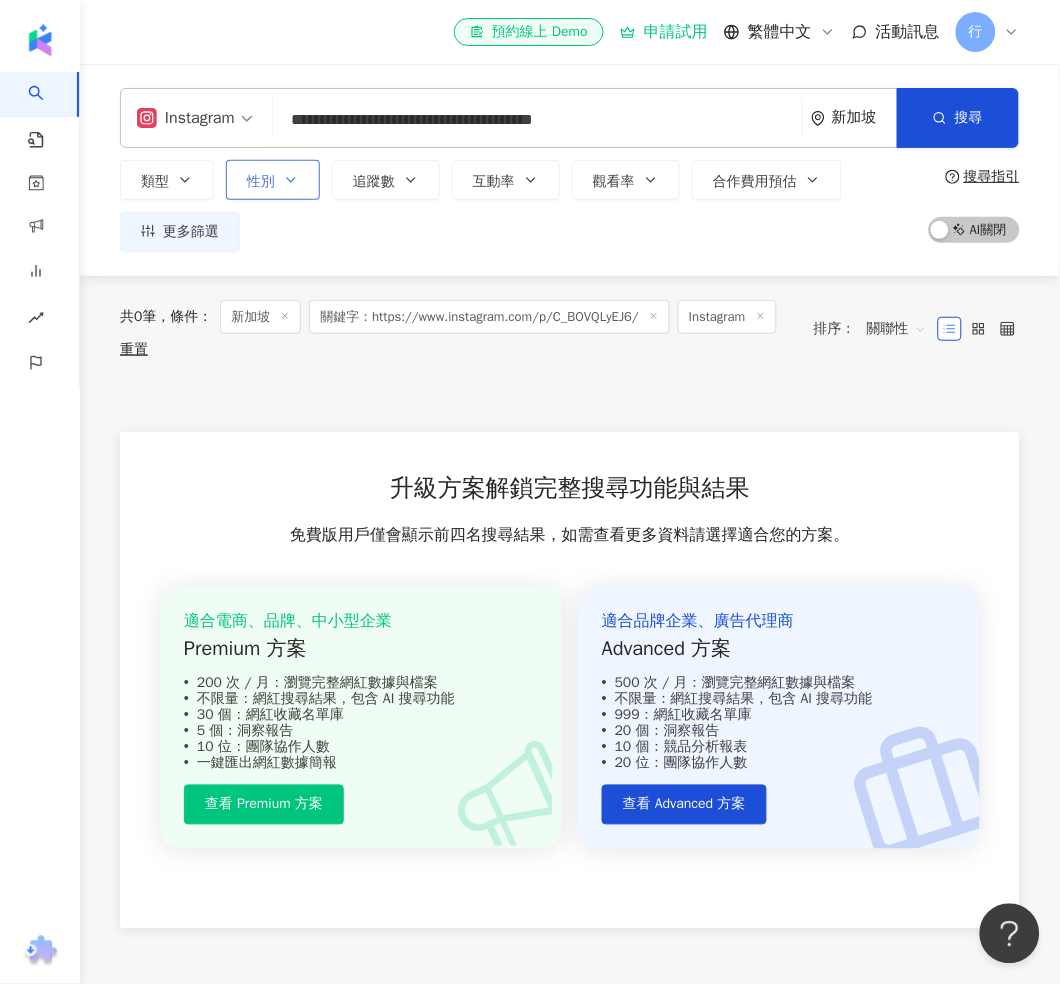 drag, startPoint x: 646, startPoint y: 118, endPoint x: 297, endPoint y: 183, distance: 355.0014 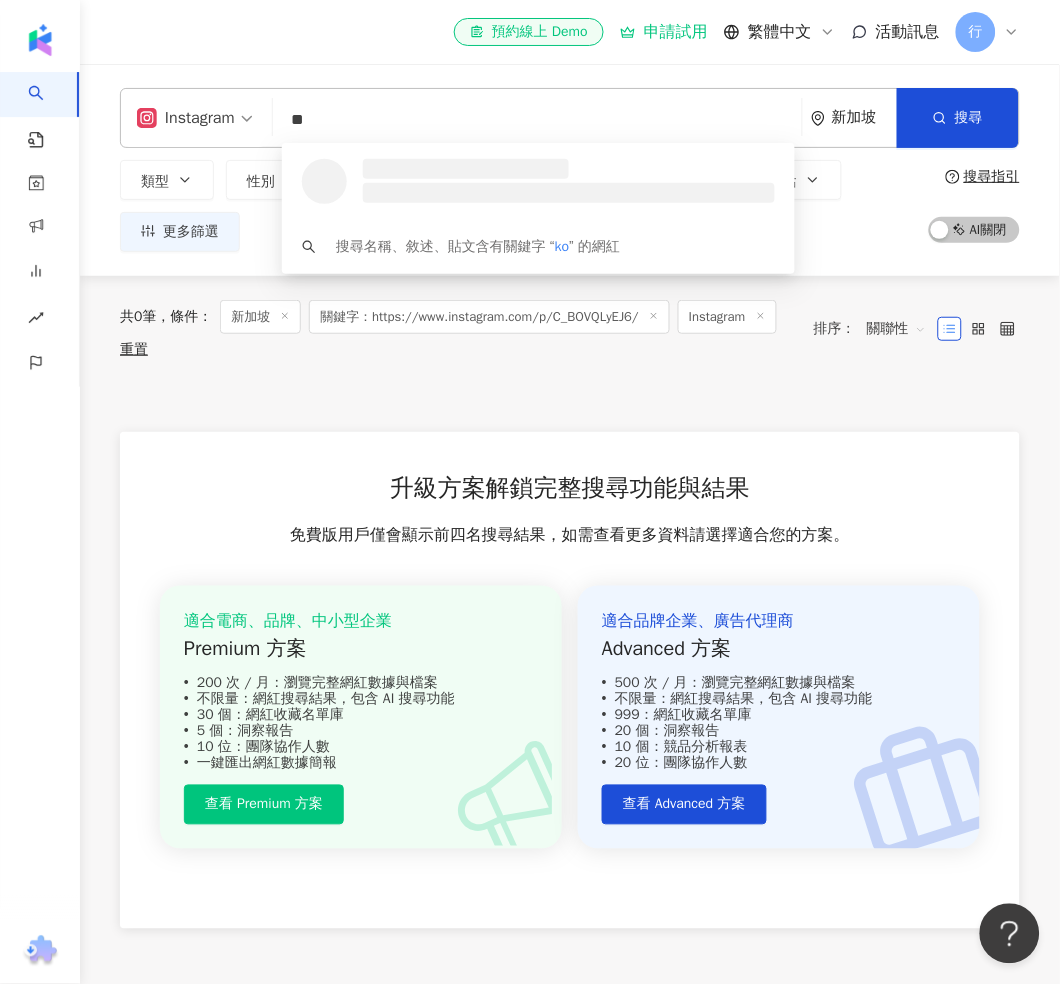 type on "*" 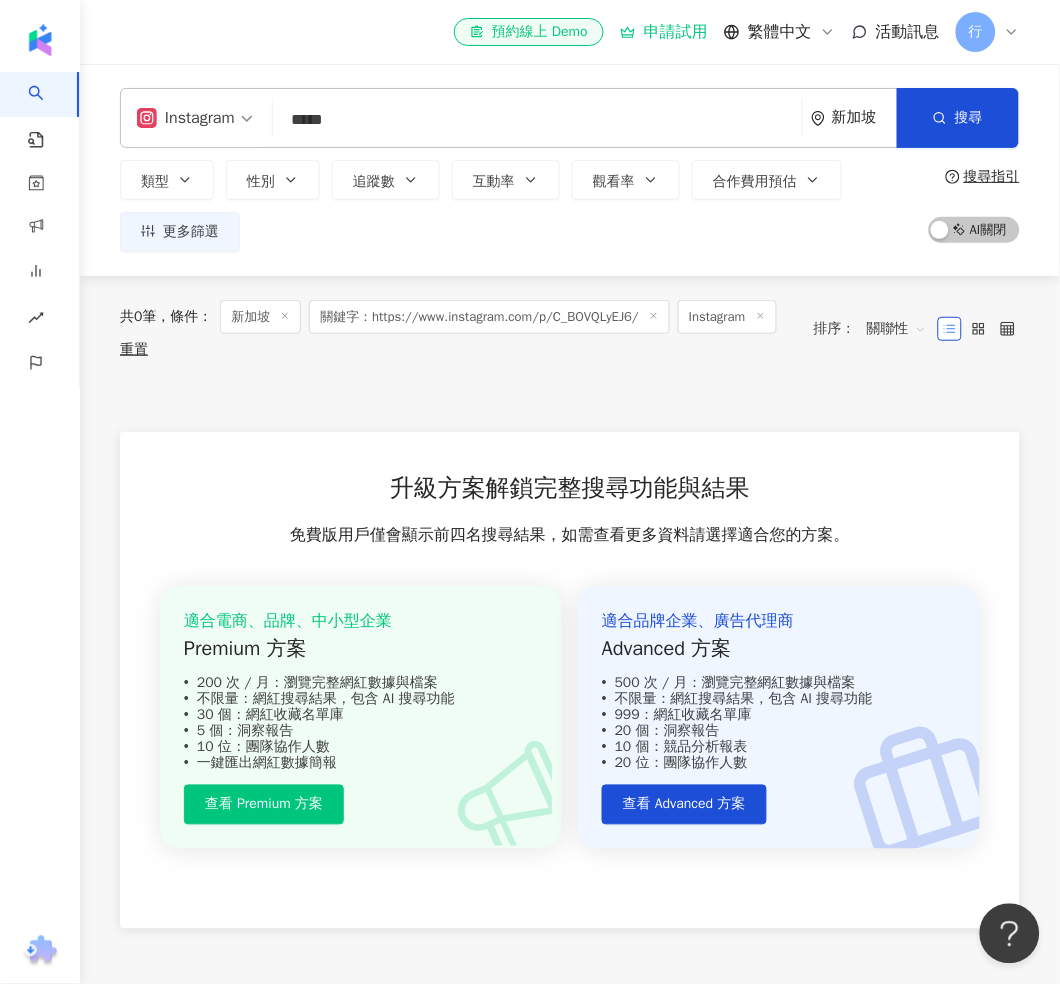 type on "******" 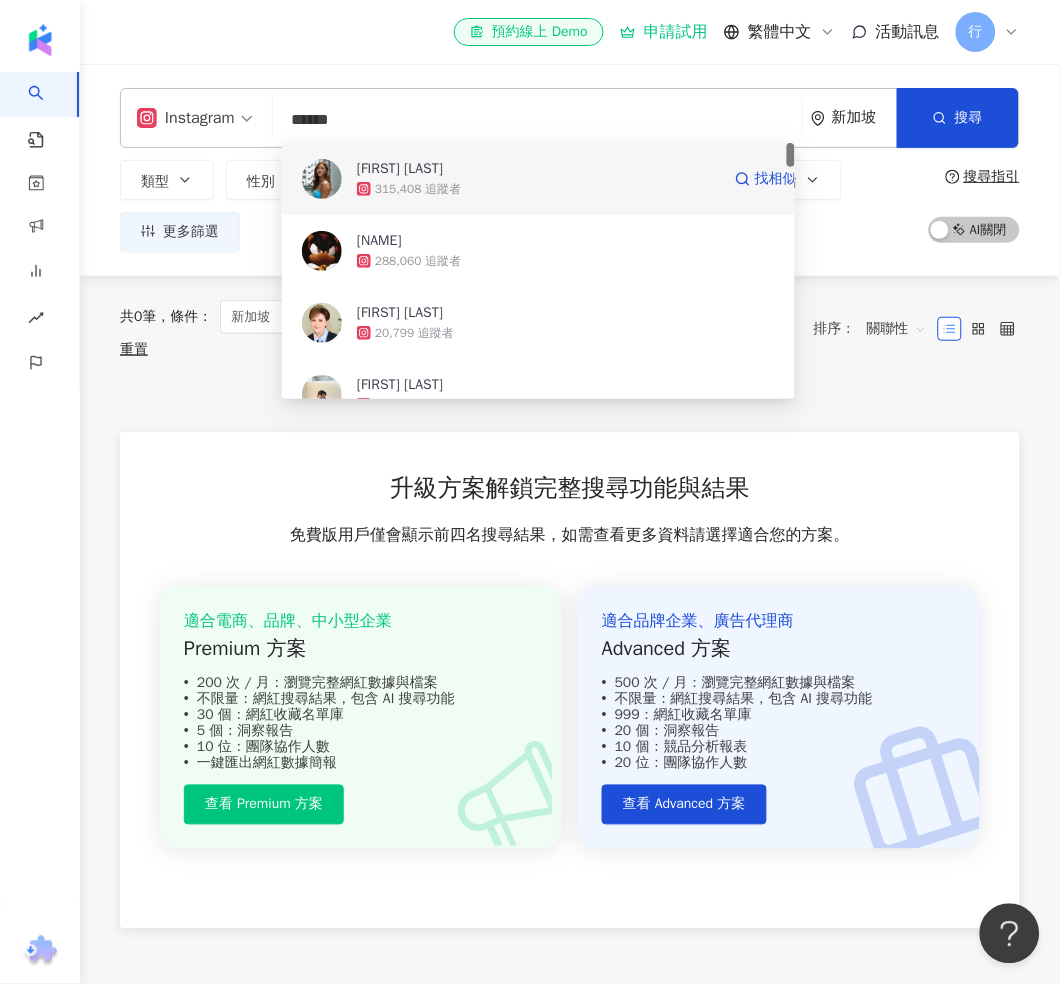 click on "Jimena Muchsel" at bounding box center [538, 169] 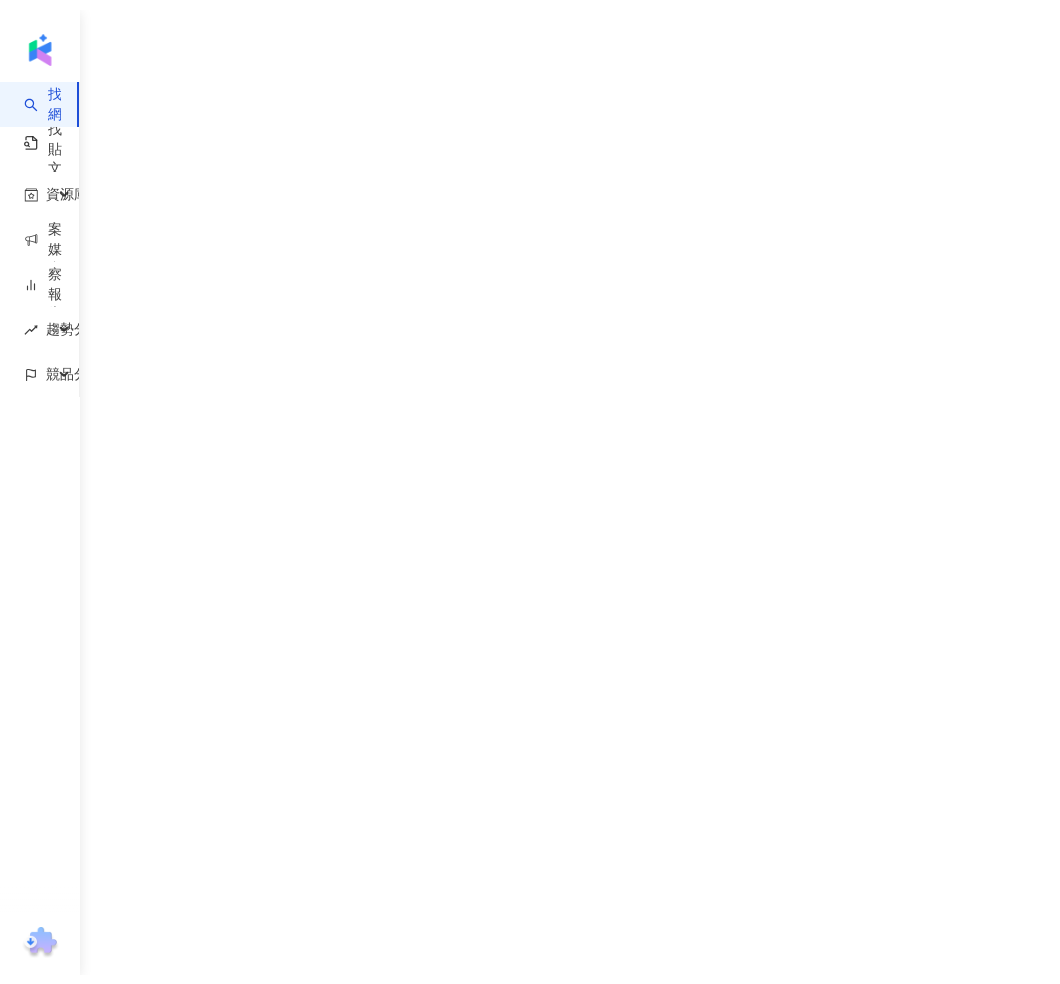 scroll, scrollTop: 0, scrollLeft: 0, axis: both 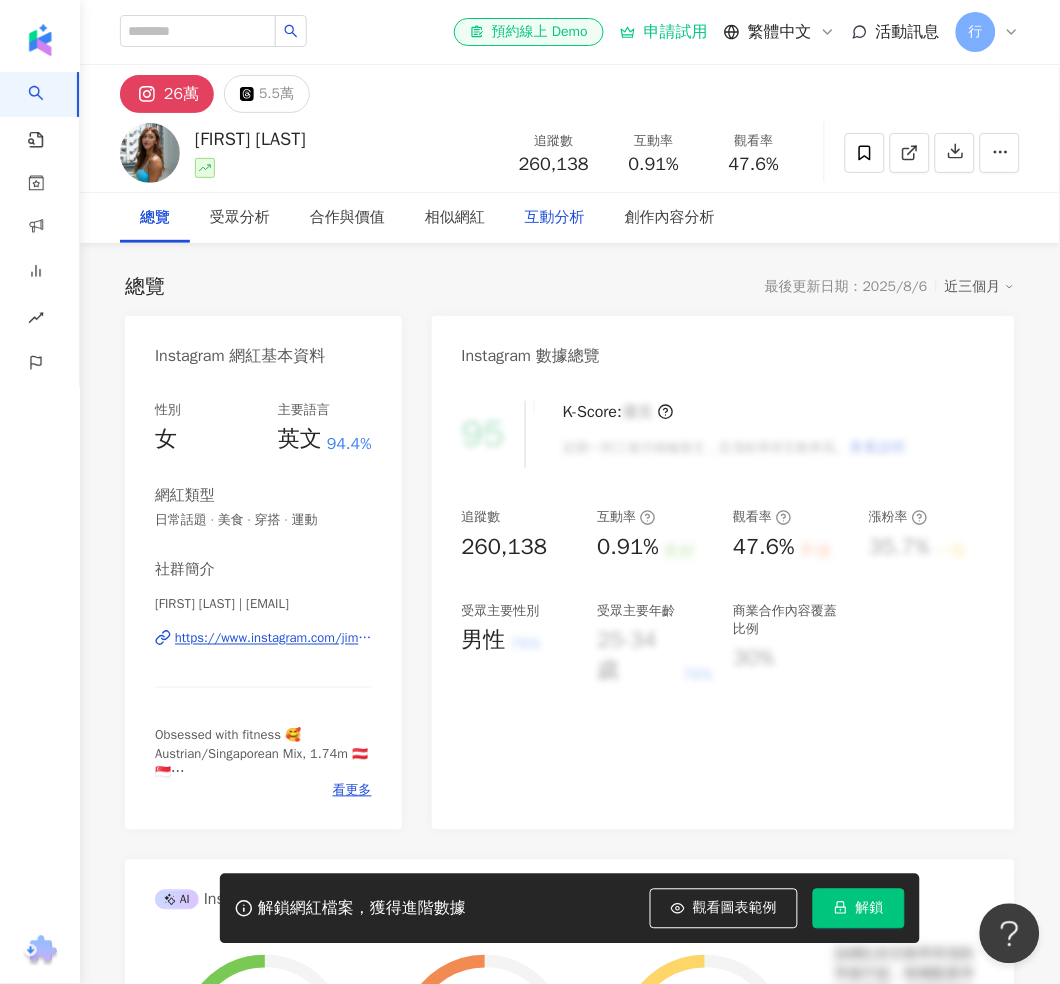 click on "互動分析" at bounding box center (555, 218) 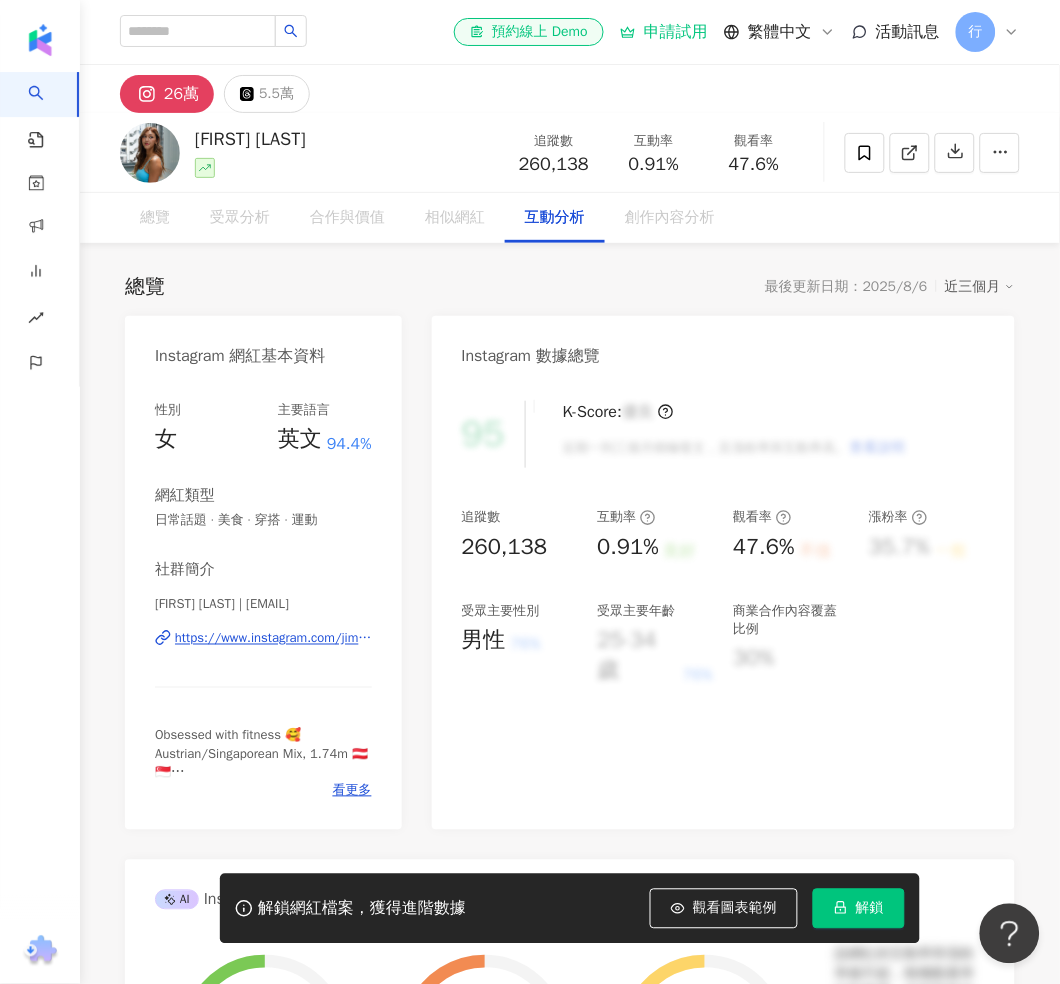 scroll, scrollTop: 3998, scrollLeft: 0, axis: vertical 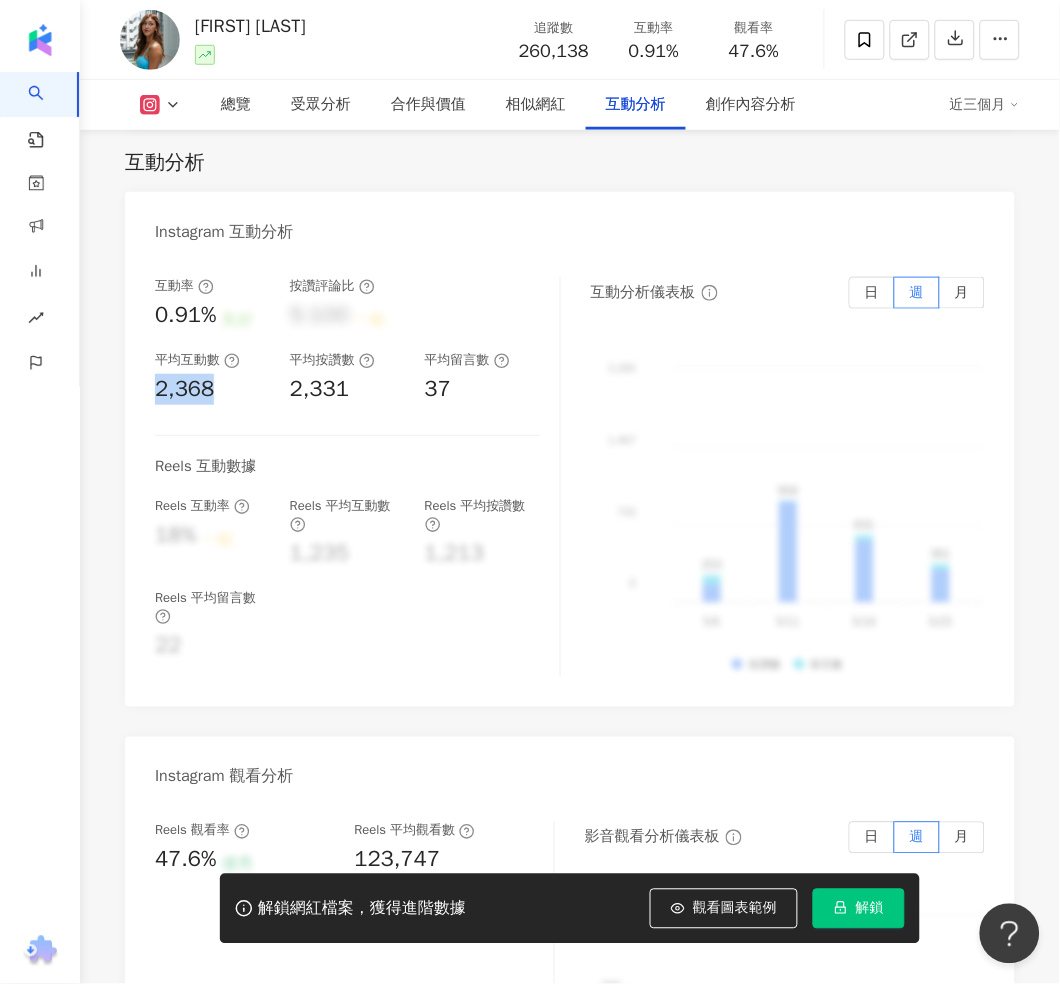 drag, startPoint x: 207, startPoint y: 399, endPoint x: 146, endPoint y: 394, distance: 61.204575 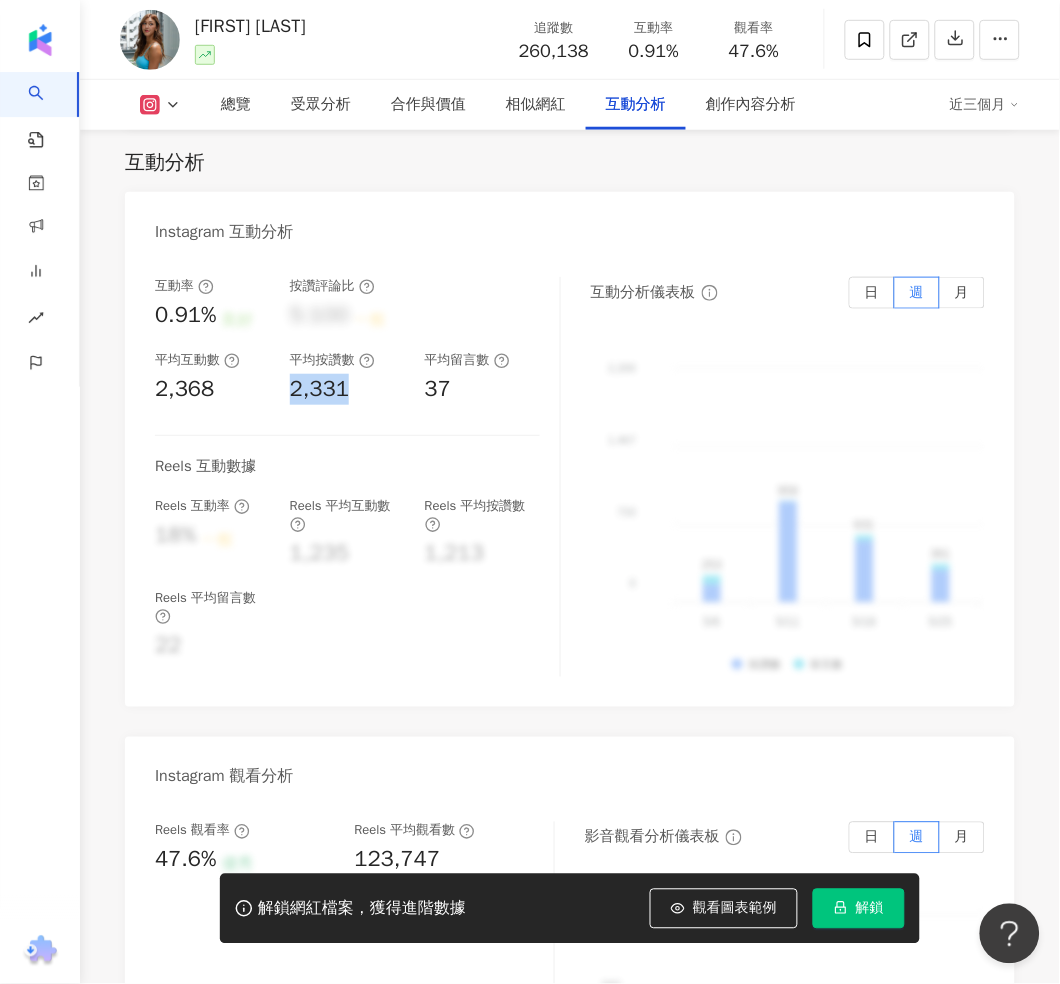 drag, startPoint x: 305, startPoint y: 395, endPoint x: 284, endPoint y: 395, distance: 21 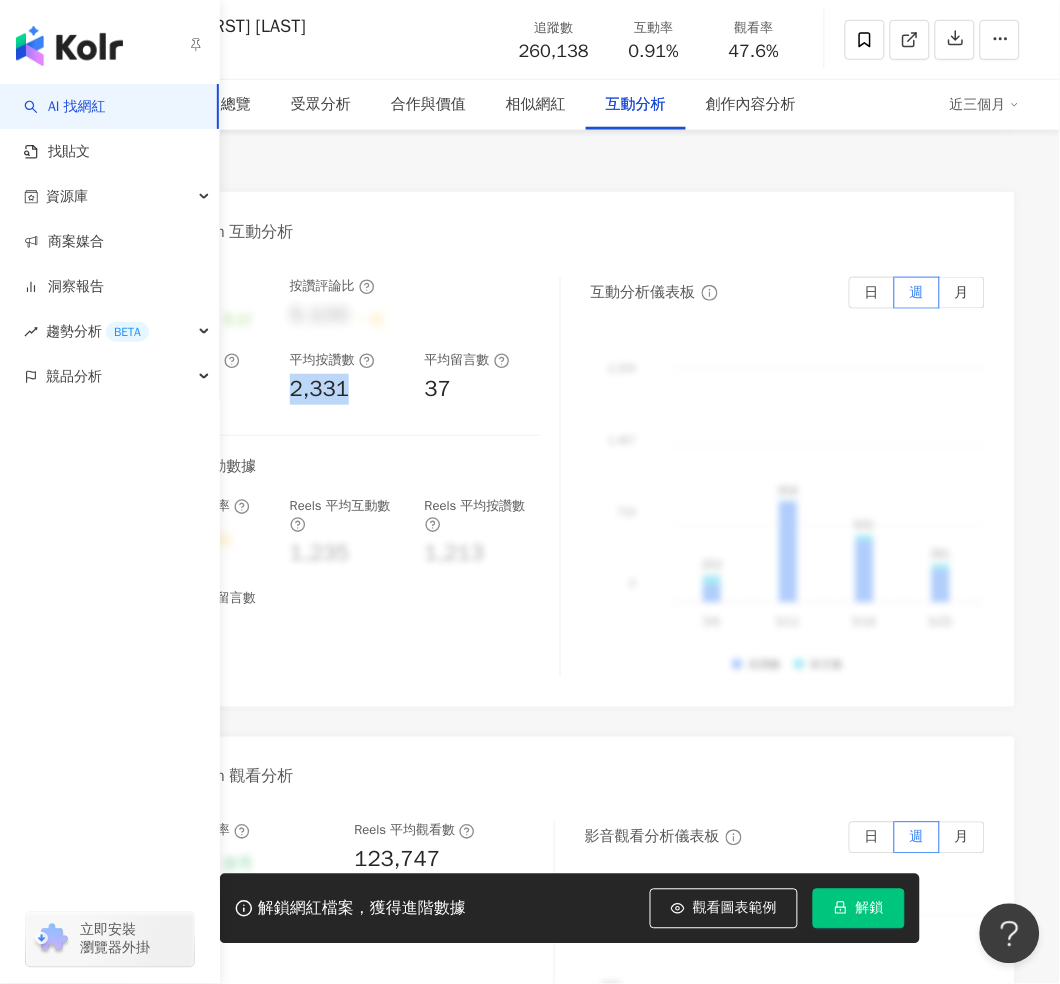 click on "AI 找網紅" at bounding box center [65, 107] 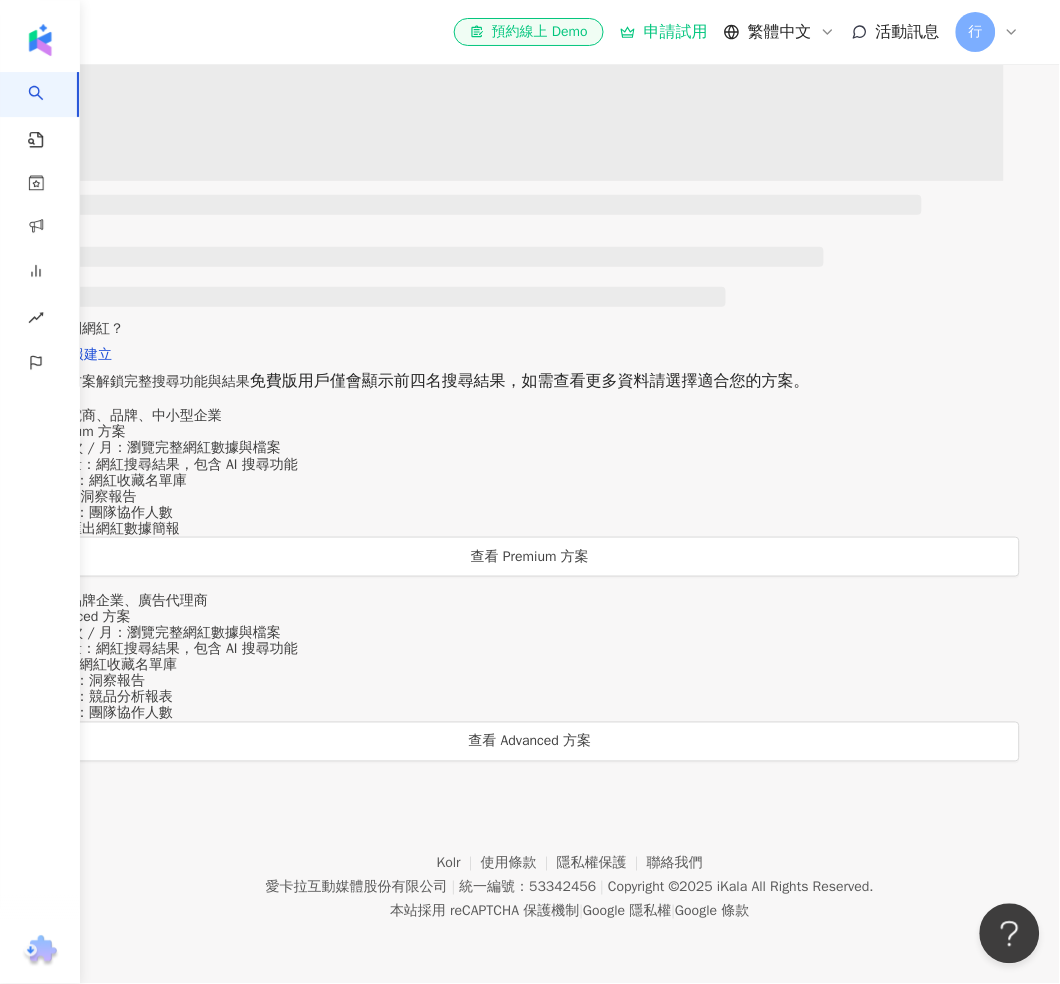 scroll, scrollTop: 0, scrollLeft: 0, axis: both 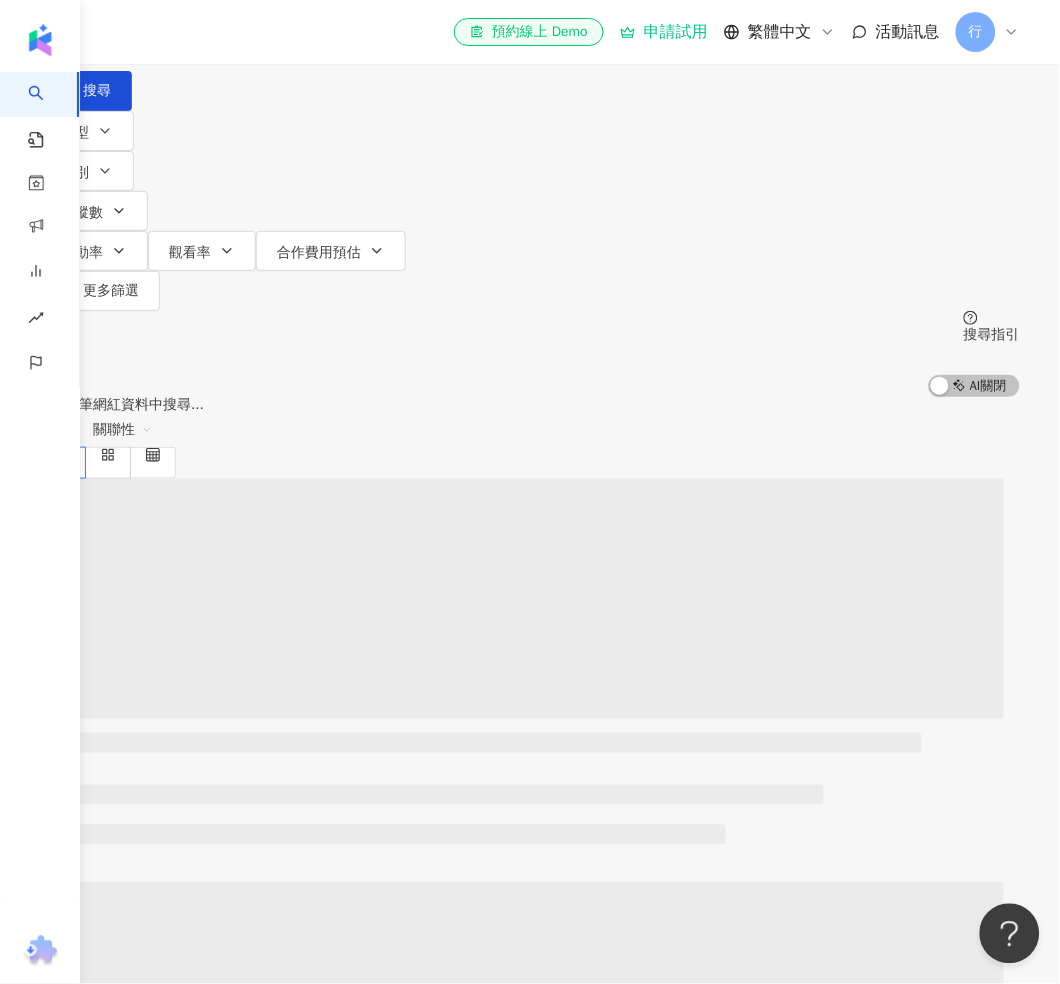 type on "**********" 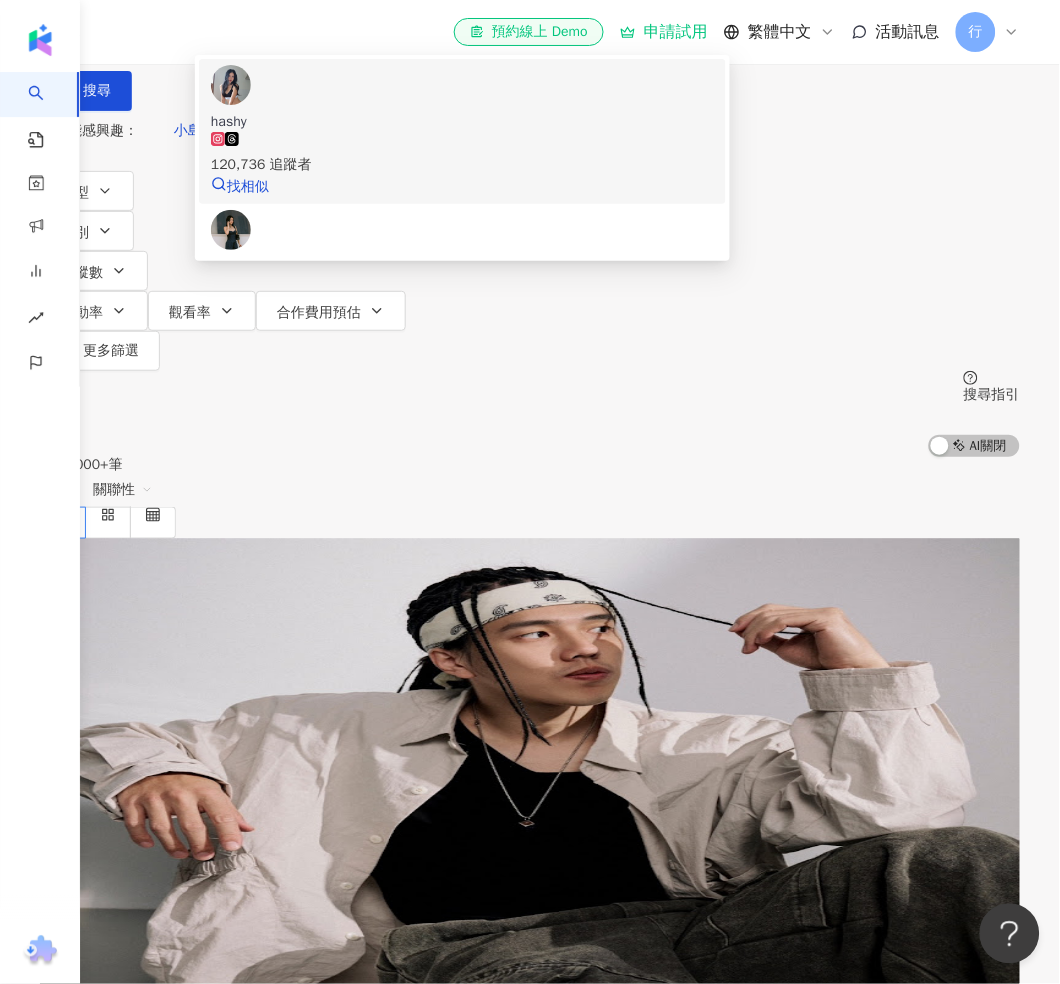 click on "120,736   追蹤者" at bounding box center [462, 165] 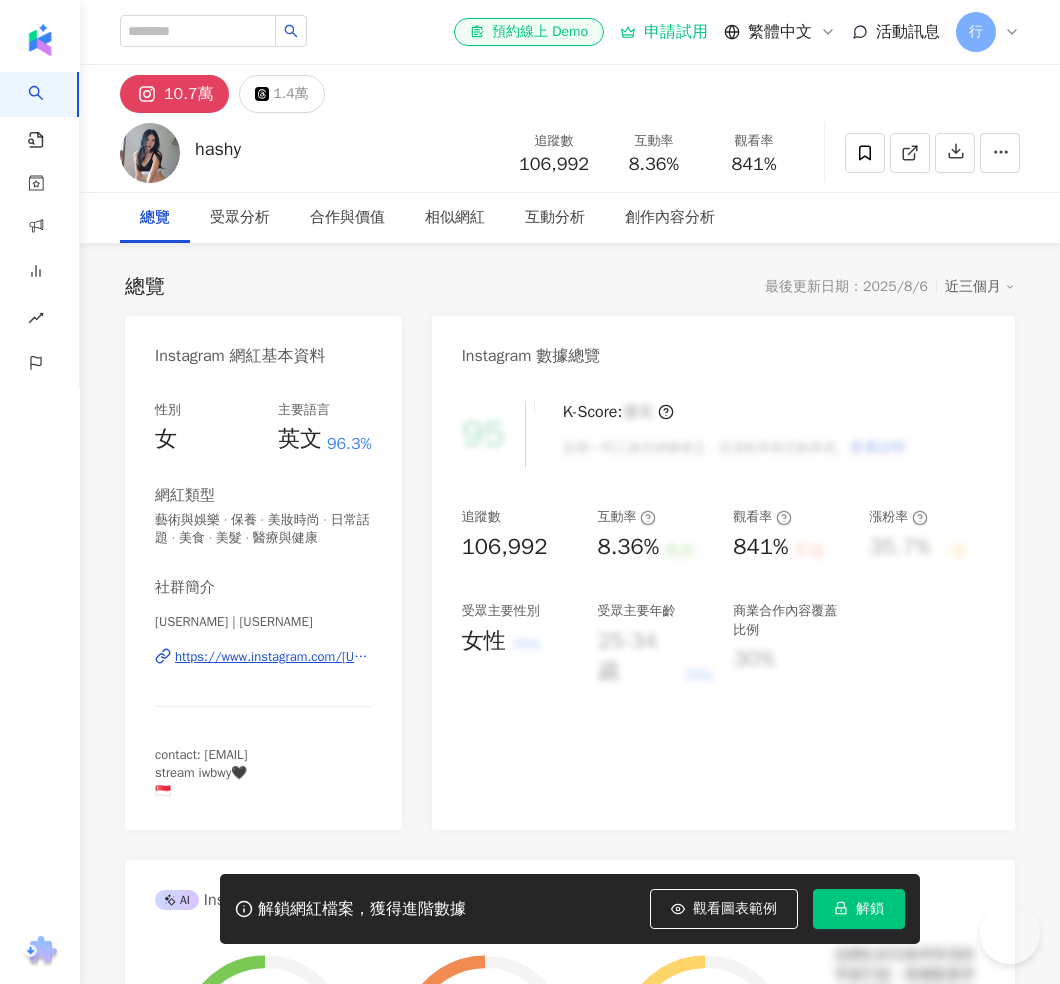 scroll, scrollTop: 0, scrollLeft: 0, axis: both 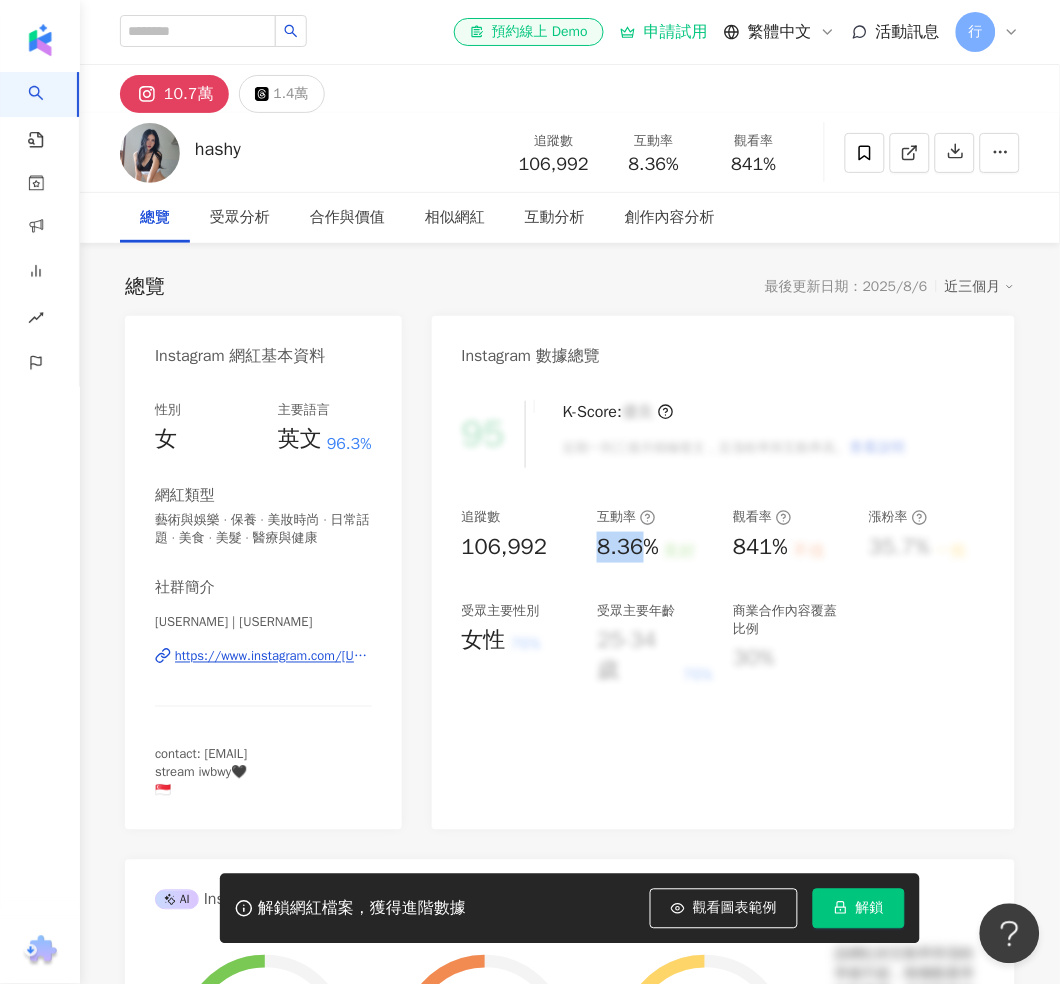 drag, startPoint x: 612, startPoint y: 548, endPoint x: 596, endPoint y: 548, distance: 16 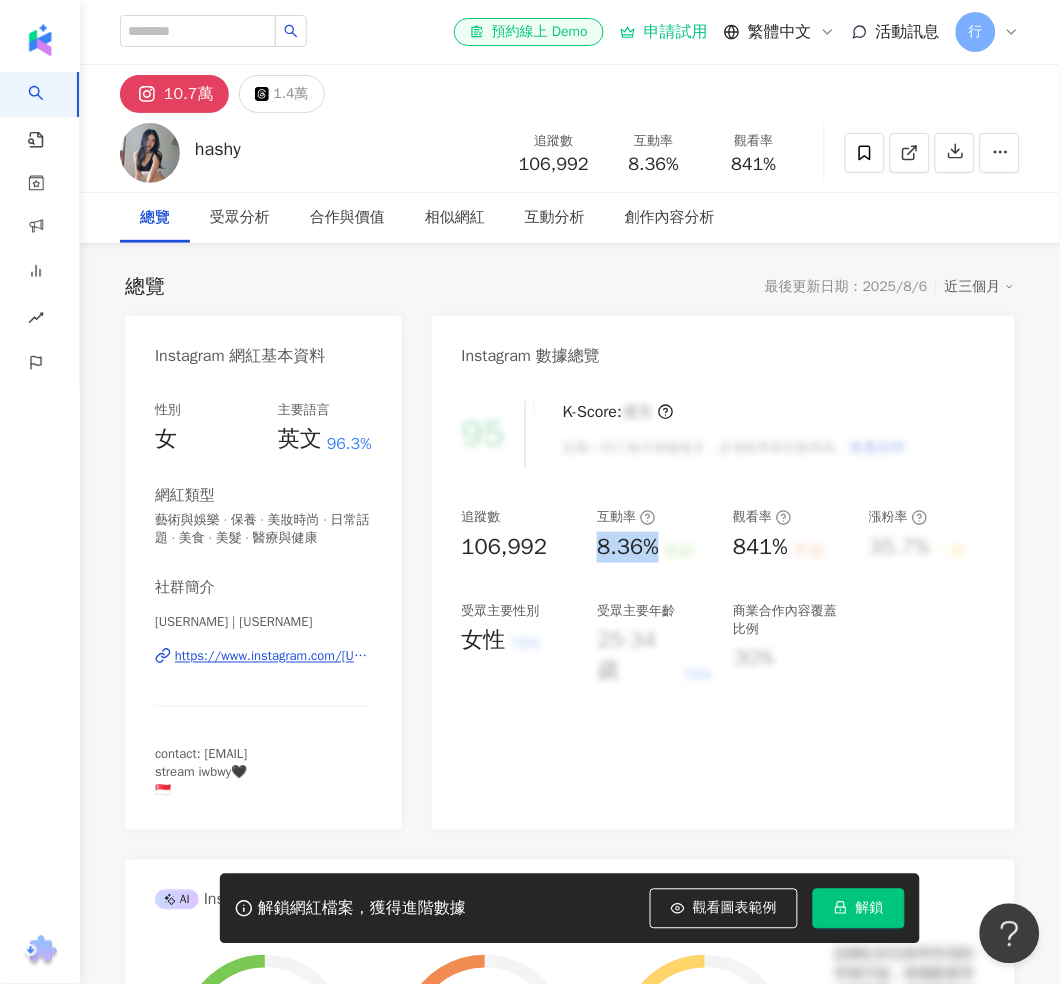 drag, startPoint x: 652, startPoint y: 543, endPoint x: 587, endPoint y: 548, distance: 65.192024 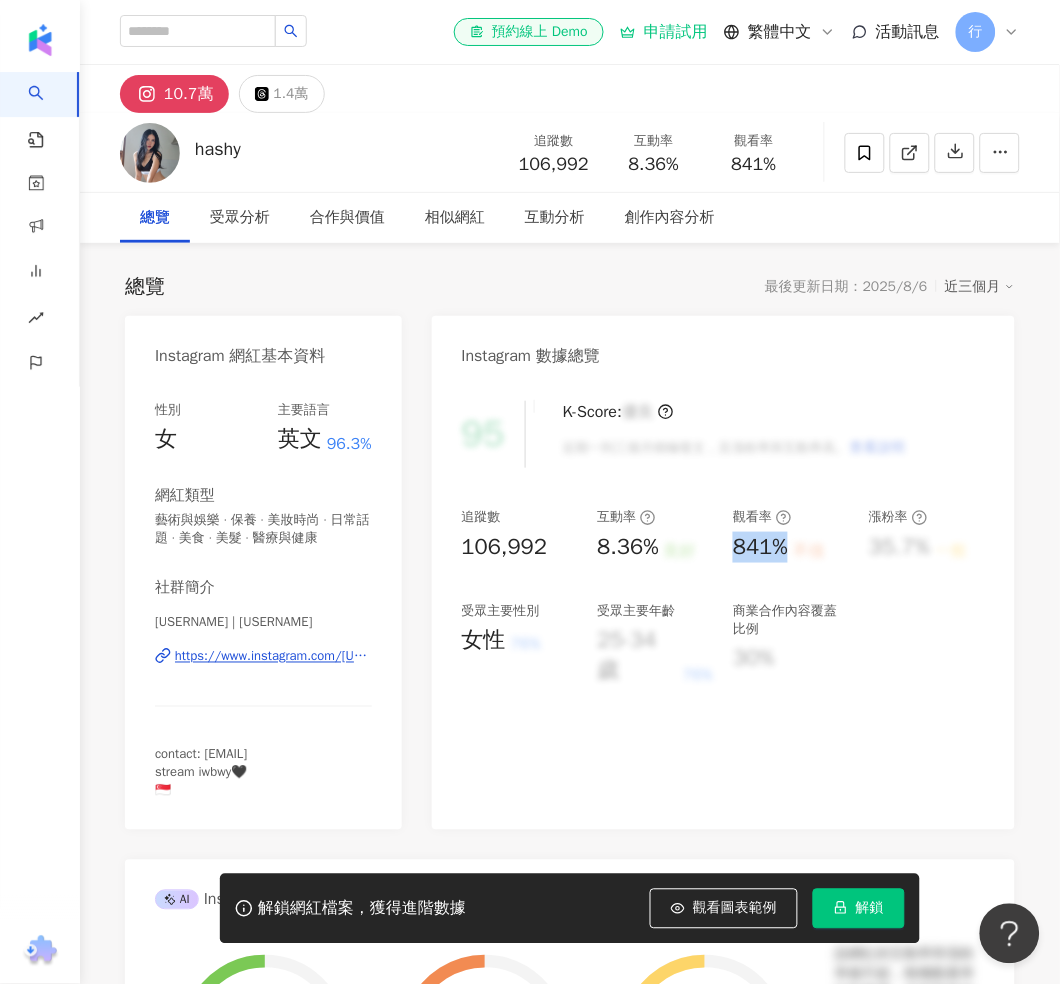 drag, startPoint x: 782, startPoint y: 546, endPoint x: 727, endPoint y: 546, distance: 55 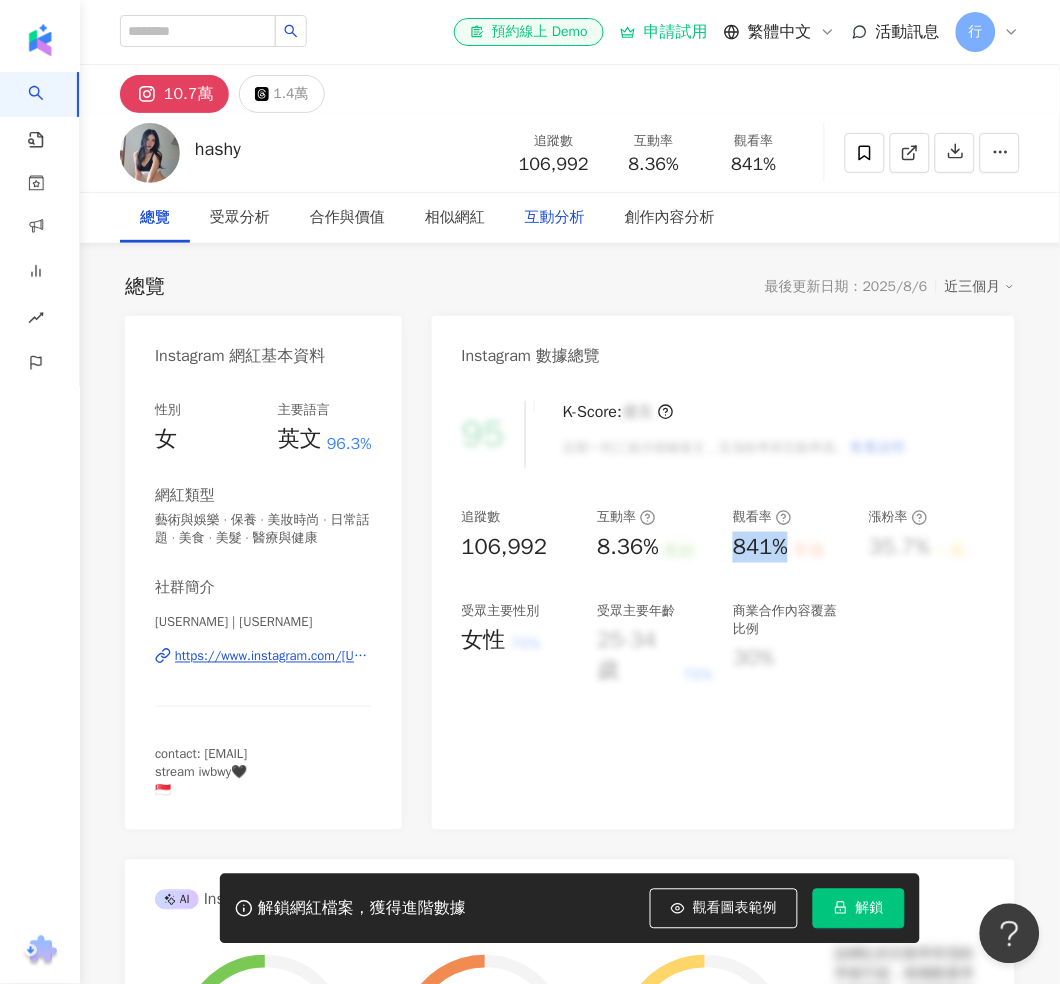 click on "互動分析" at bounding box center [555, 218] 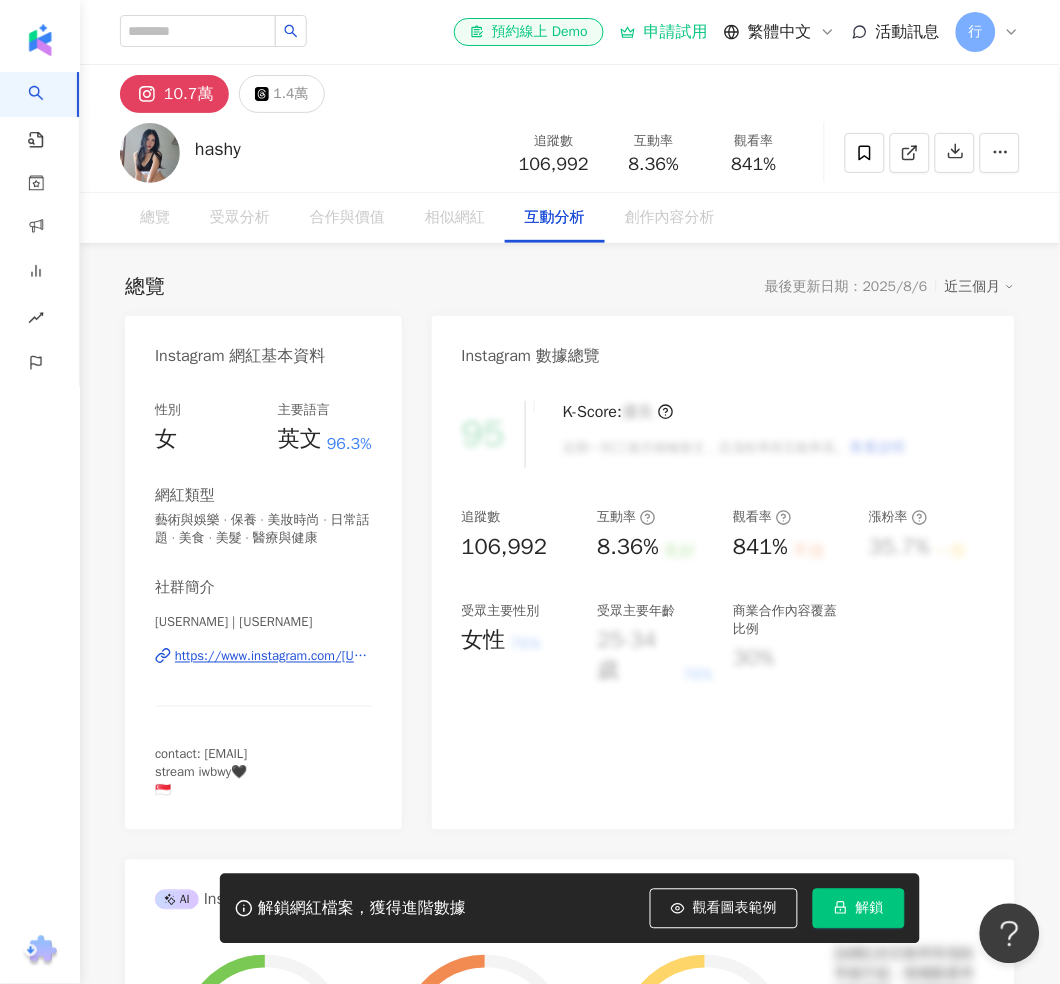 scroll, scrollTop: 3919, scrollLeft: 0, axis: vertical 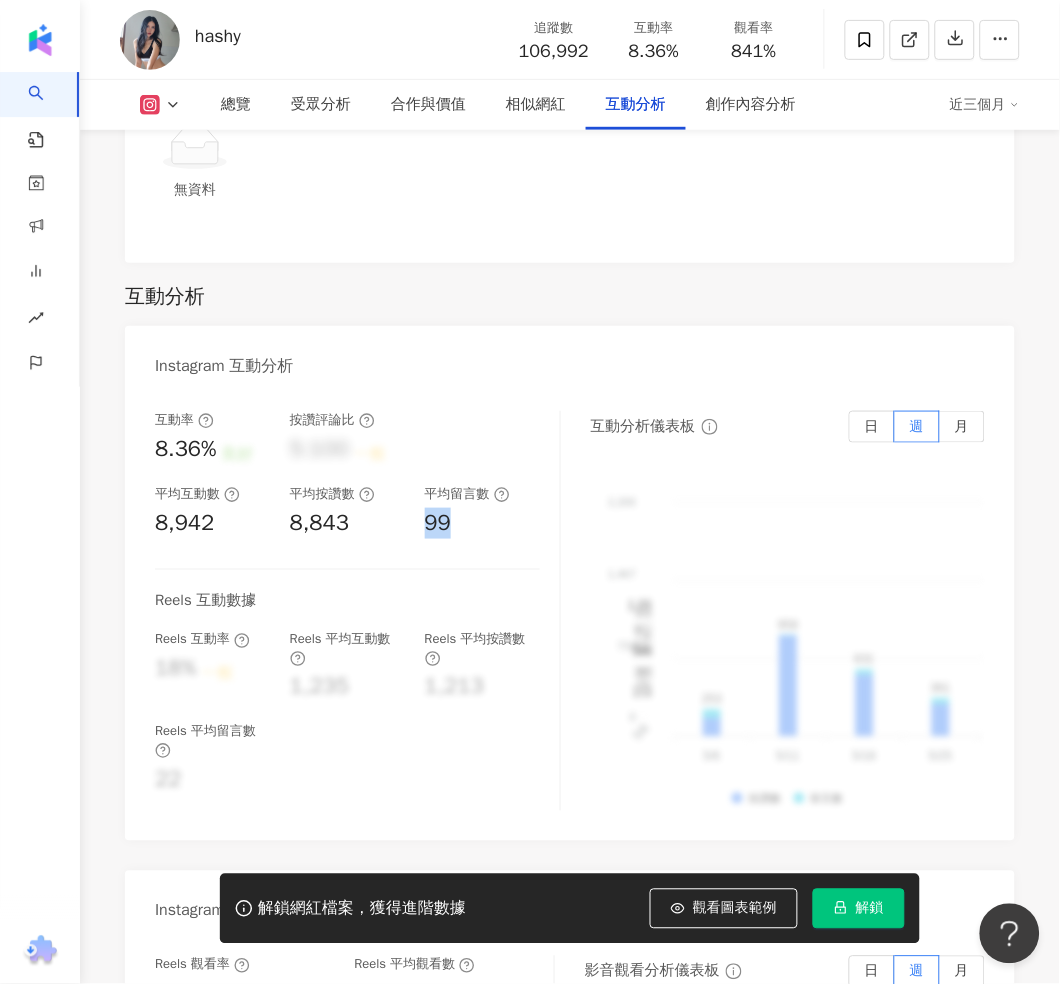 drag, startPoint x: 448, startPoint y: 392, endPoint x: 426, endPoint y: 388, distance: 22.36068 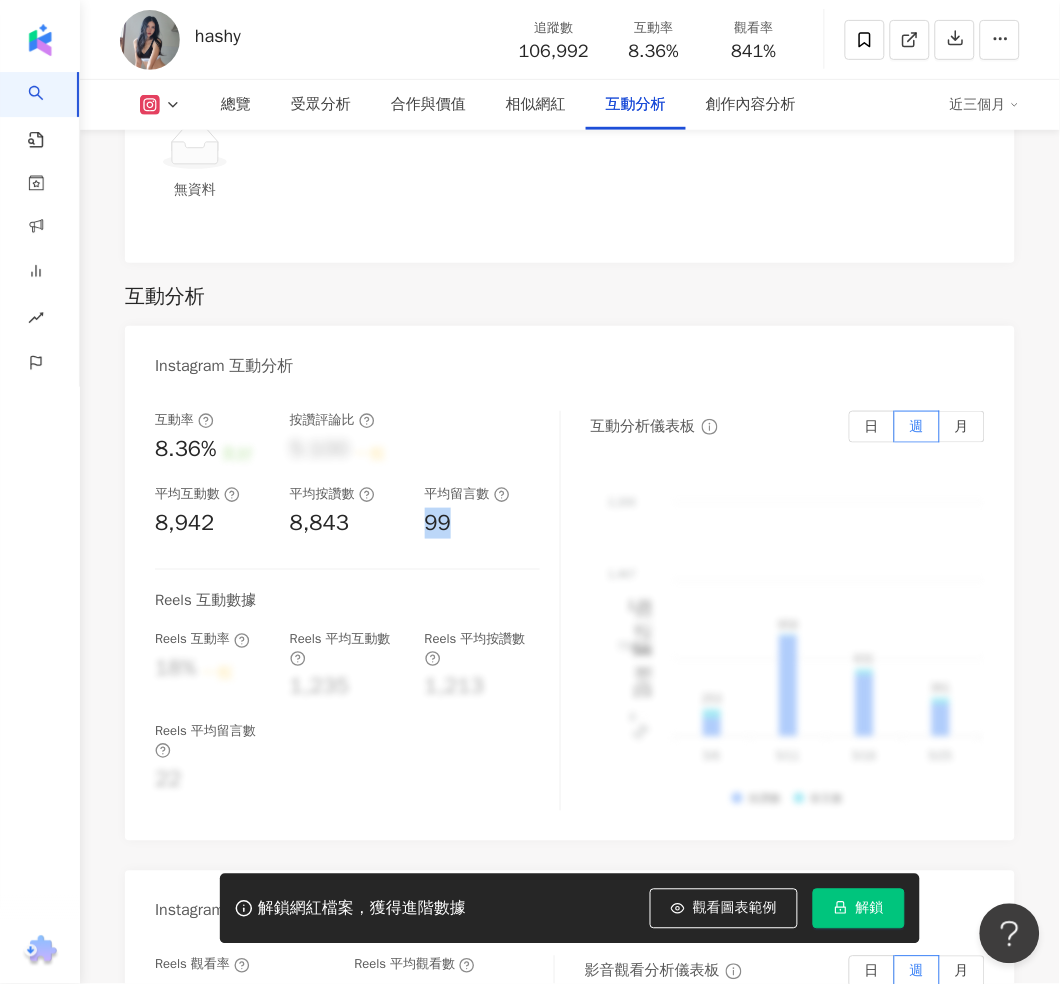 copy on "99" 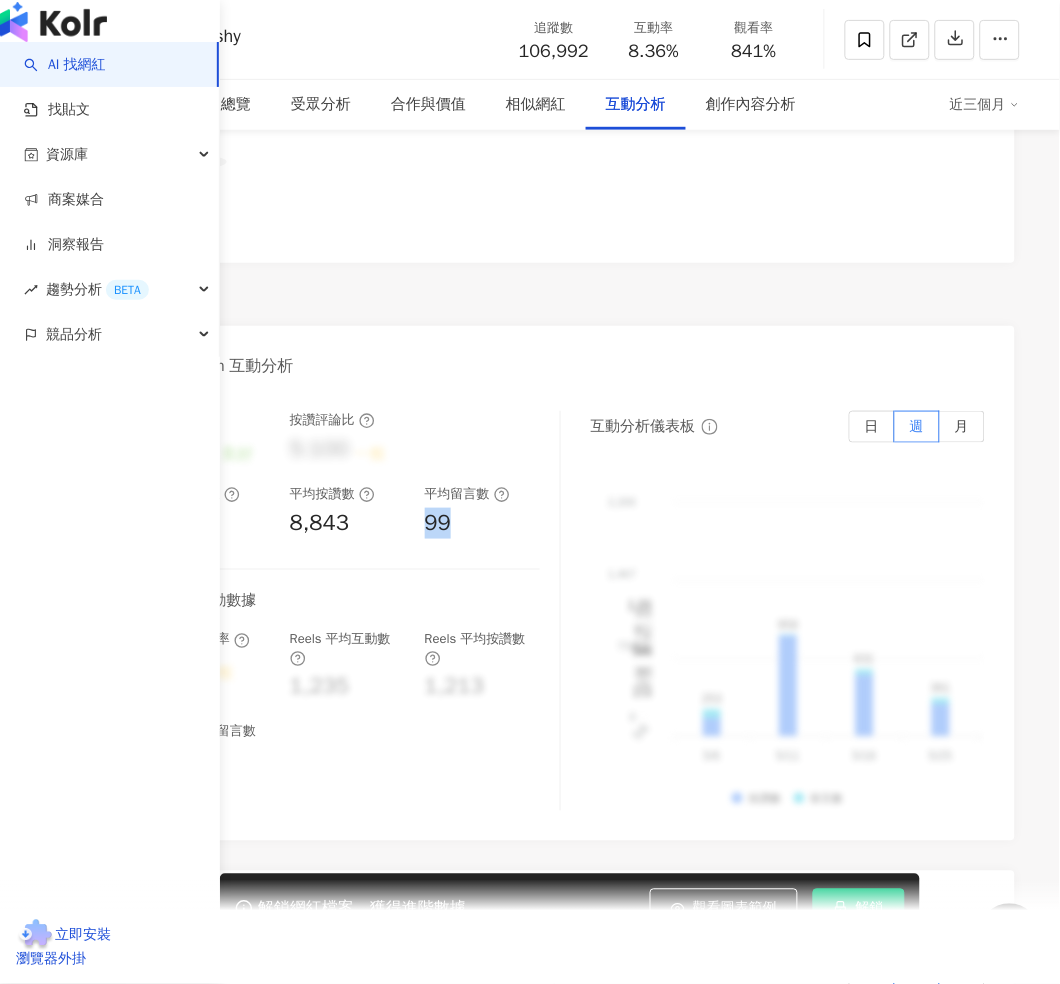 click on "AI 找網紅" at bounding box center (65, 65) 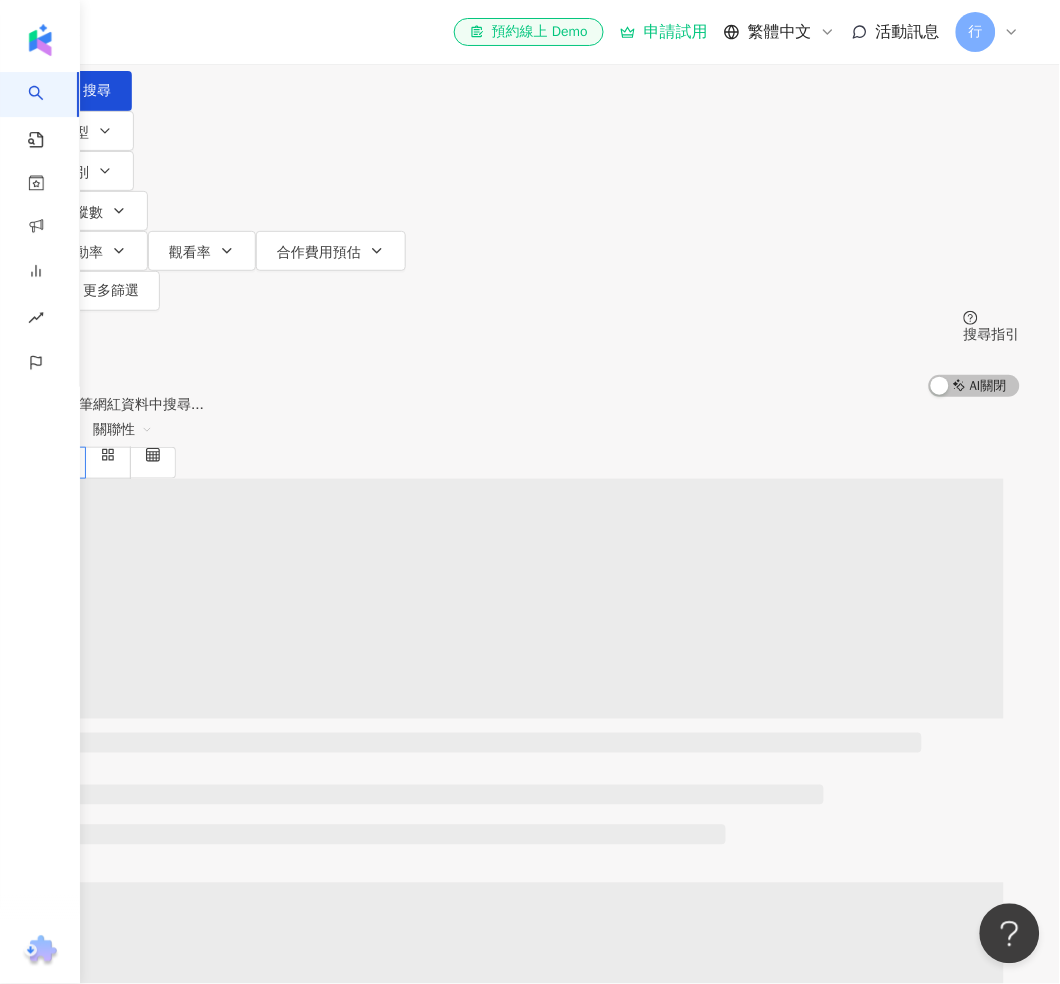 click on "不分平台 台灣 搜尋" at bounding box center [530, 55] 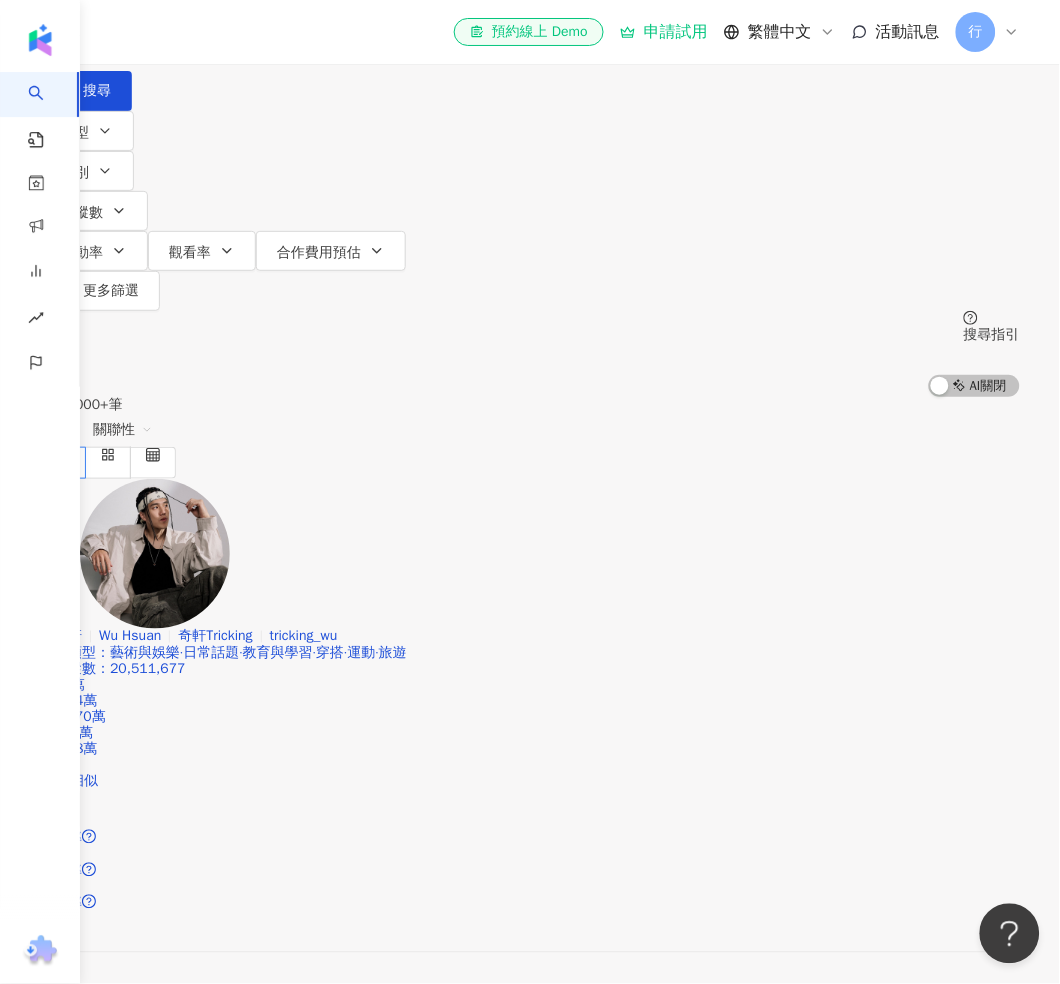 click at bounding box center [250, 19] 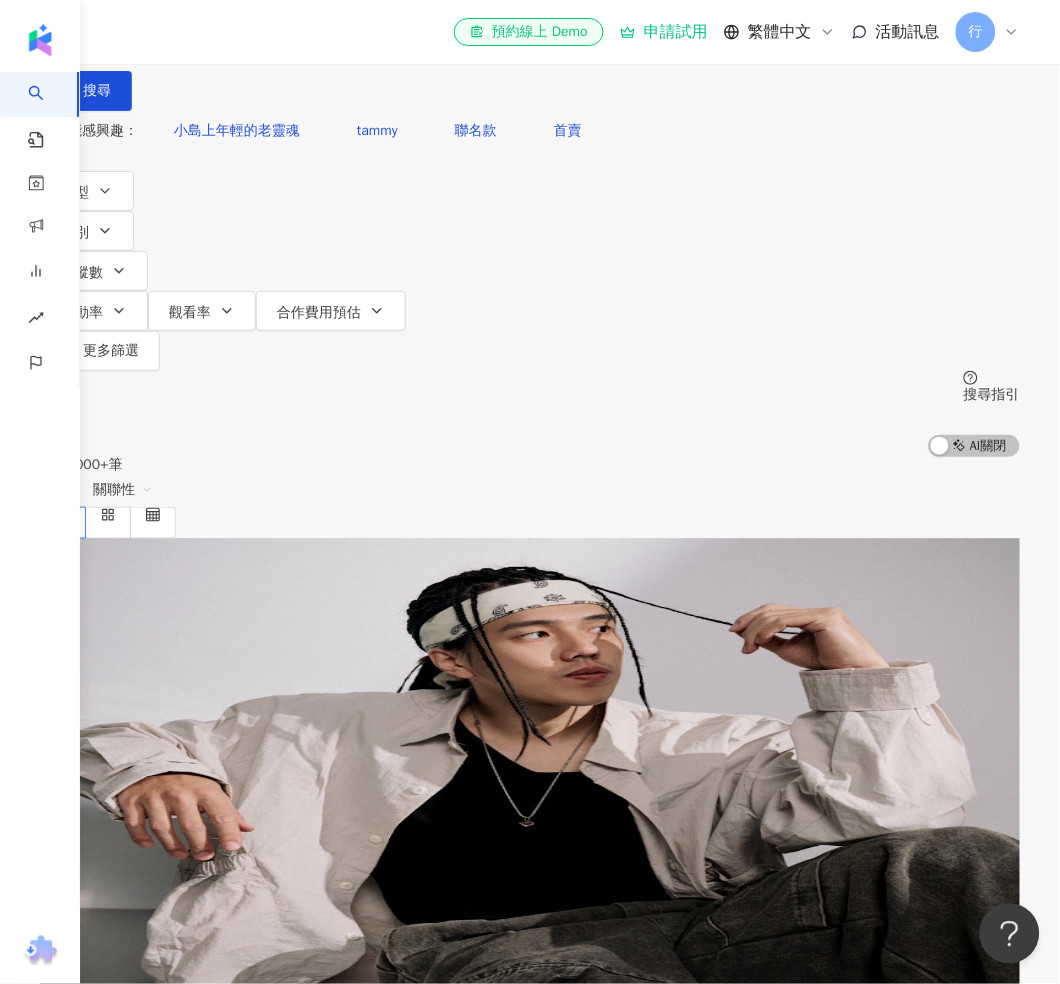 paste on "**********" 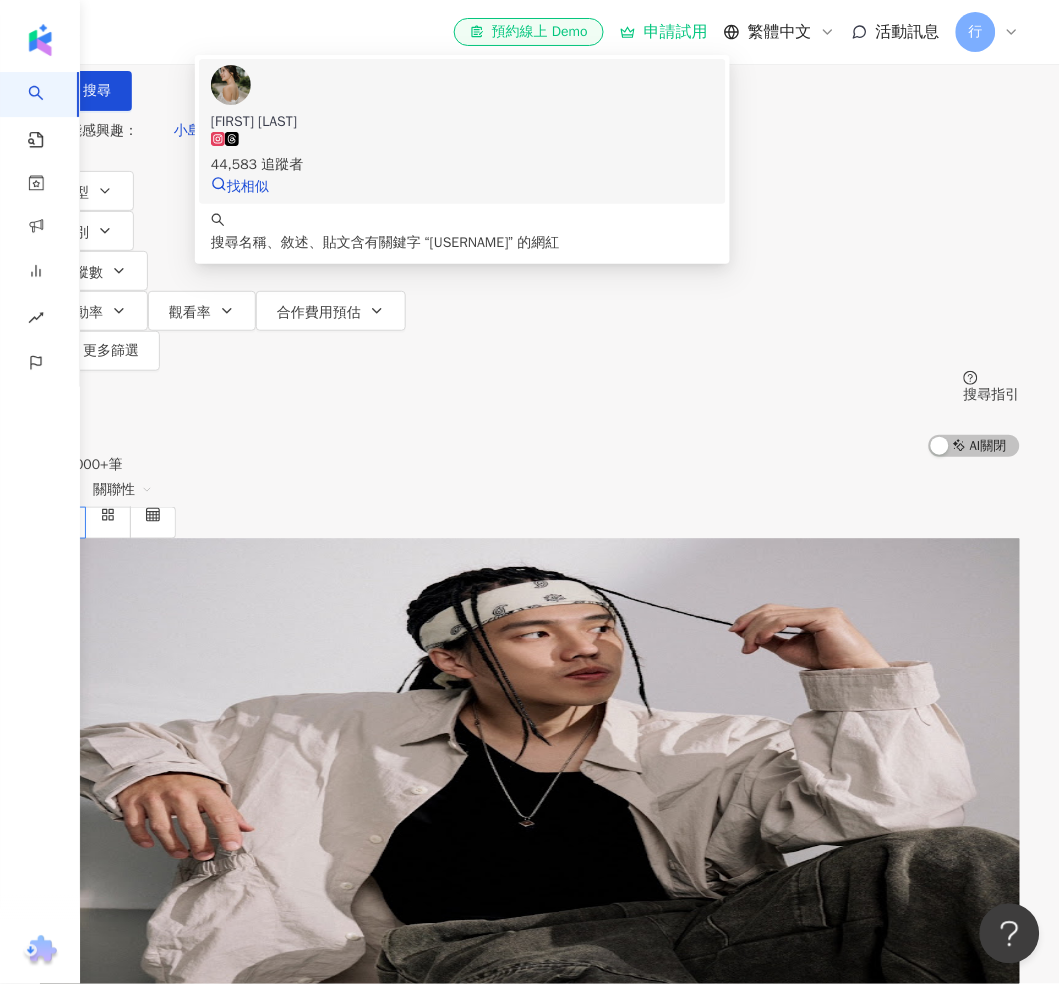 click on "Cassandra Tan" at bounding box center [462, 122] 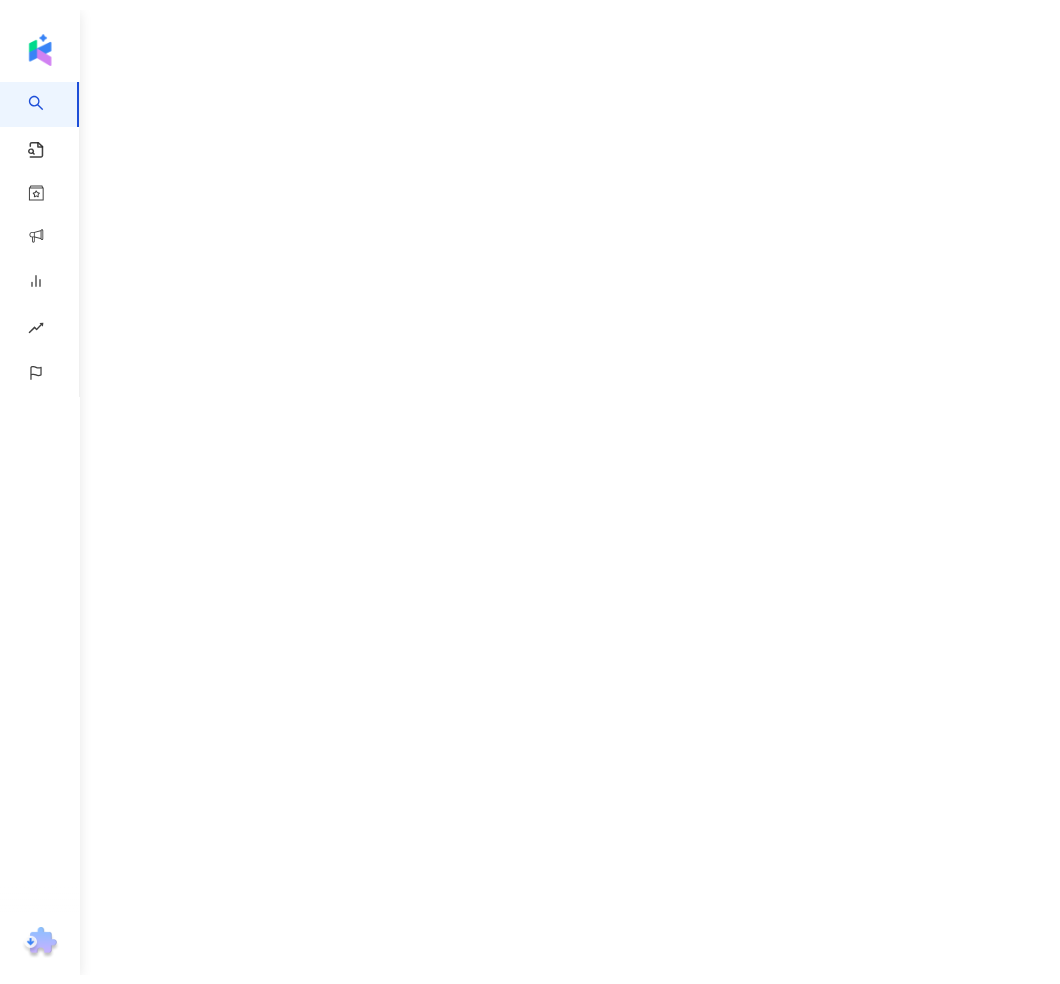 scroll, scrollTop: 0, scrollLeft: 0, axis: both 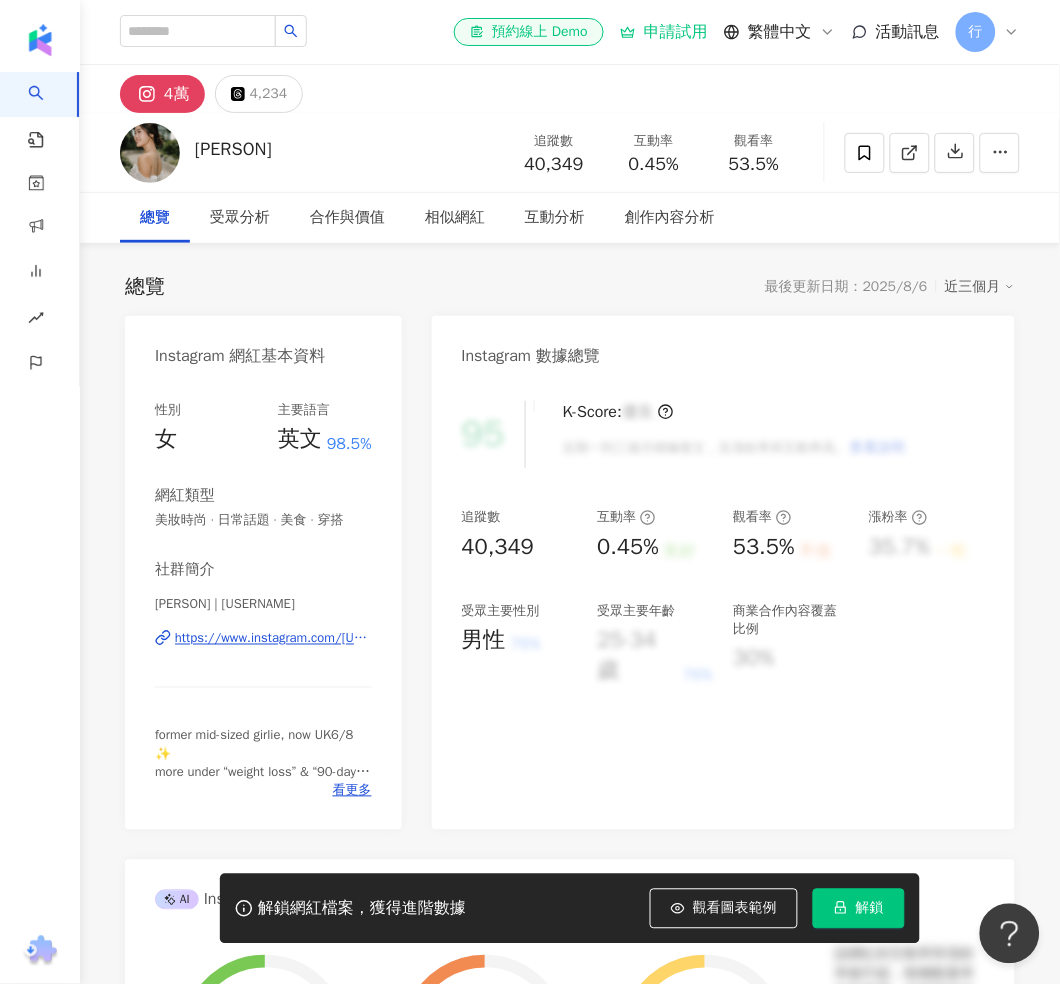 drag, startPoint x: 679, startPoint y: 160, endPoint x: 86, endPoint y: 324, distance: 615.26013 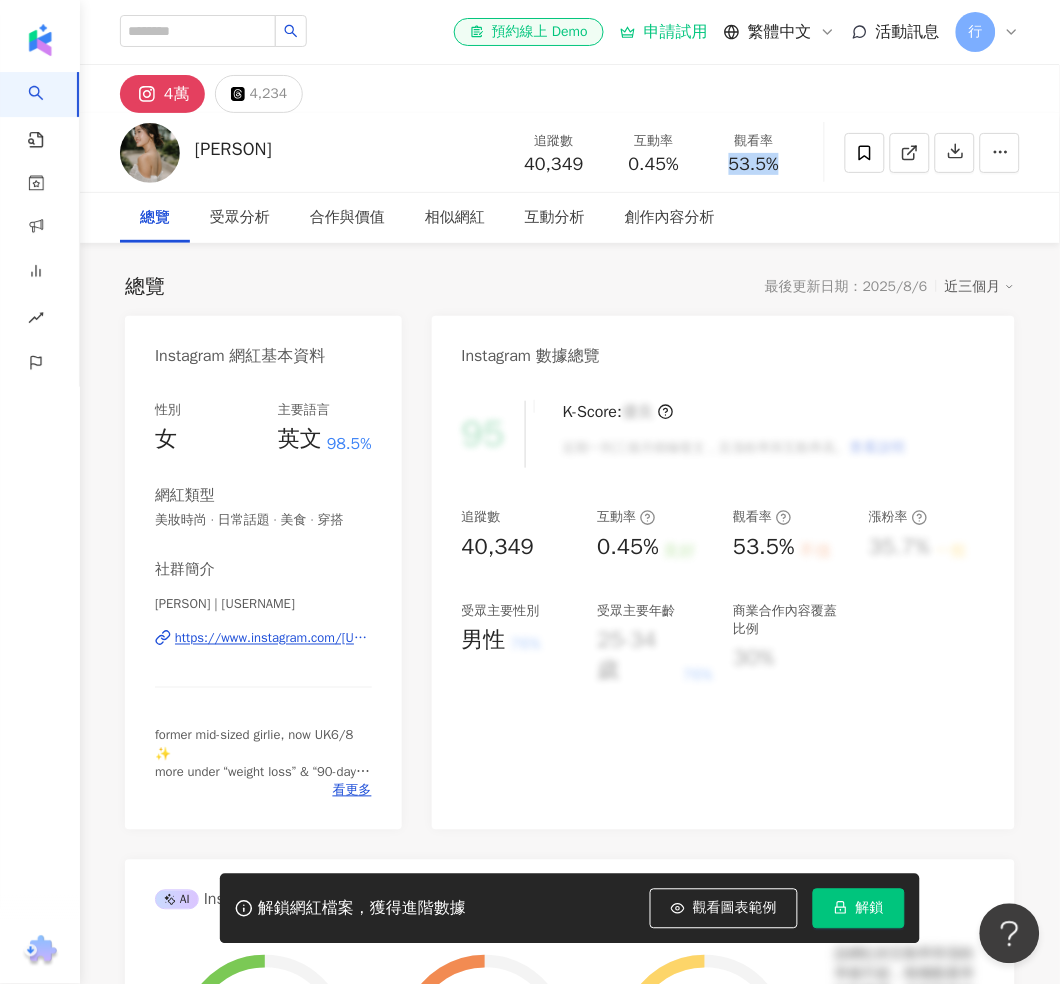 drag, startPoint x: 753, startPoint y: 159, endPoint x: 728, endPoint y: 159, distance: 25 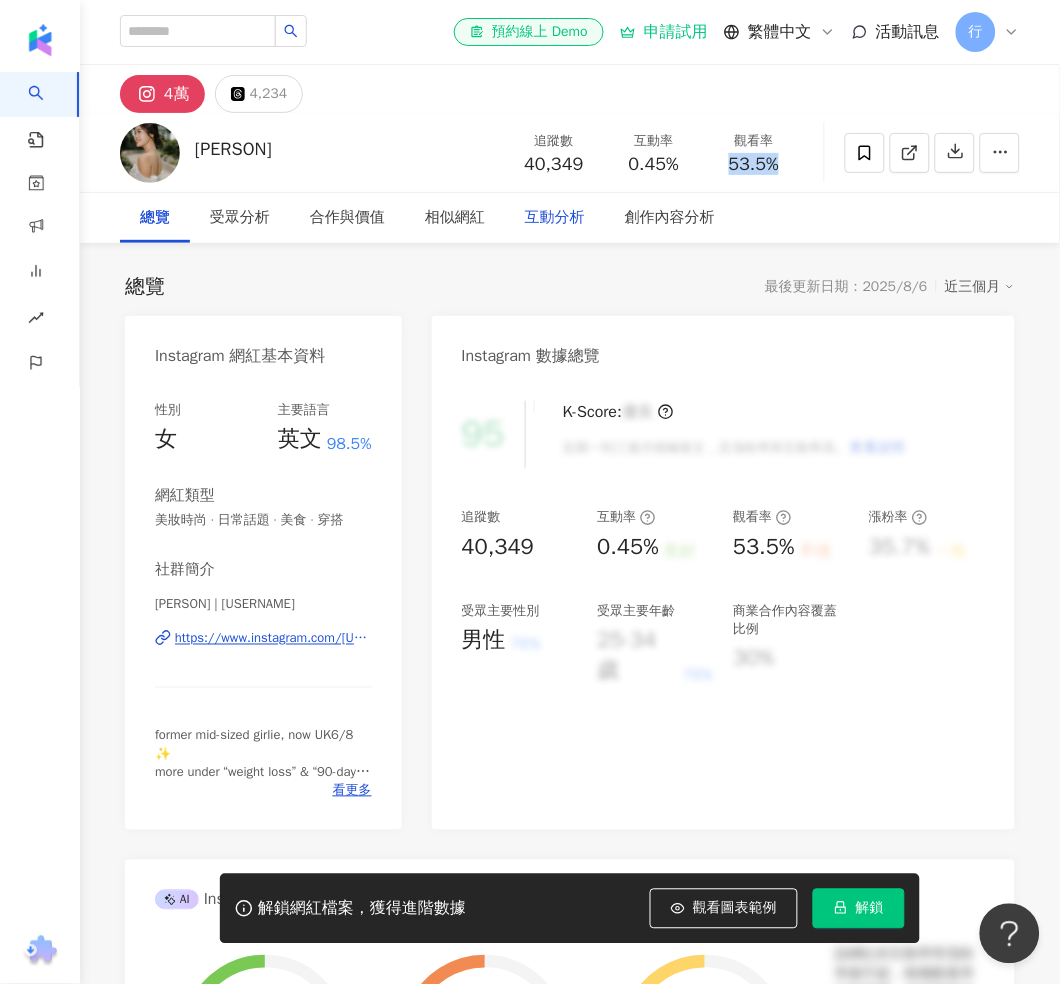 click on "互動分析" at bounding box center (555, 218) 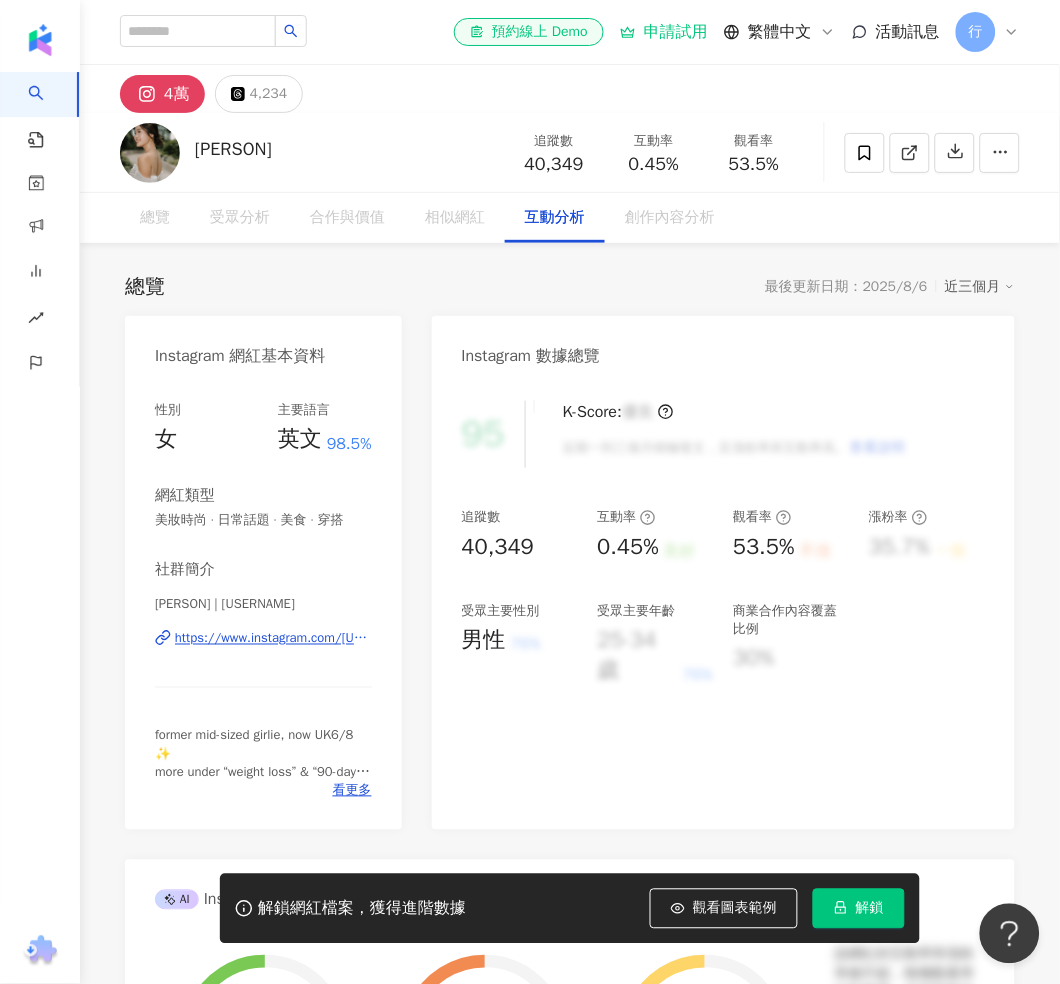 scroll, scrollTop: 3919, scrollLeft: 0, axis: vertical 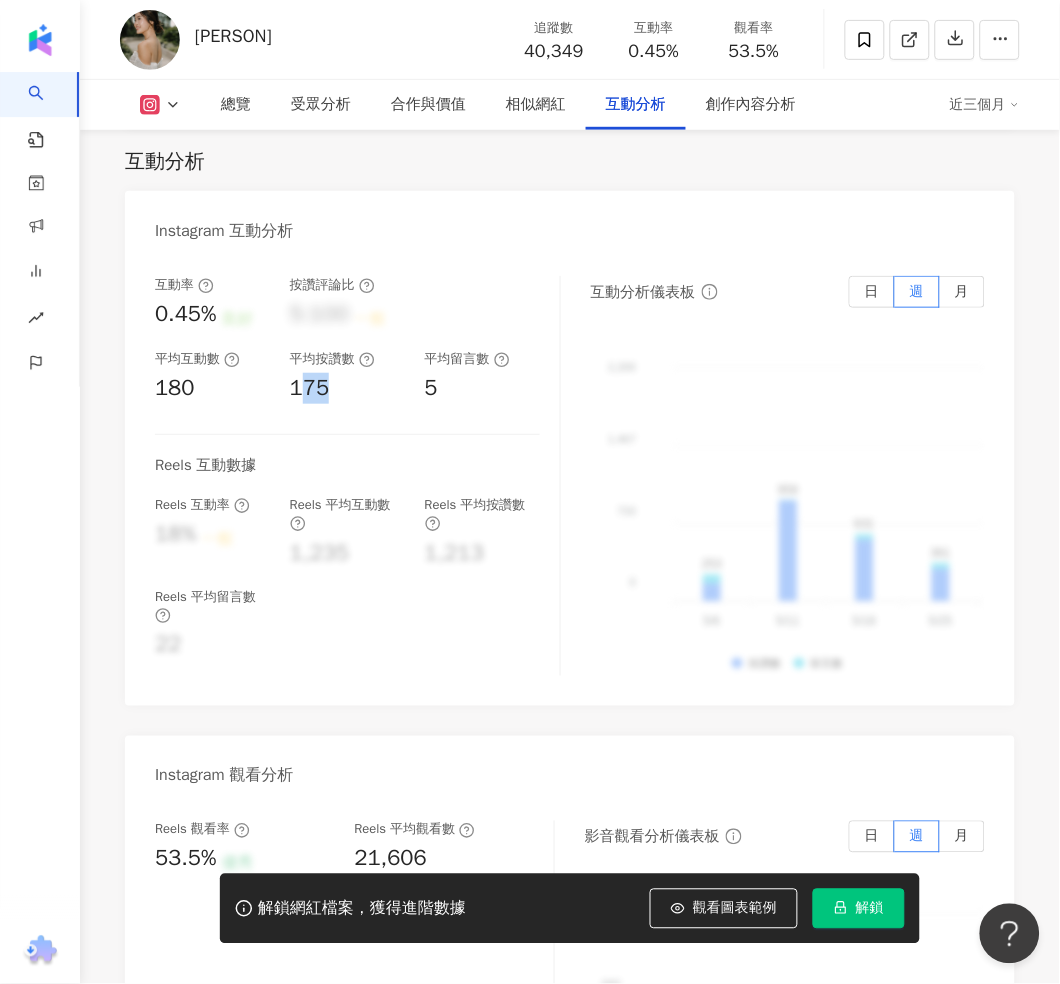 drag, startPoint x: 331, startPoint y: 388, endPoint x: 294, endPoint y: 388, distance: 37 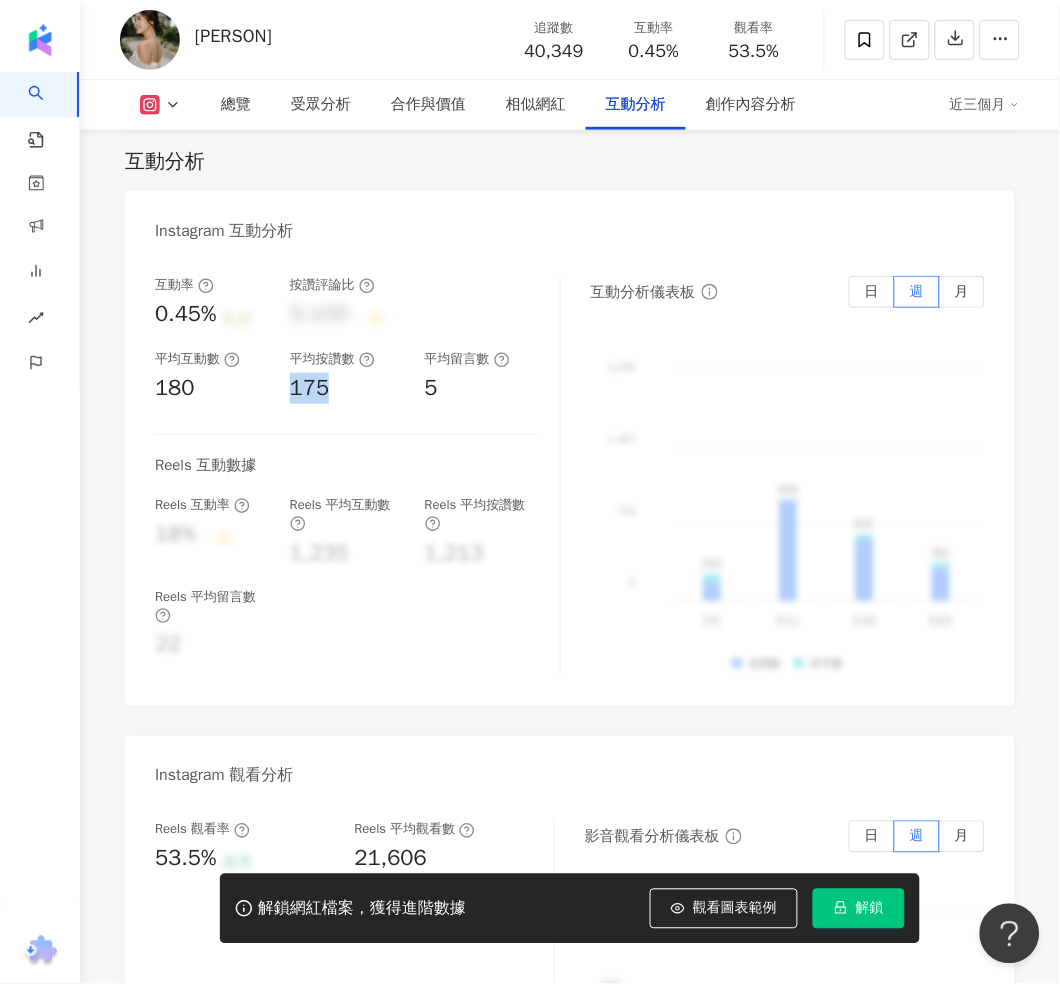 copy on "175" 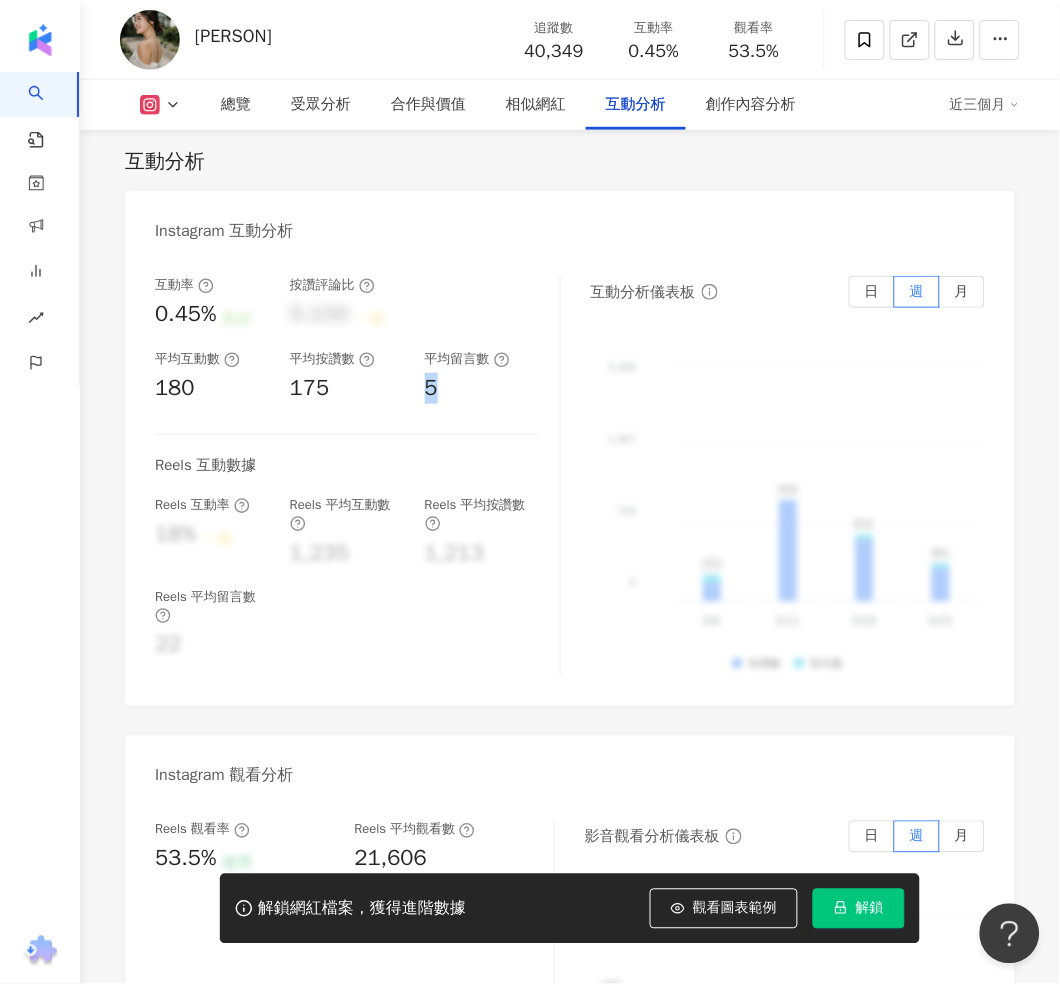 click on "互動率   0.45% 良好 按讚評論比   5:100 一般 平均互動數    180 平均按讚數   175 平均留言數   5" at bounding box center [347, 340] 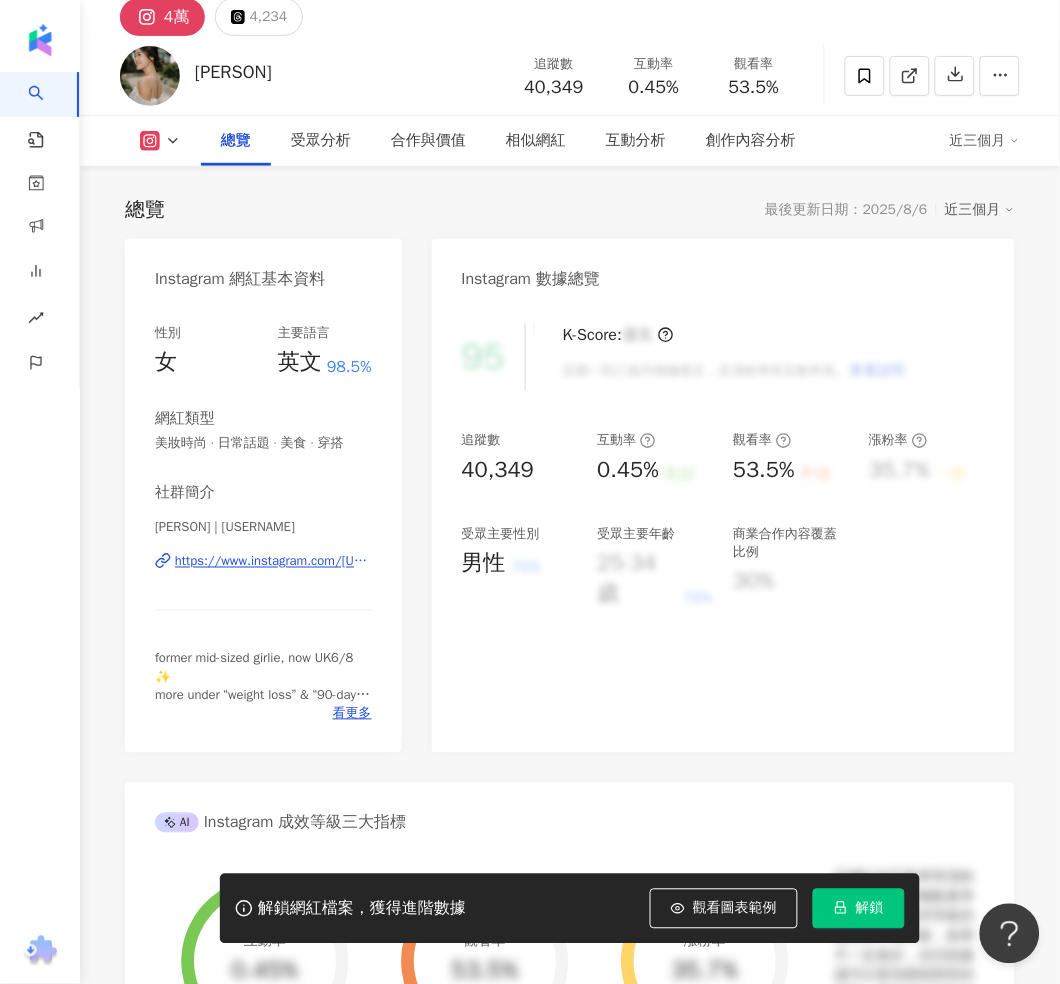 scroll, scrollTop: 0, scrollLeft: 0, axis: both 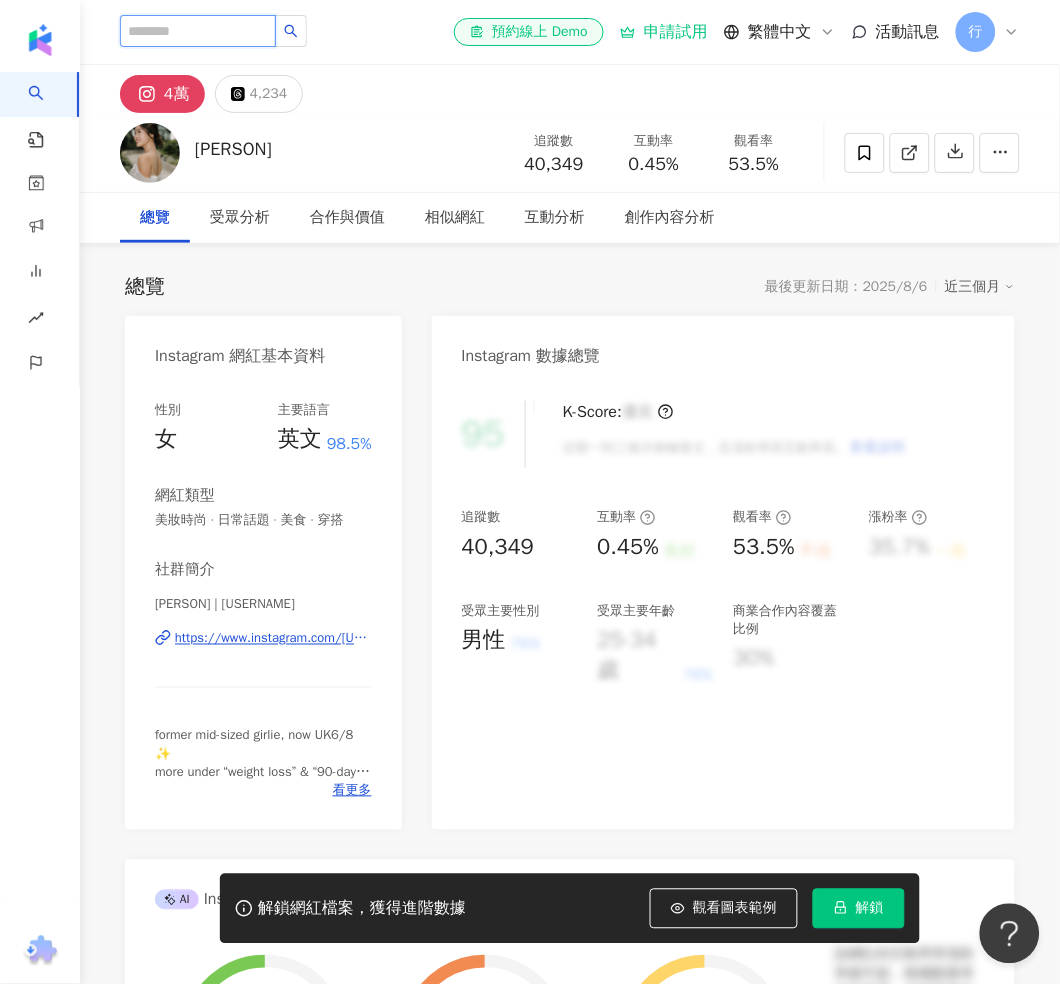 click at bounding box center [198, 31] 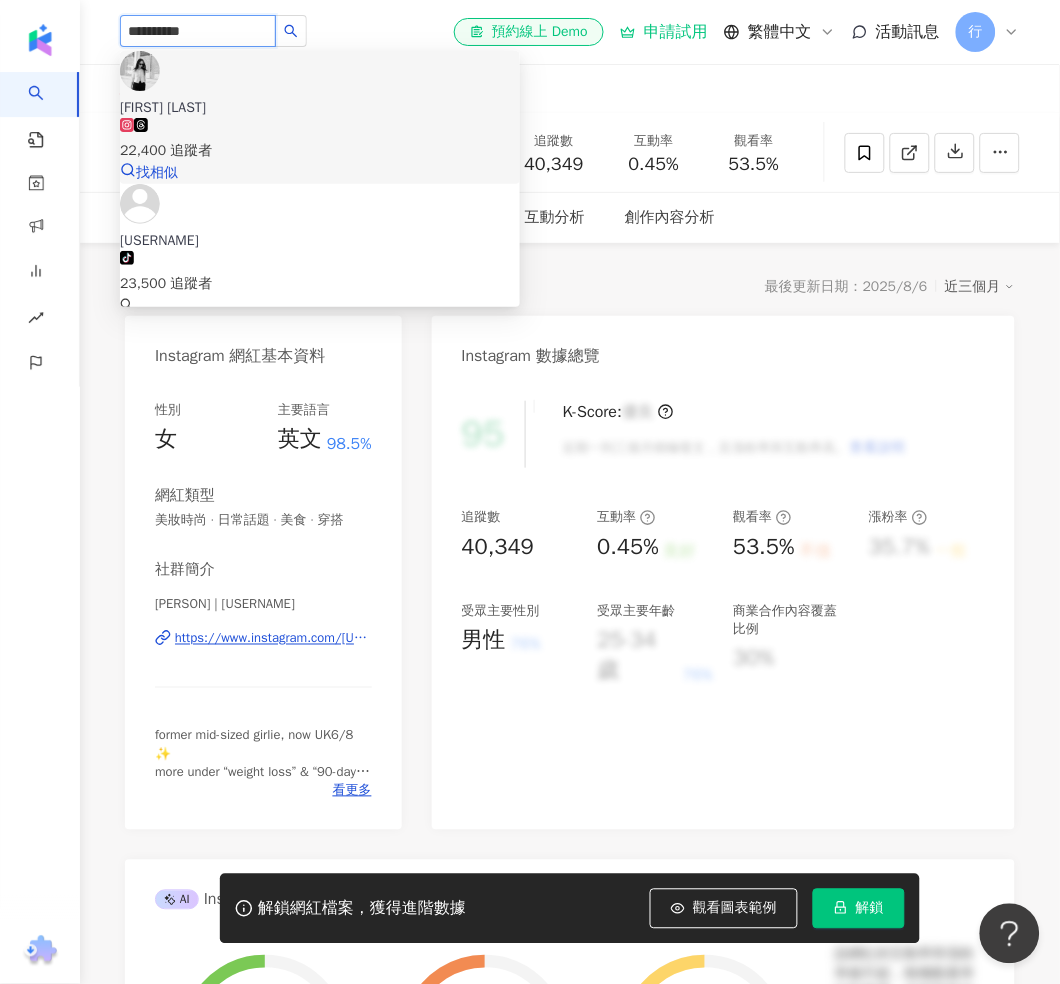 click on "22,400   追蹤者" at bounding box center [320, 151] 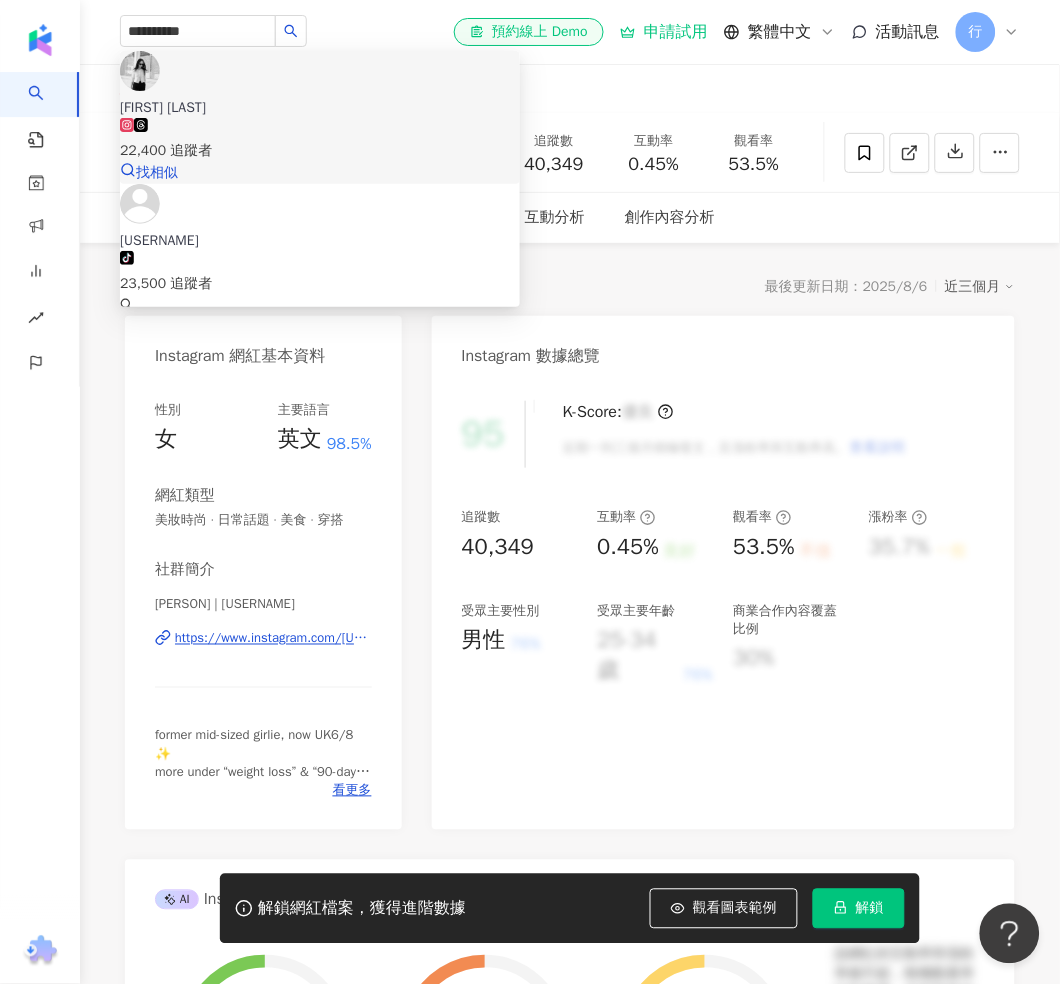 type 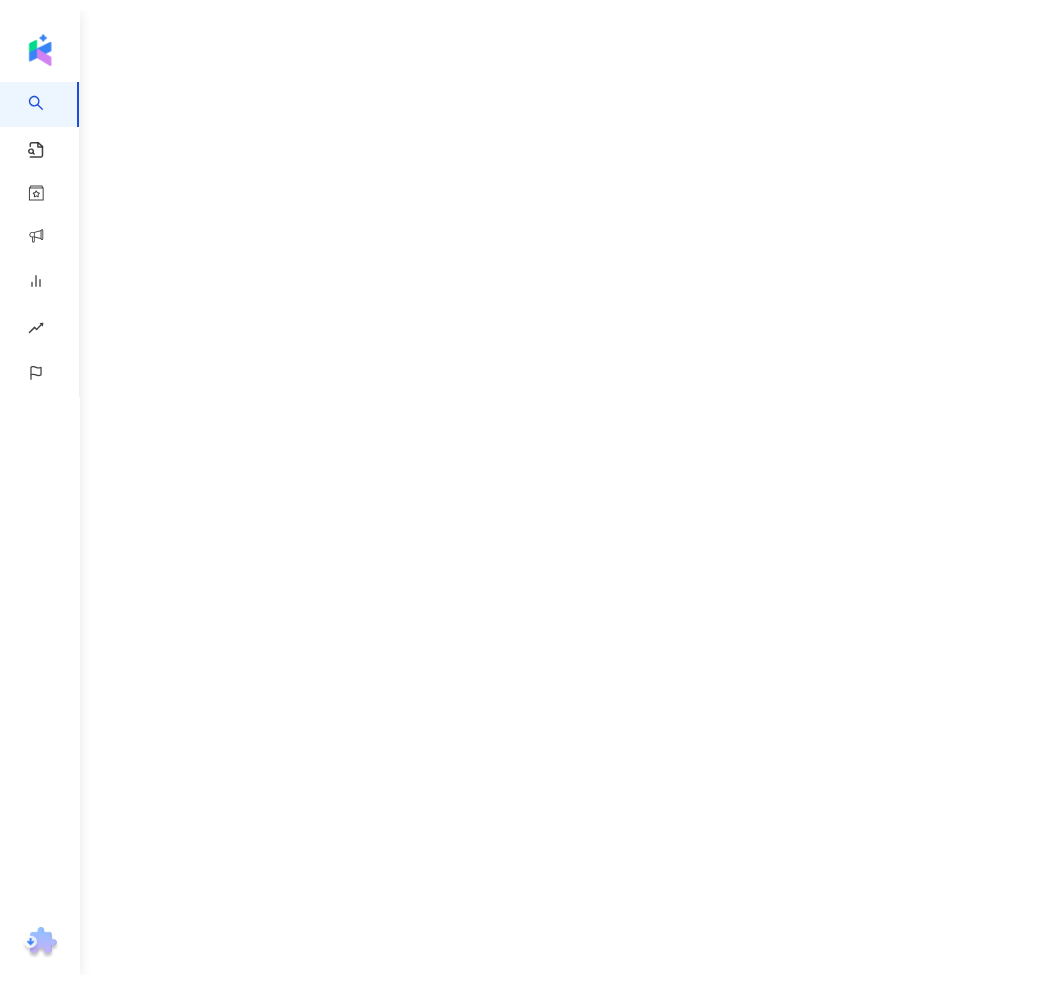 scroll, scrollTop: 0, scrollLeft: 0, axis: both 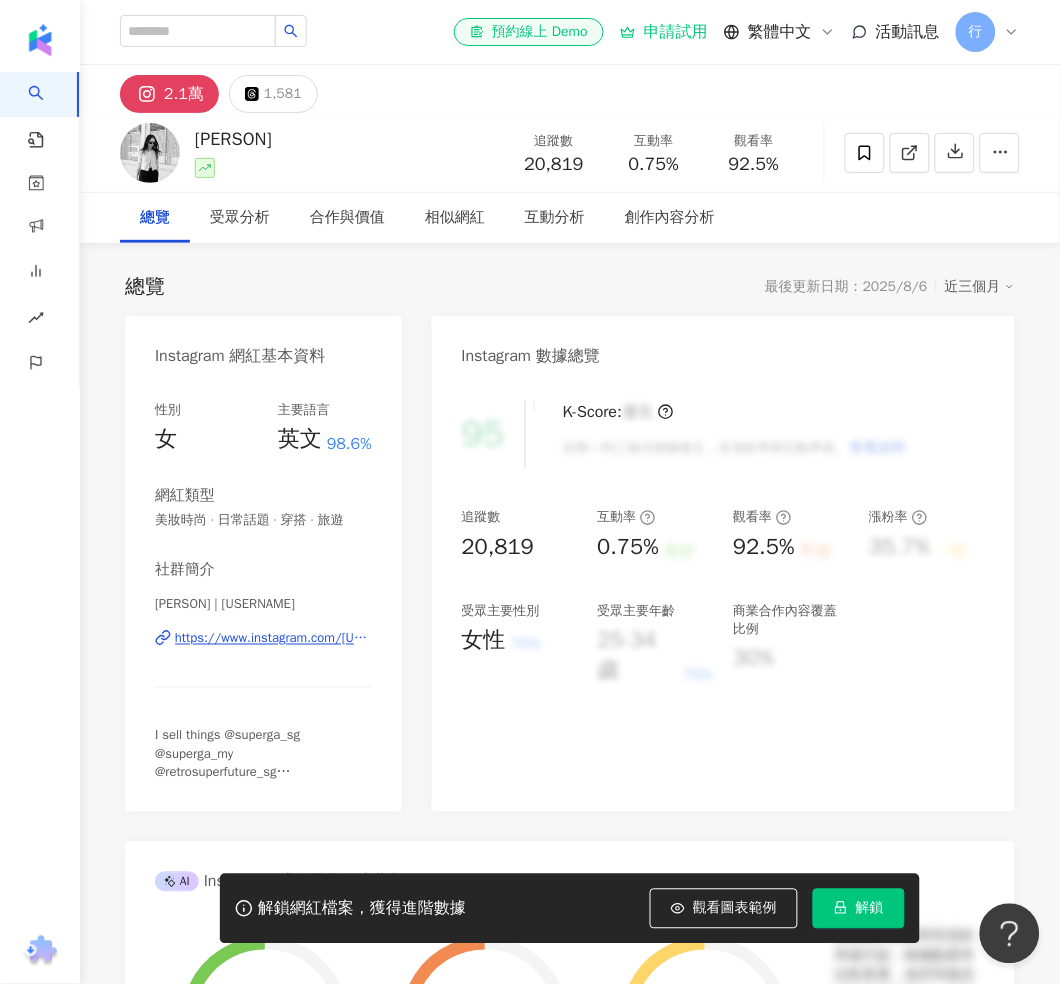 click on "0.75%" at bounding box center [654, 165] 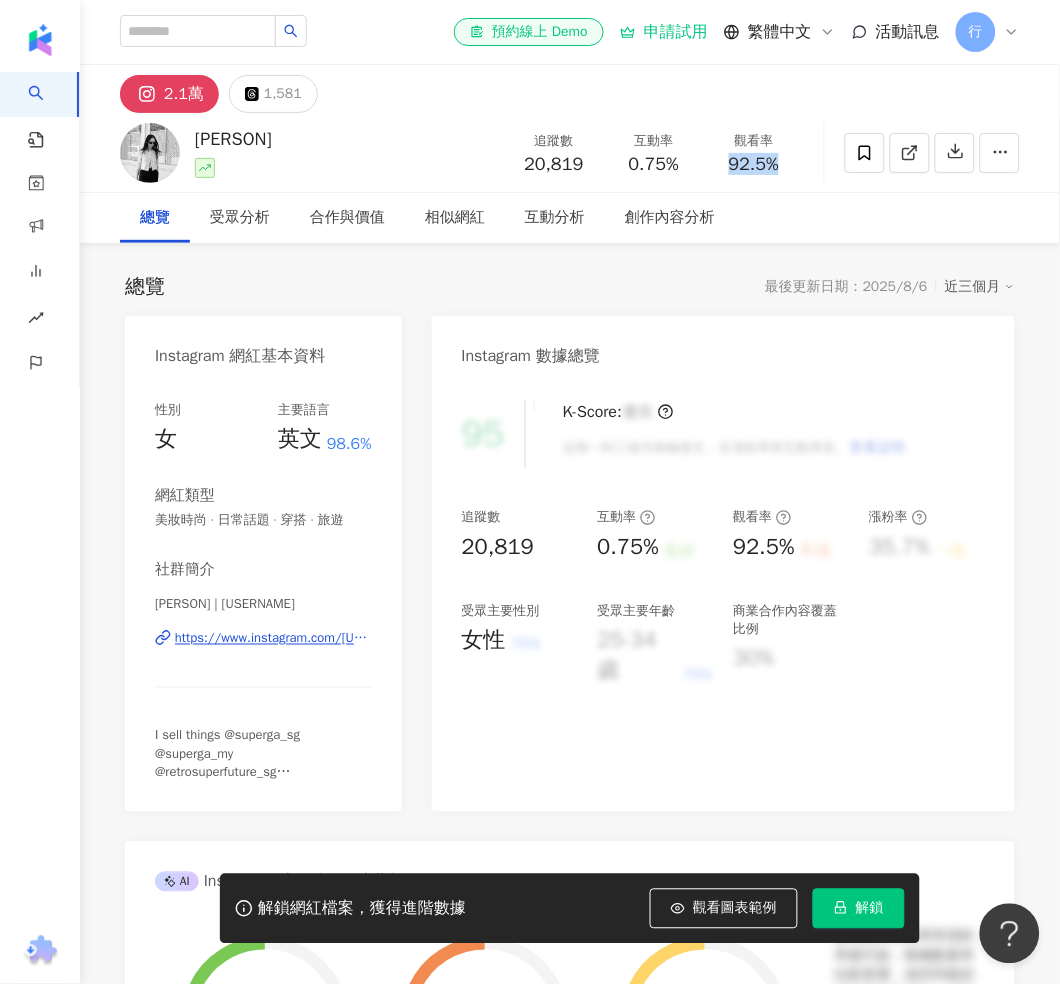 drag, startPoint x: 747, startPoint y: 161, endPoint x: 730, endPoint y: 161, distance: 17 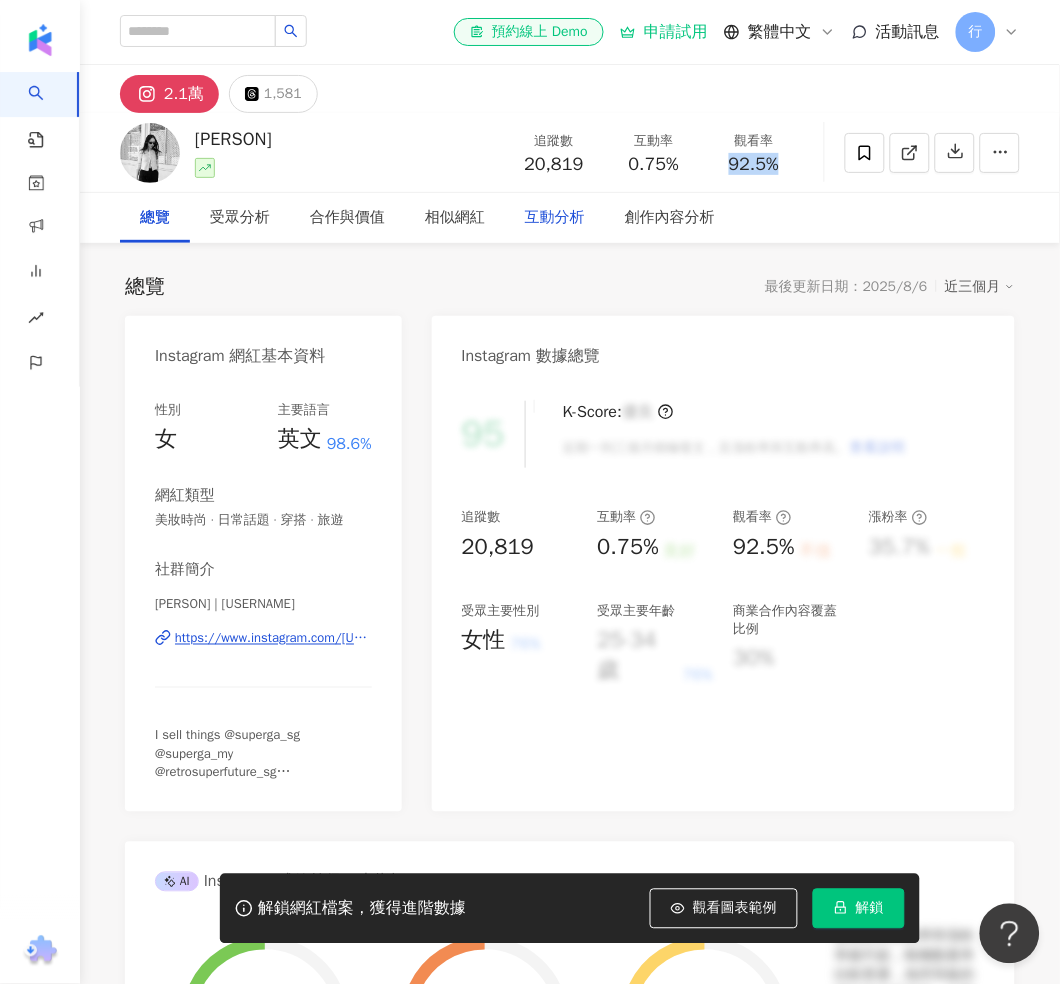 click on "互動分析" at bounding box center (555, 218) 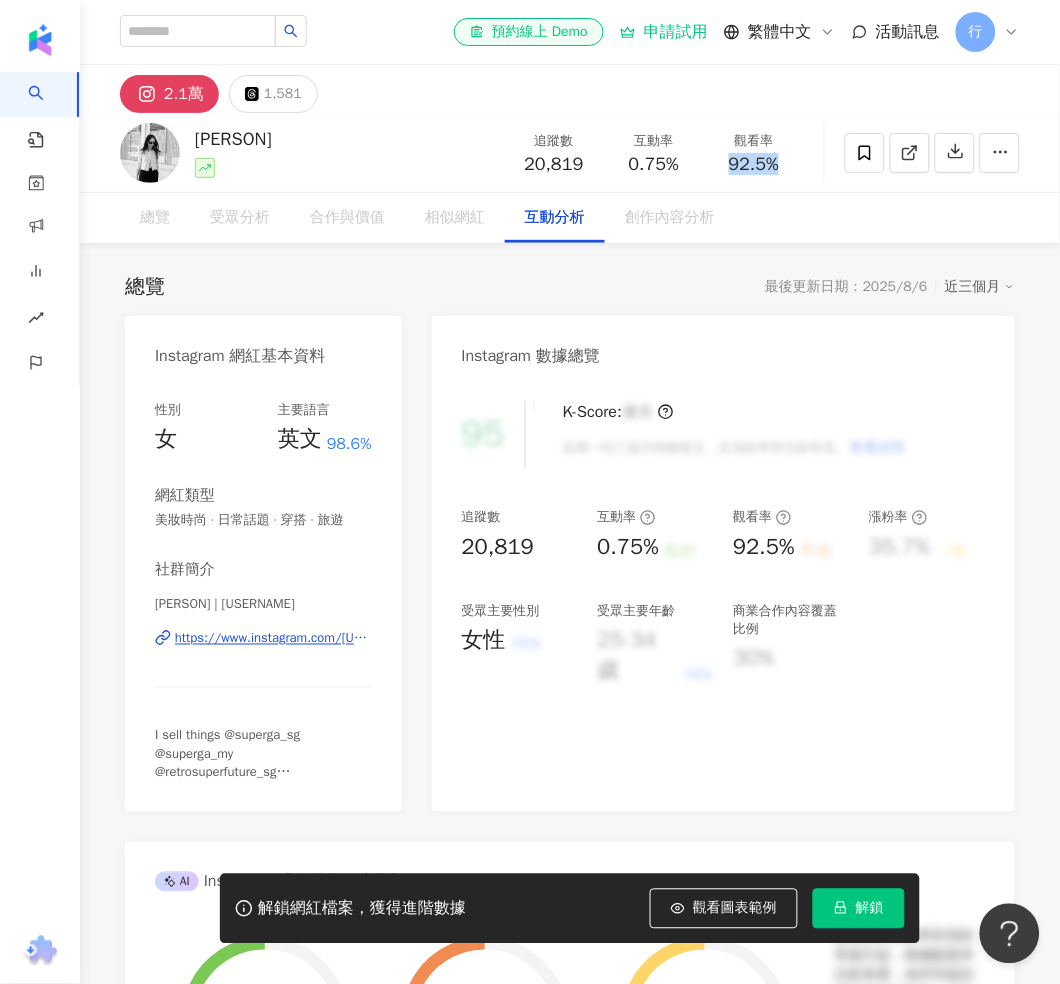 scroll, scrollTop: 3890, scrollLeft: 0, axis: vertical 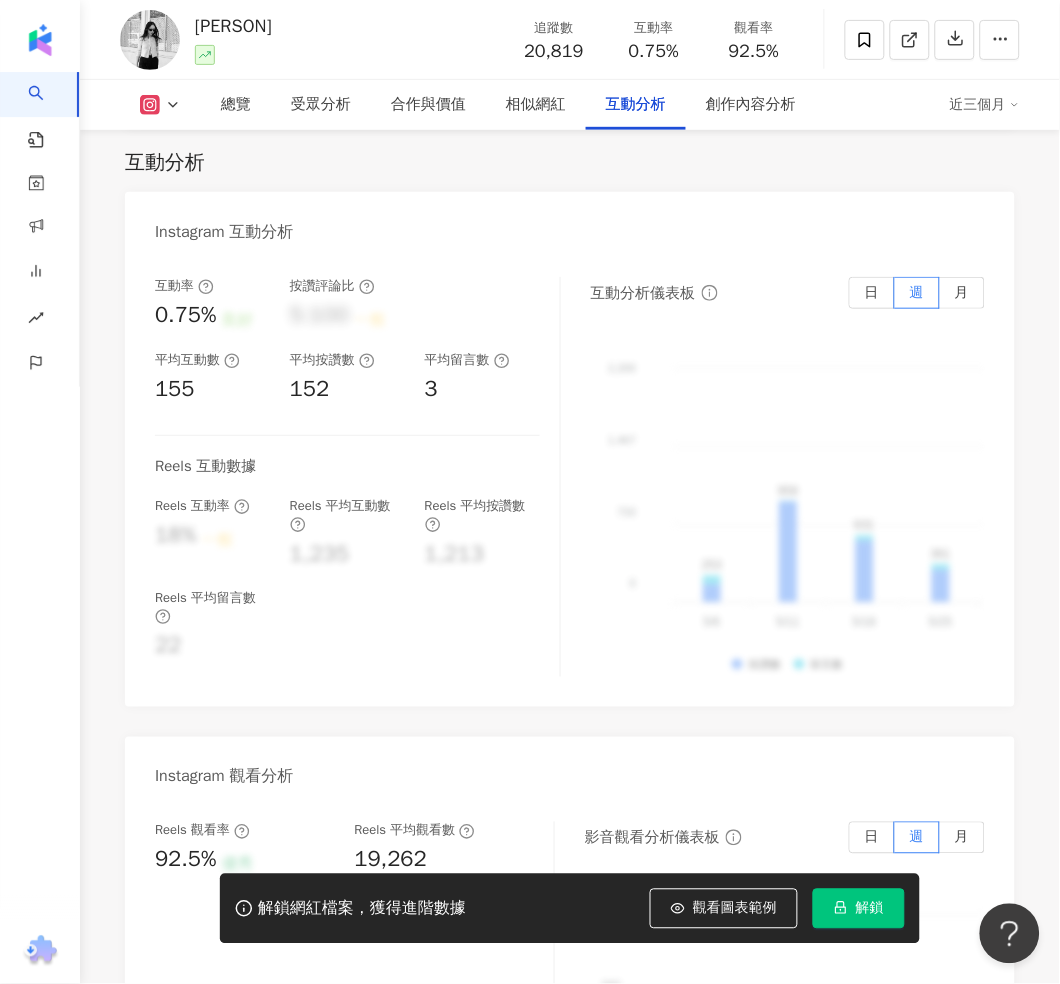 click on "互動率   0.75% 良好 按讚評論比   5:100 一般 平均互動數    155 平均按讚數   152 平均留言數   3" at bounding box center (347, 341) 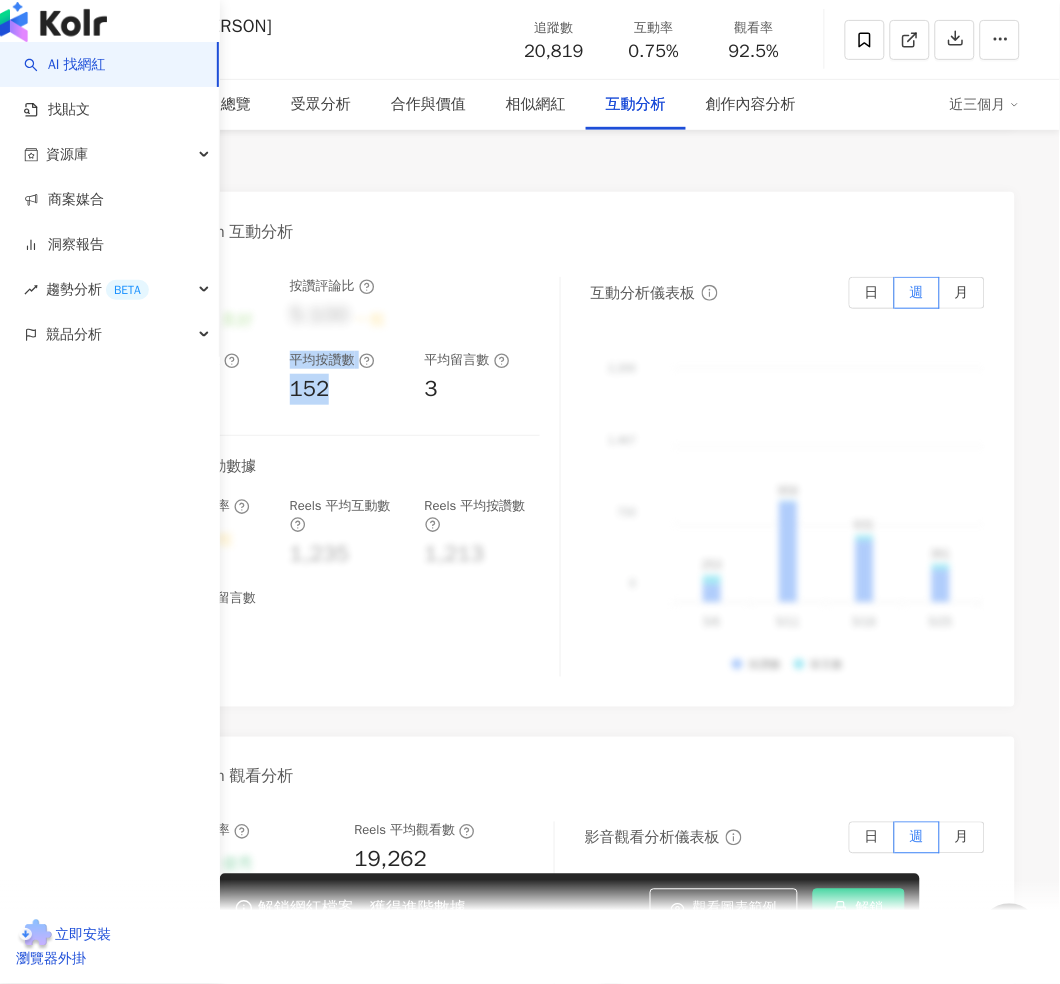 click on "AI 找網紅" at bounding box center (65, 65) 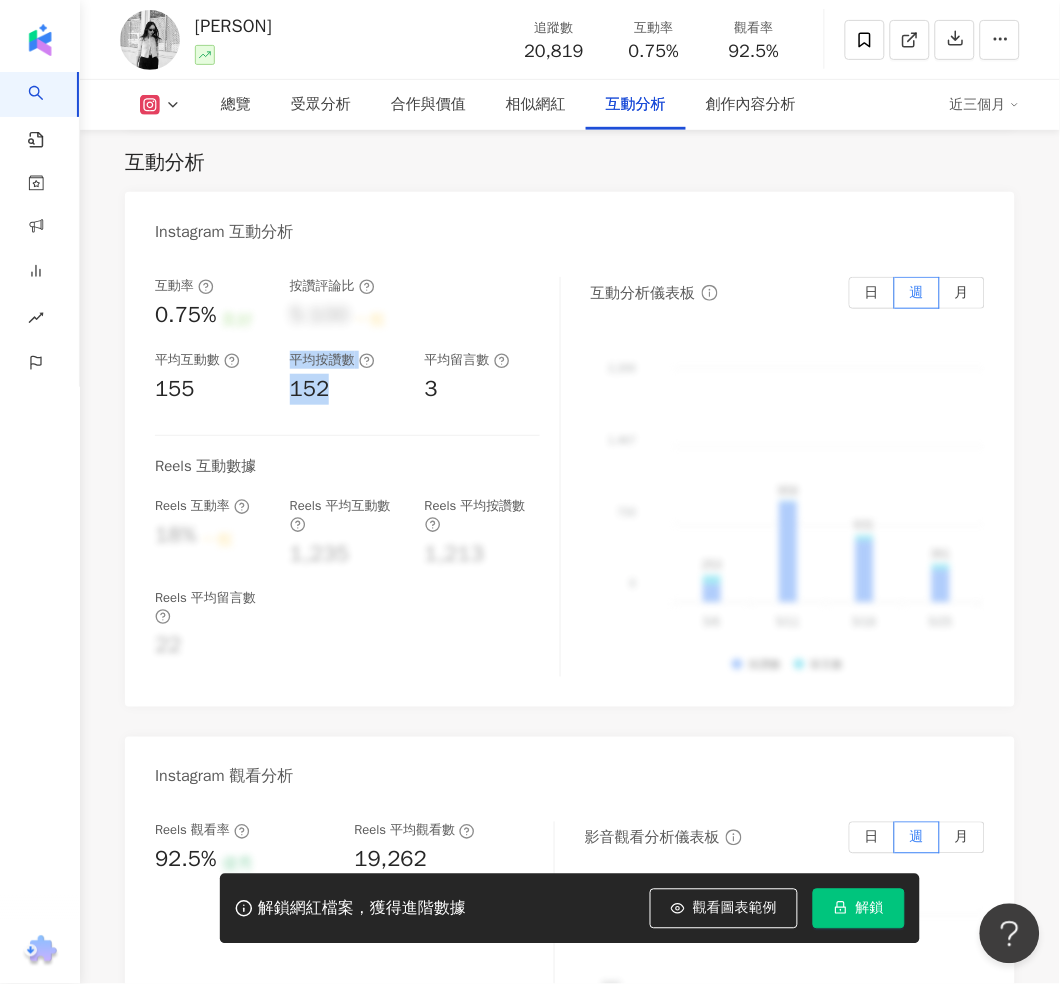 scroll, scrollTop: 0, scrollLeft: 0, axis: both 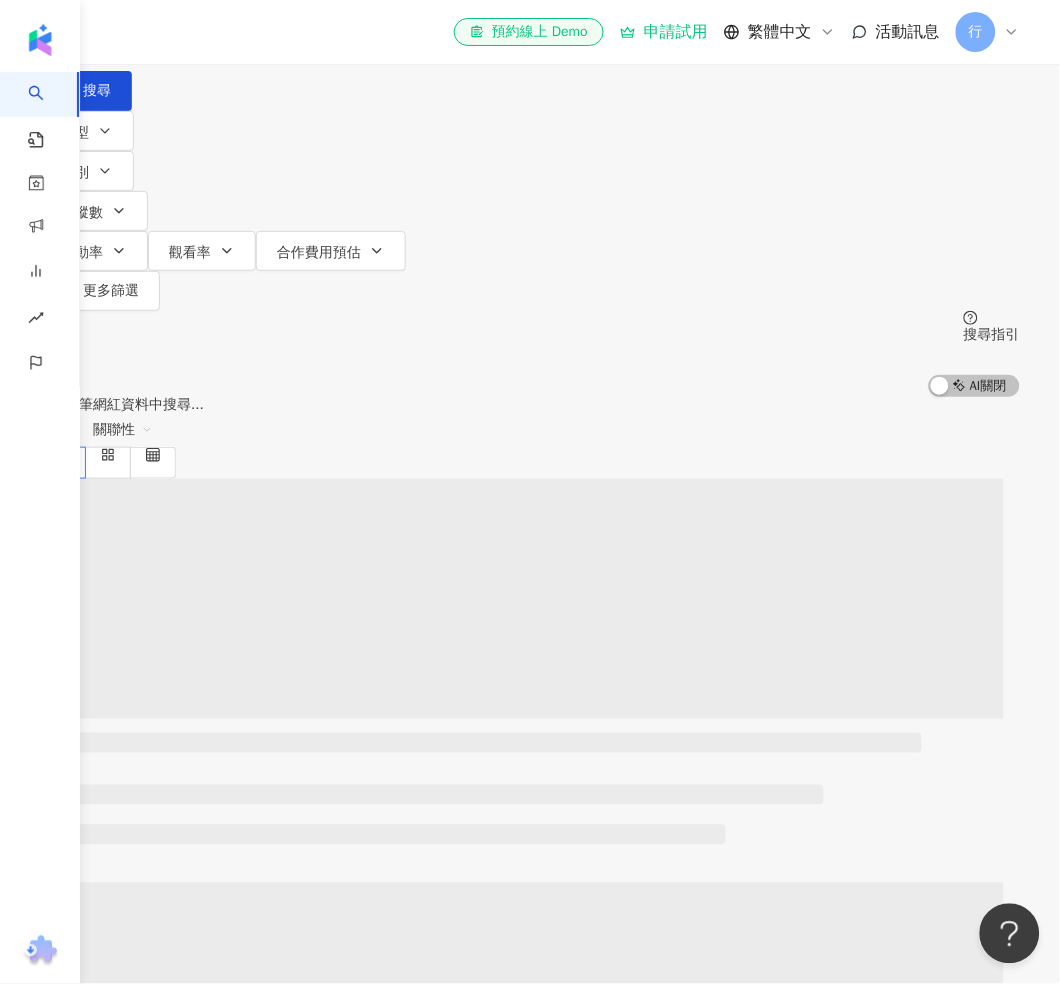 click at bounding box center (250, 19) 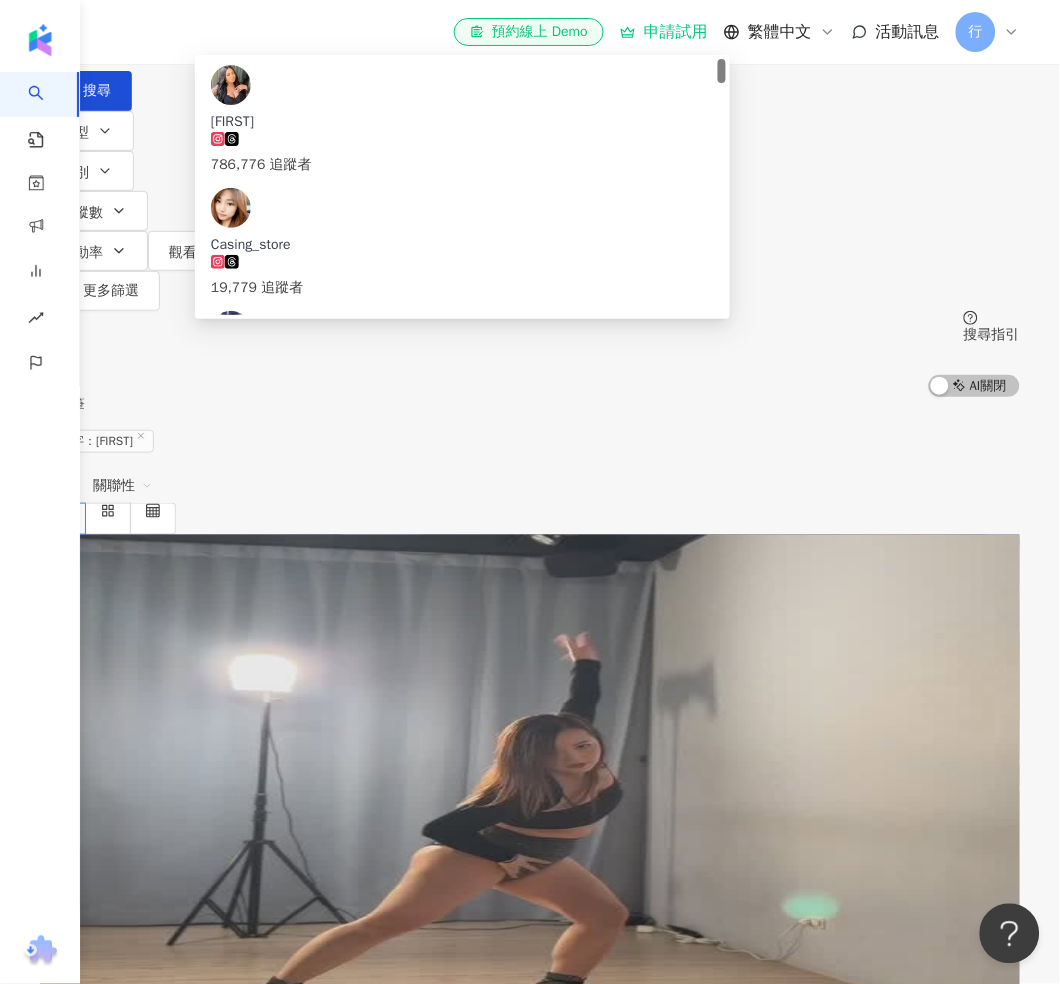 drag, startPoint x: 413, startPoint y: 125, endPoint x: 276, endPoint y: 124, distance: 137.00365 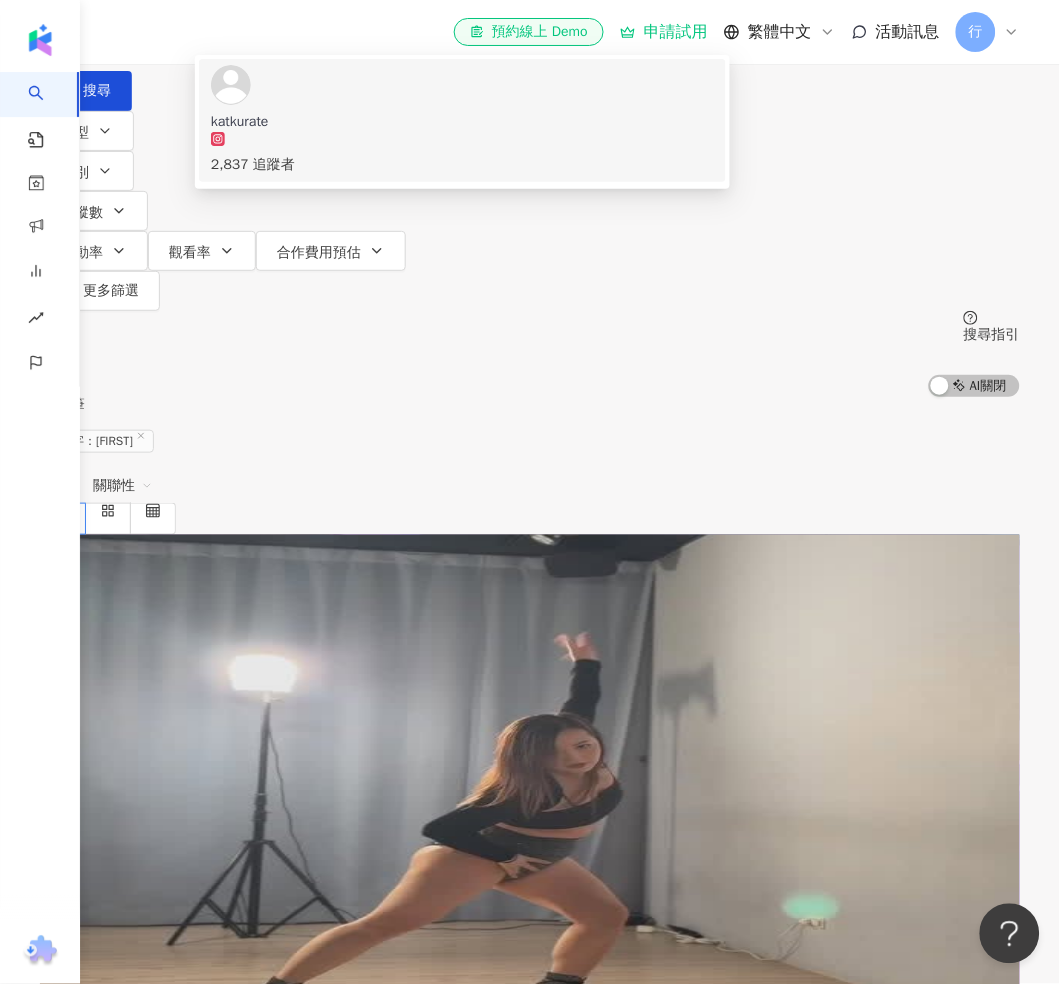 click on "katkurate" at bounding box center (462, 122) 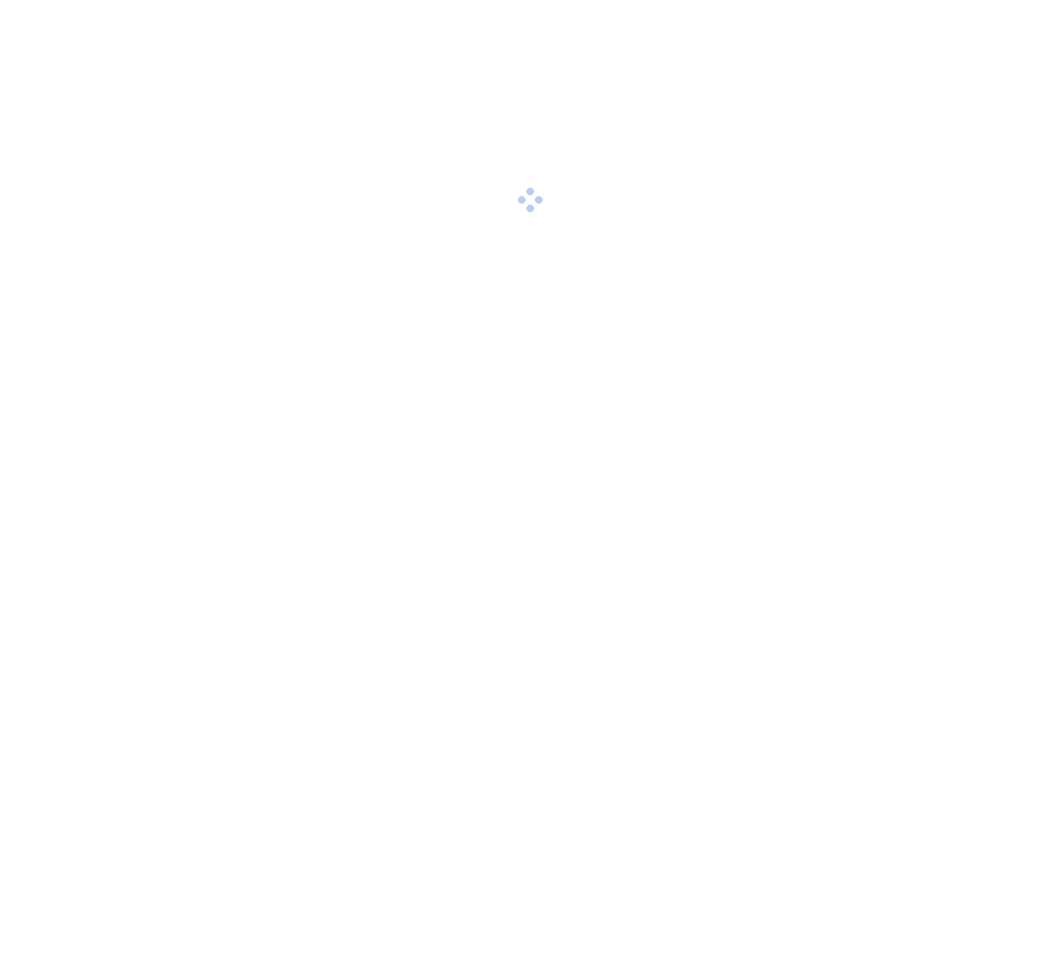scroll, scrollTop: 0, scrollLeft: 0, axis: both 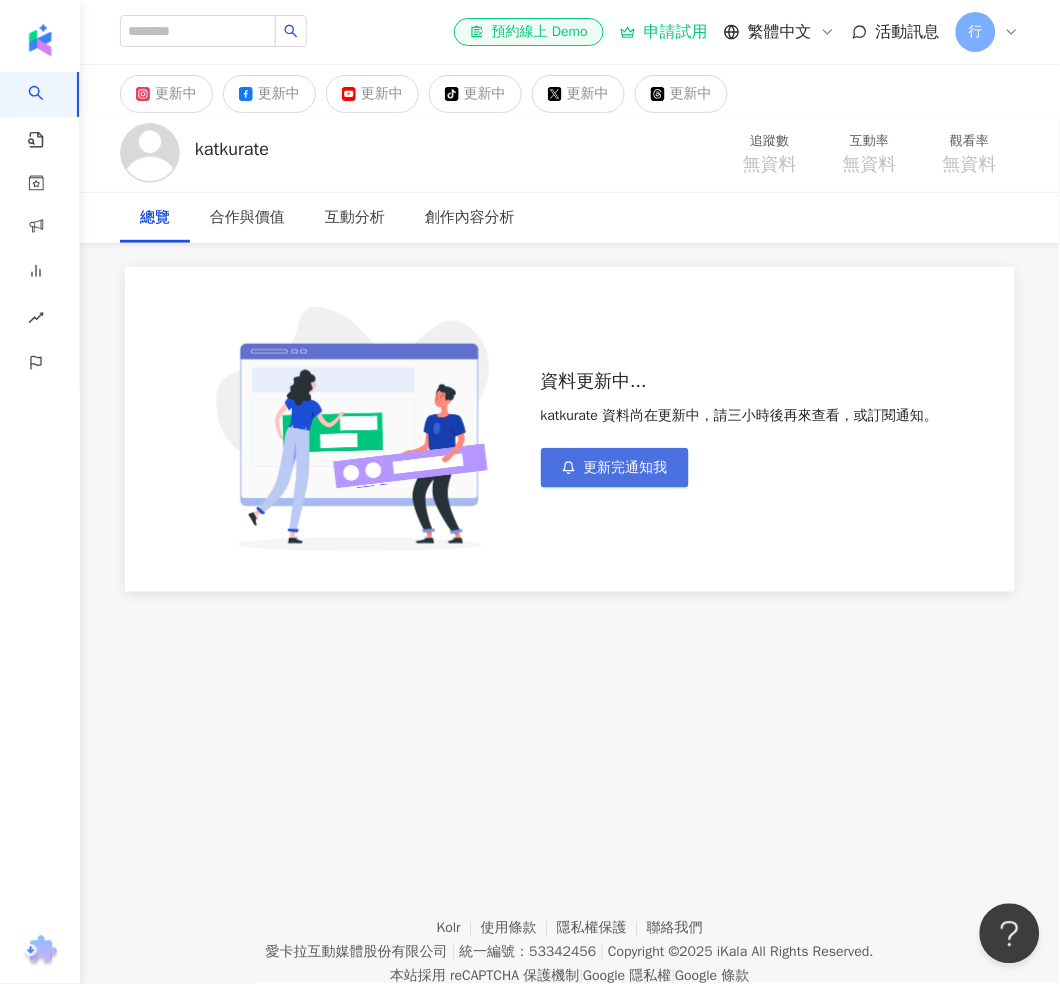 click on "更新完通知我" at bounding box center (626, 468) 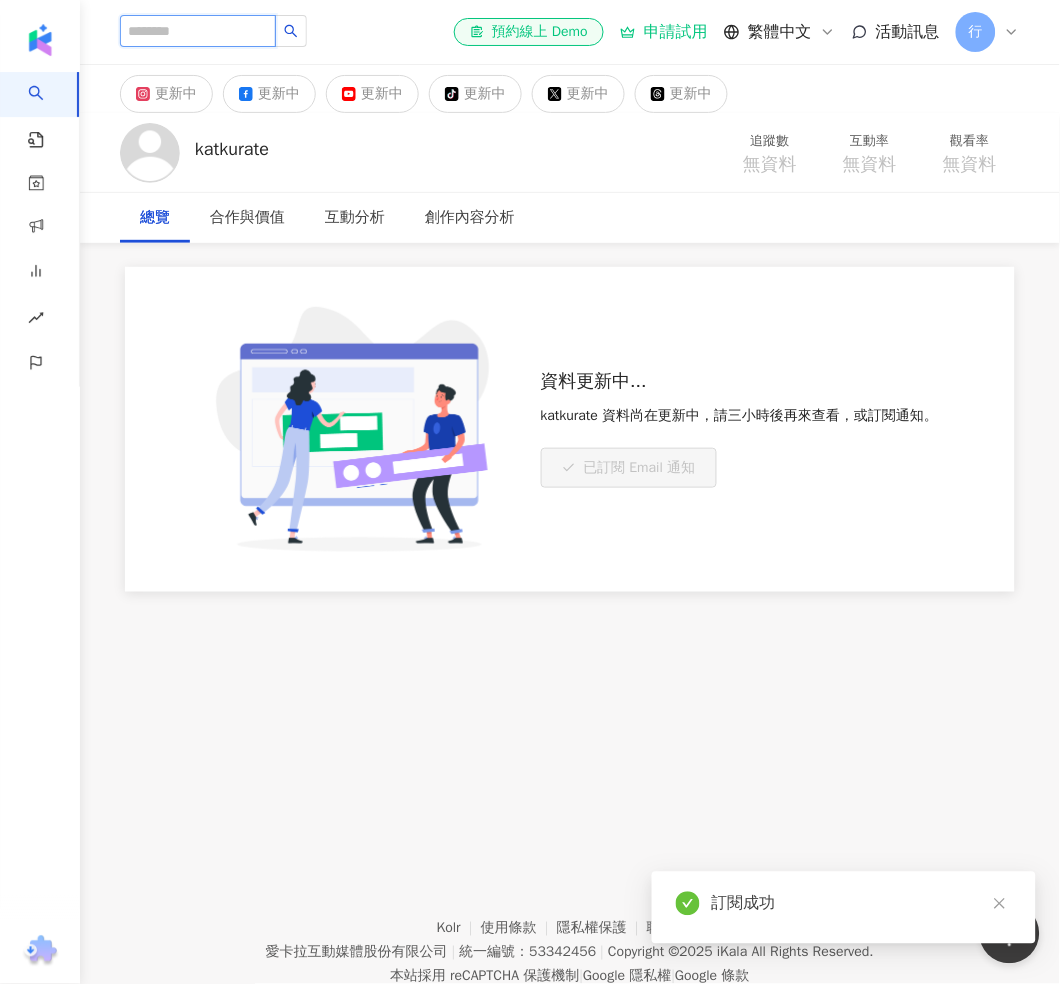 drag, startPoint x: 248, startPoint y: 34, endPoint x: 265, endPoint y: 33, distance: 17.029387 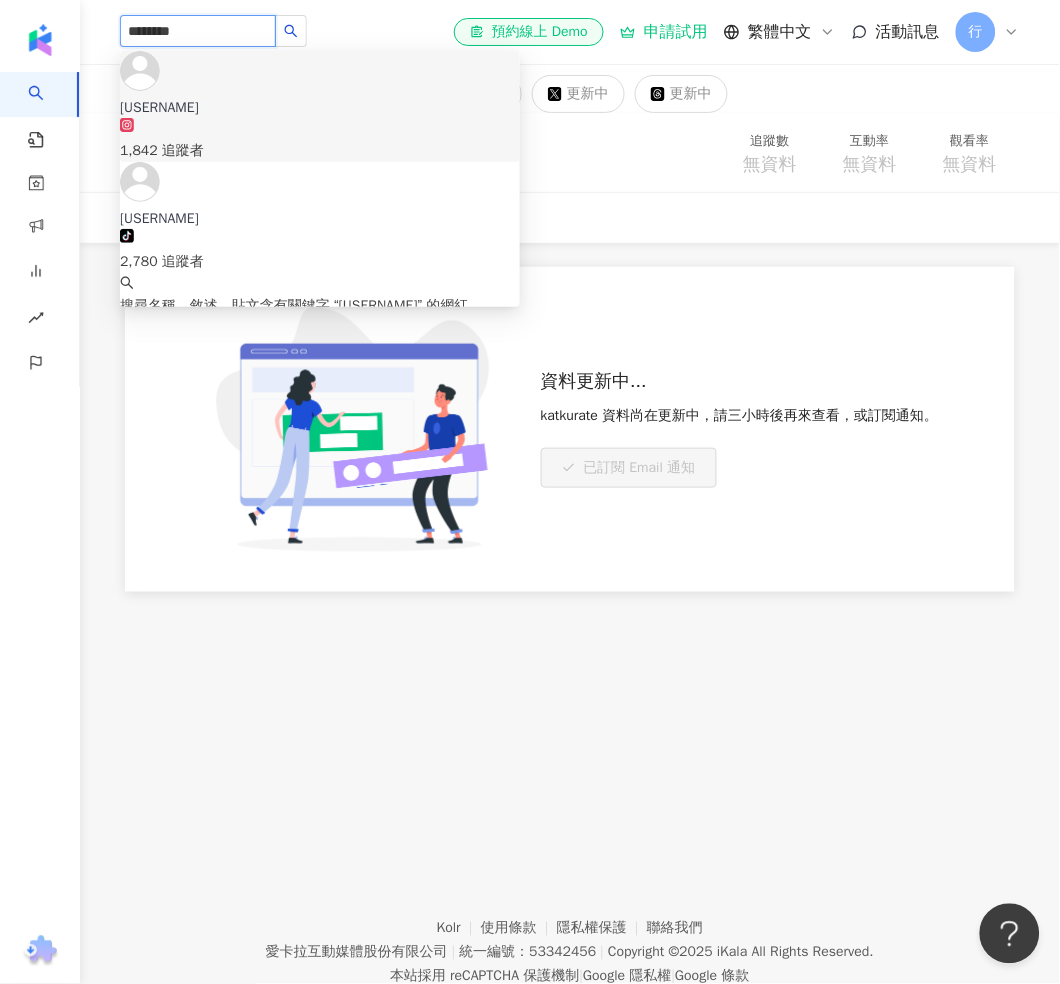 click on "1,842   追蹤者" at bounding box center [320, 140] 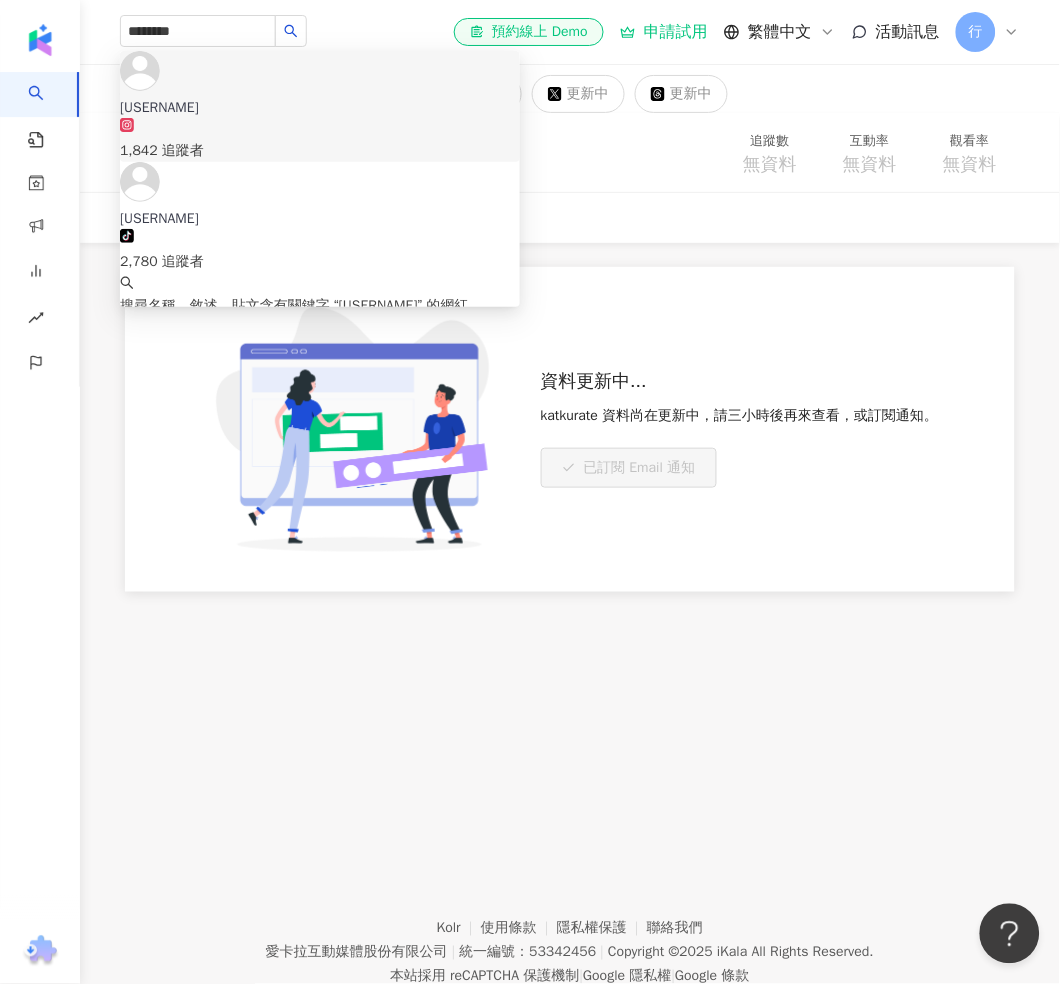 type 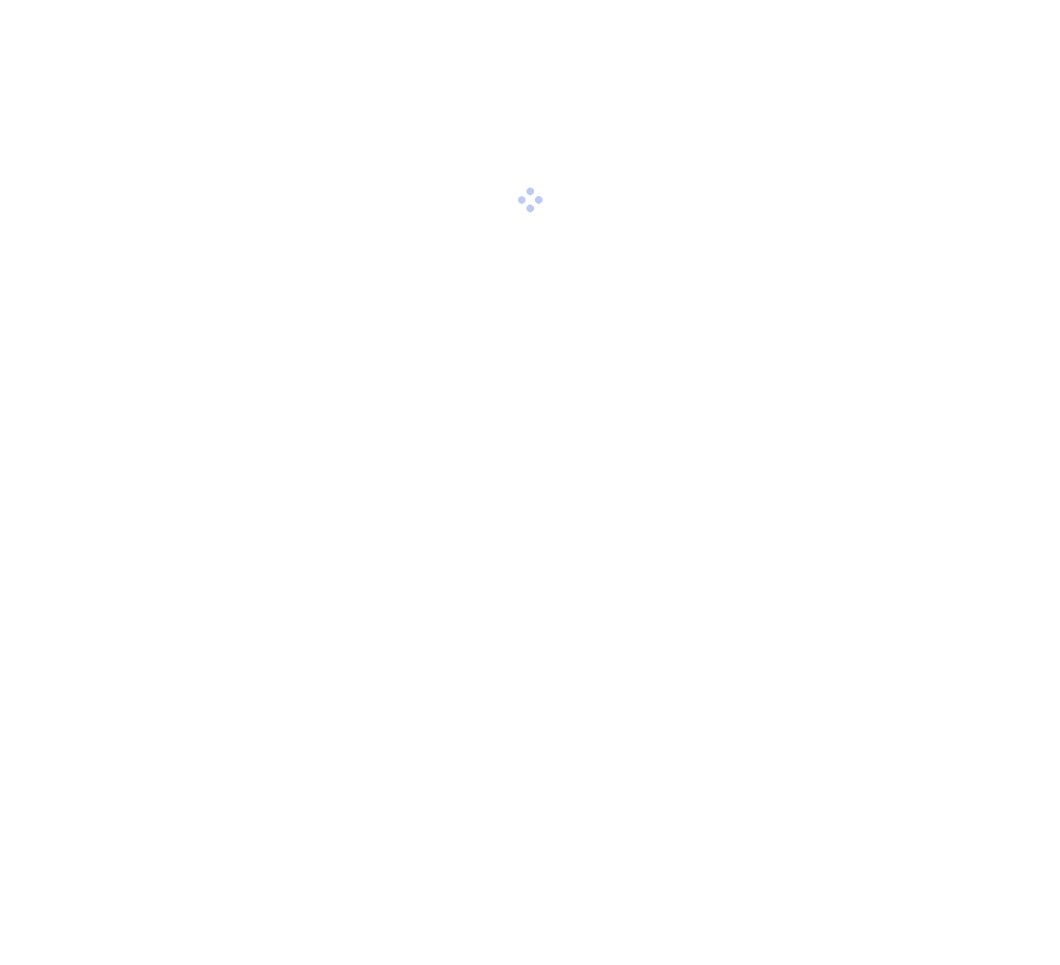 scroll, scrollTop: 0, scrollLeft: 0, axis: both 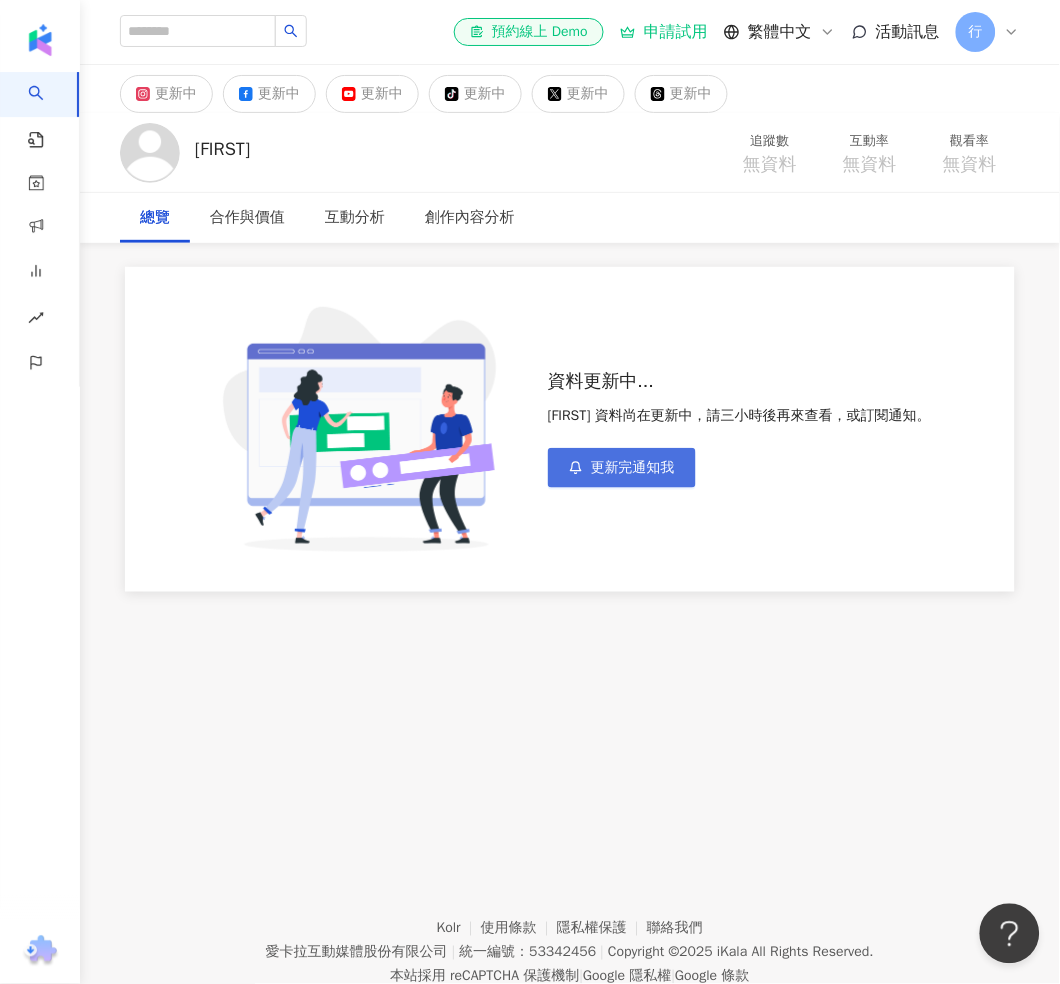 click on "更新完通知我" at bounding box center [633, 468] 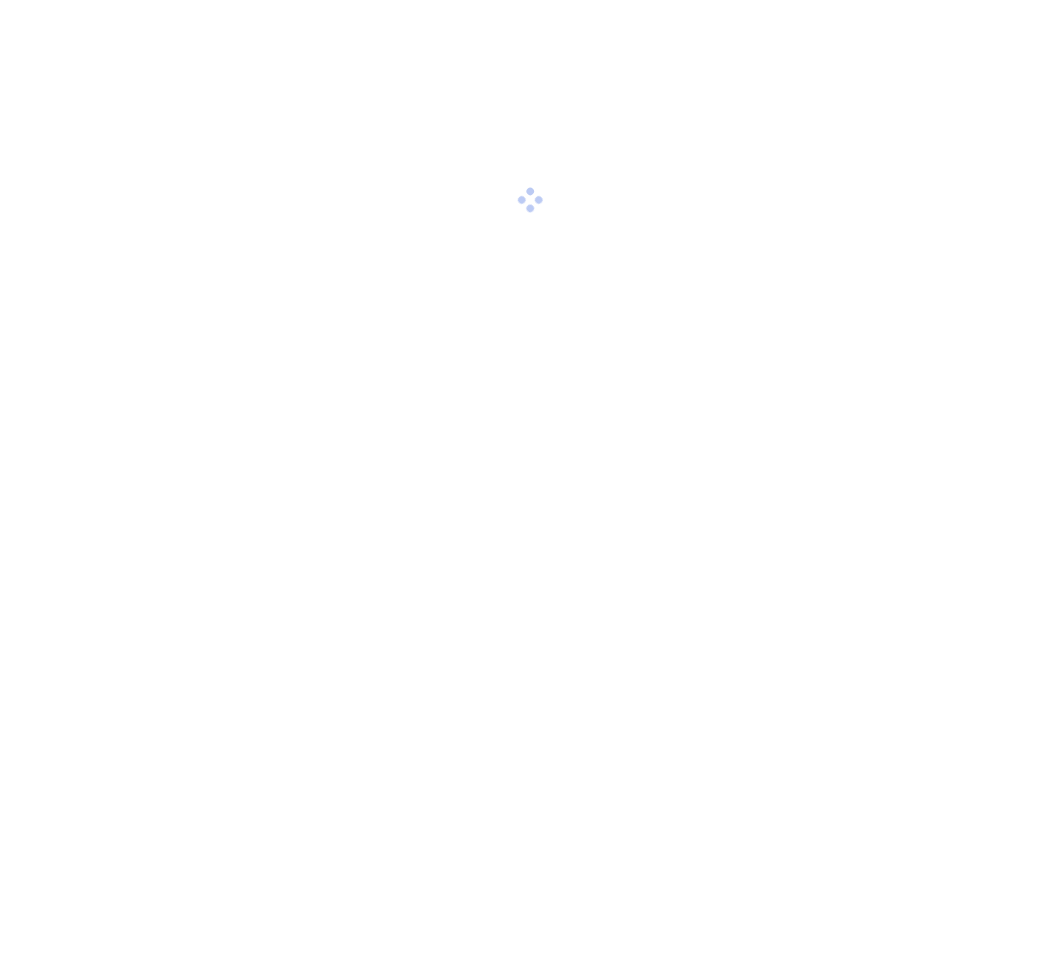 scroll, scrollTop: 0, scrollLeft: 0, axis: both 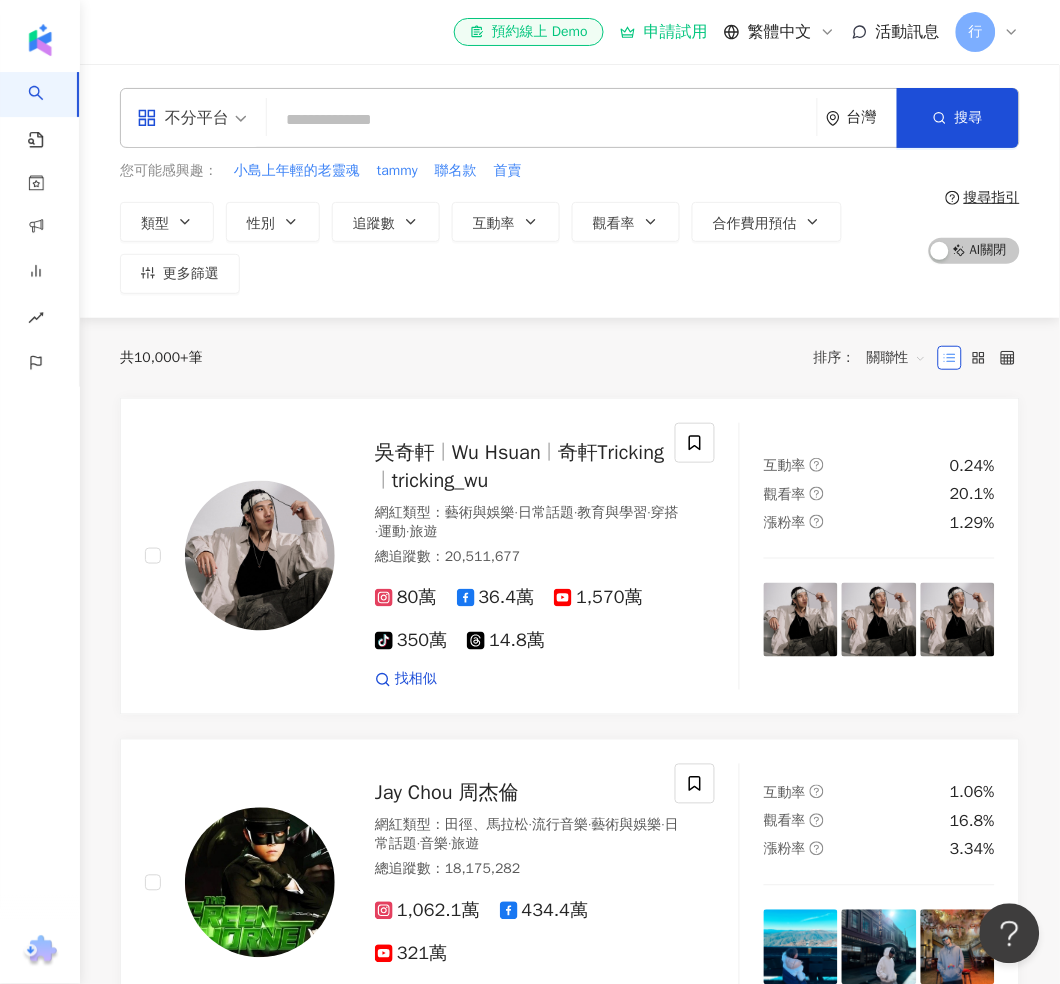 type on "**********" 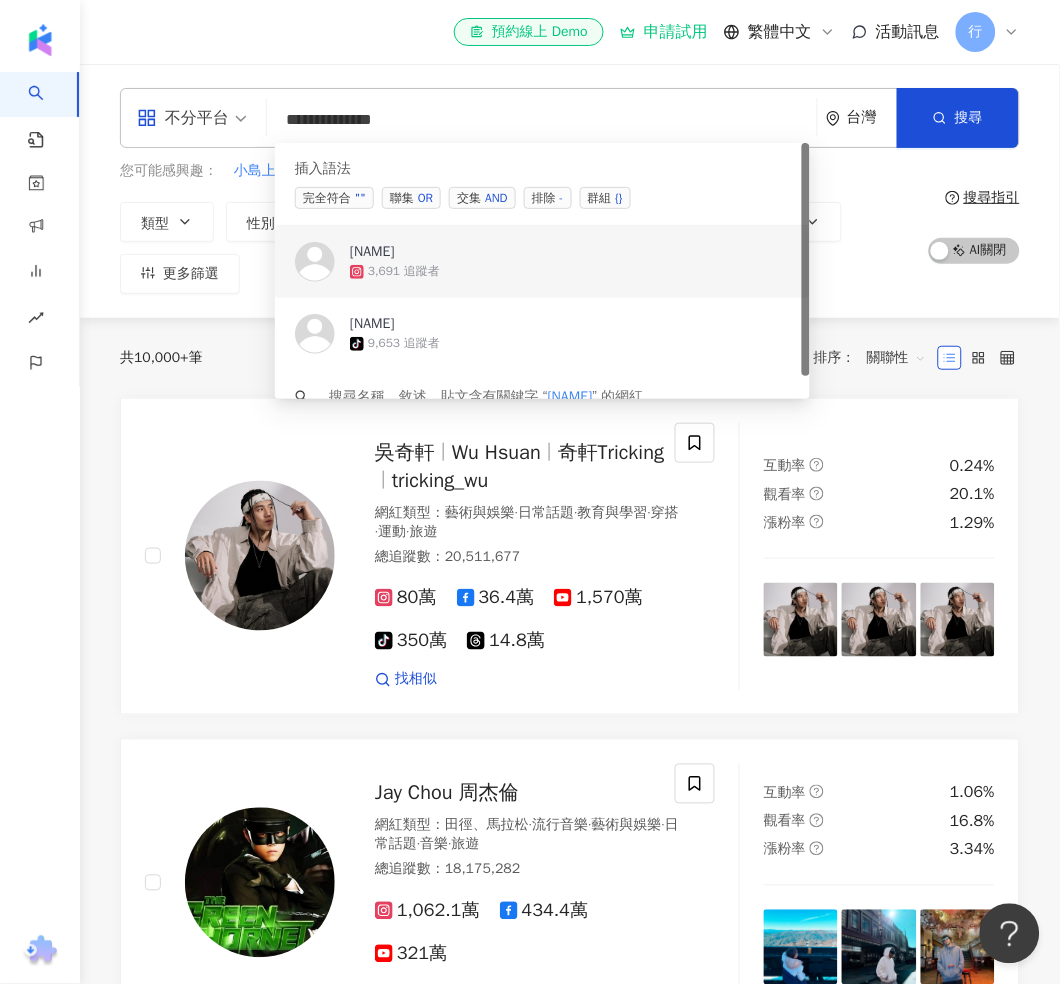 click on "3,691   追蹤者" at bounding box center [404, 271] 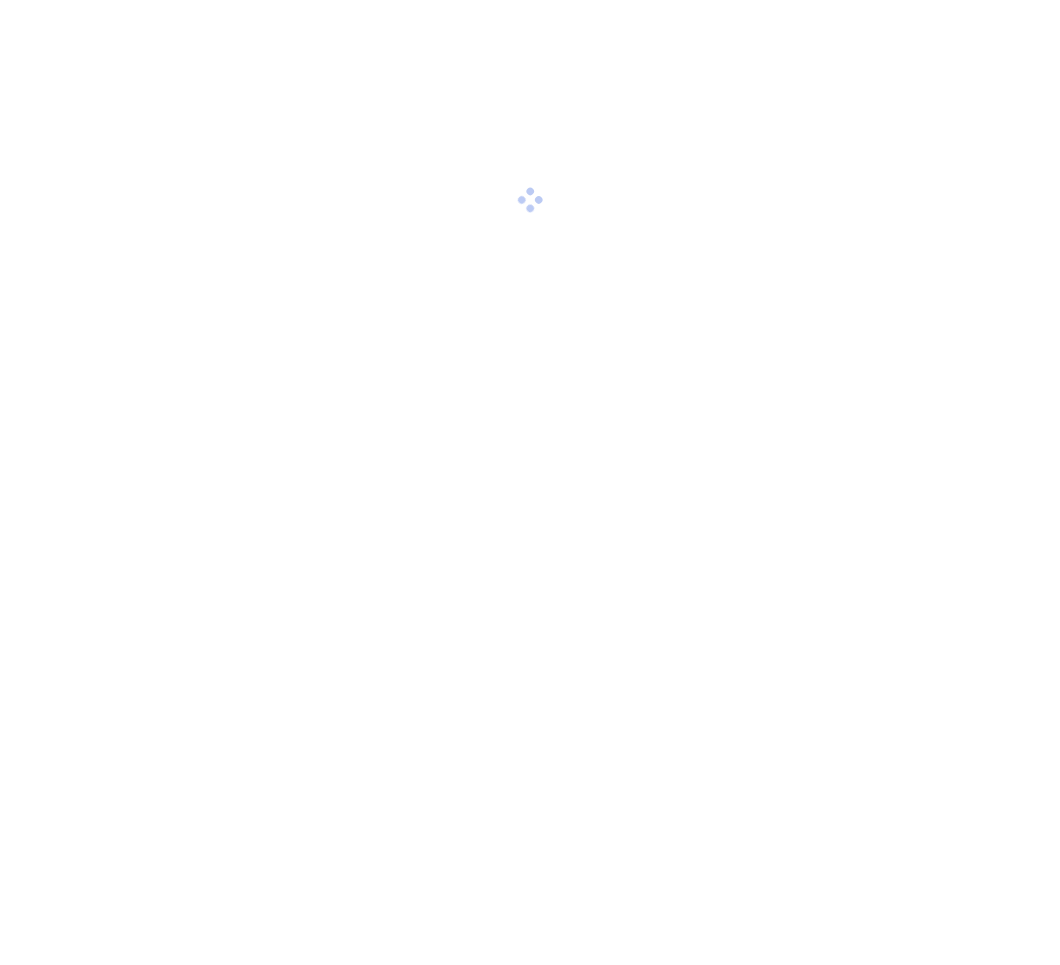 scroll, scrollTop: 0, scrollLeft: 0, axis: both 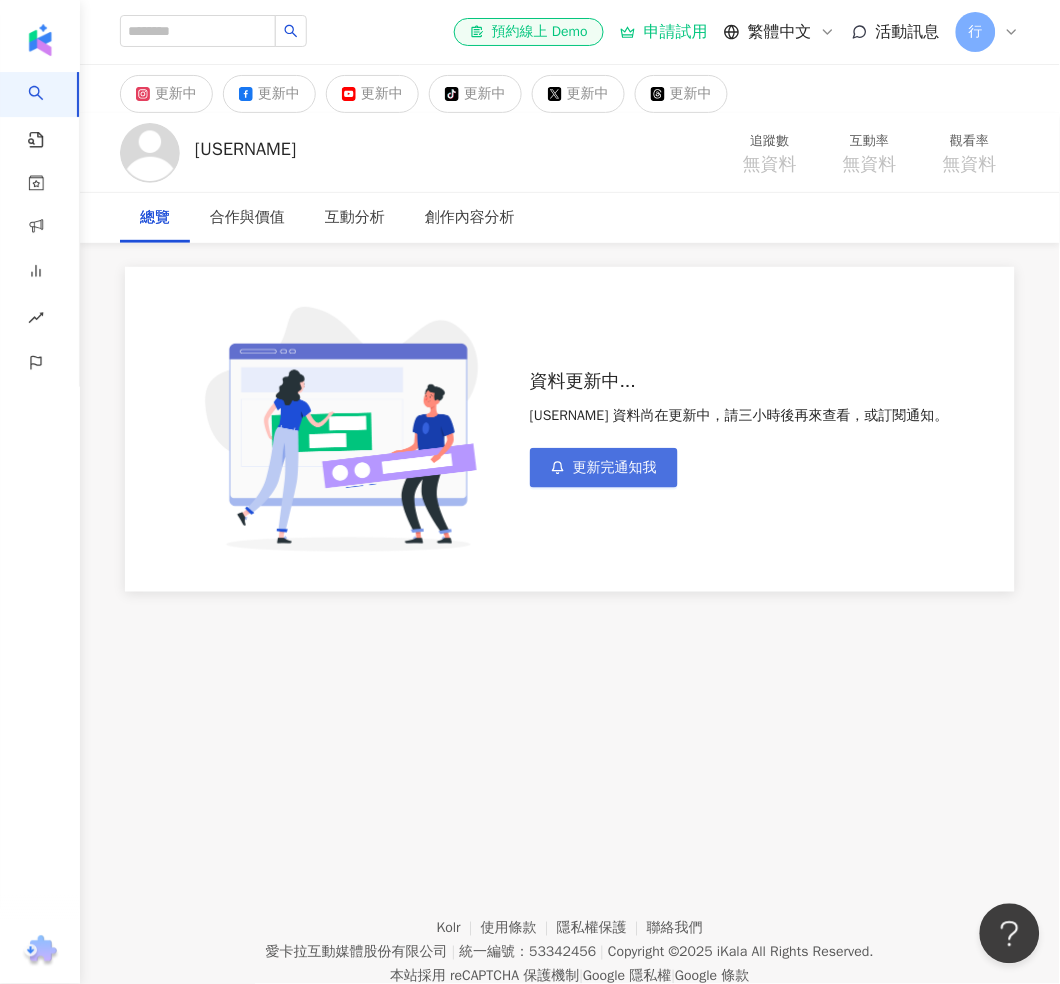 click on "更新完通知我" at bounding box center [615, 468] 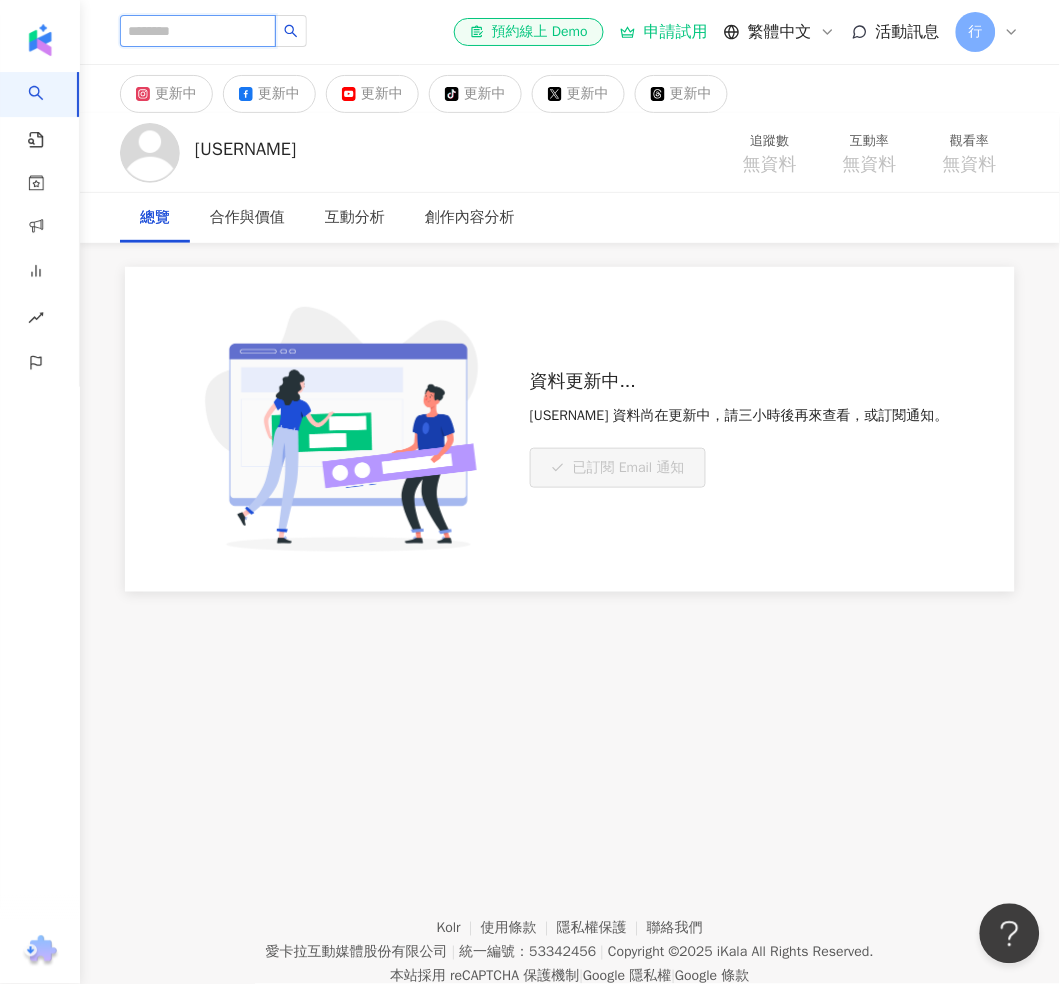 click at bounding box center [198, 31] 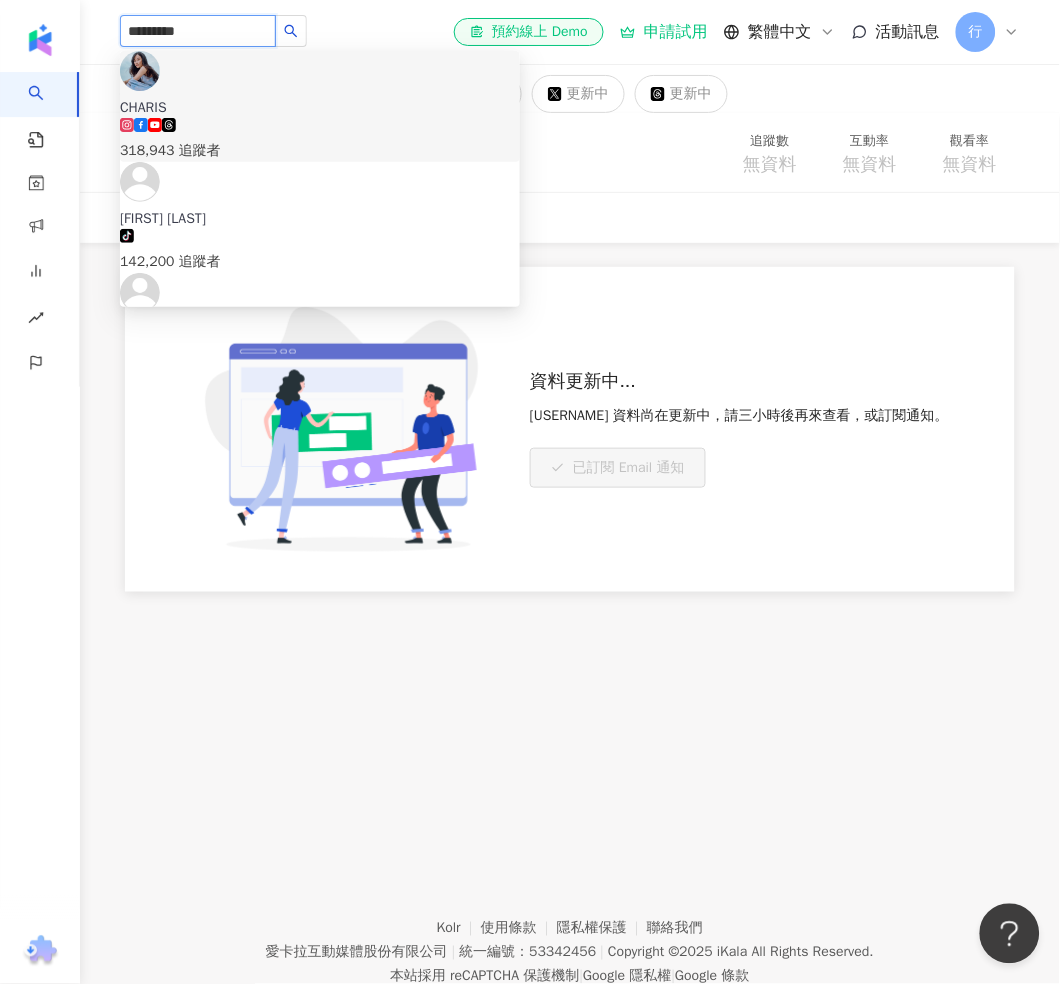 click on "CHARIS" at bounding box center (320, 108) 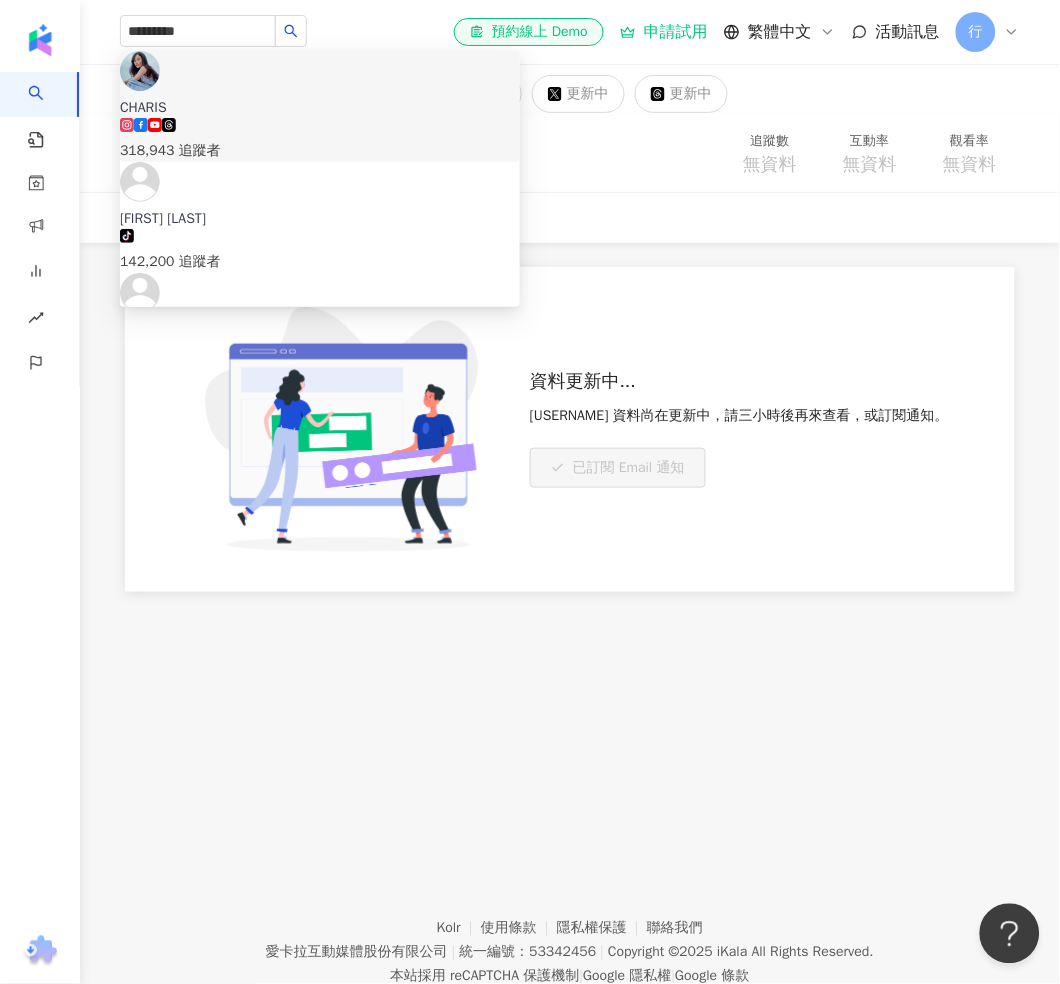 type 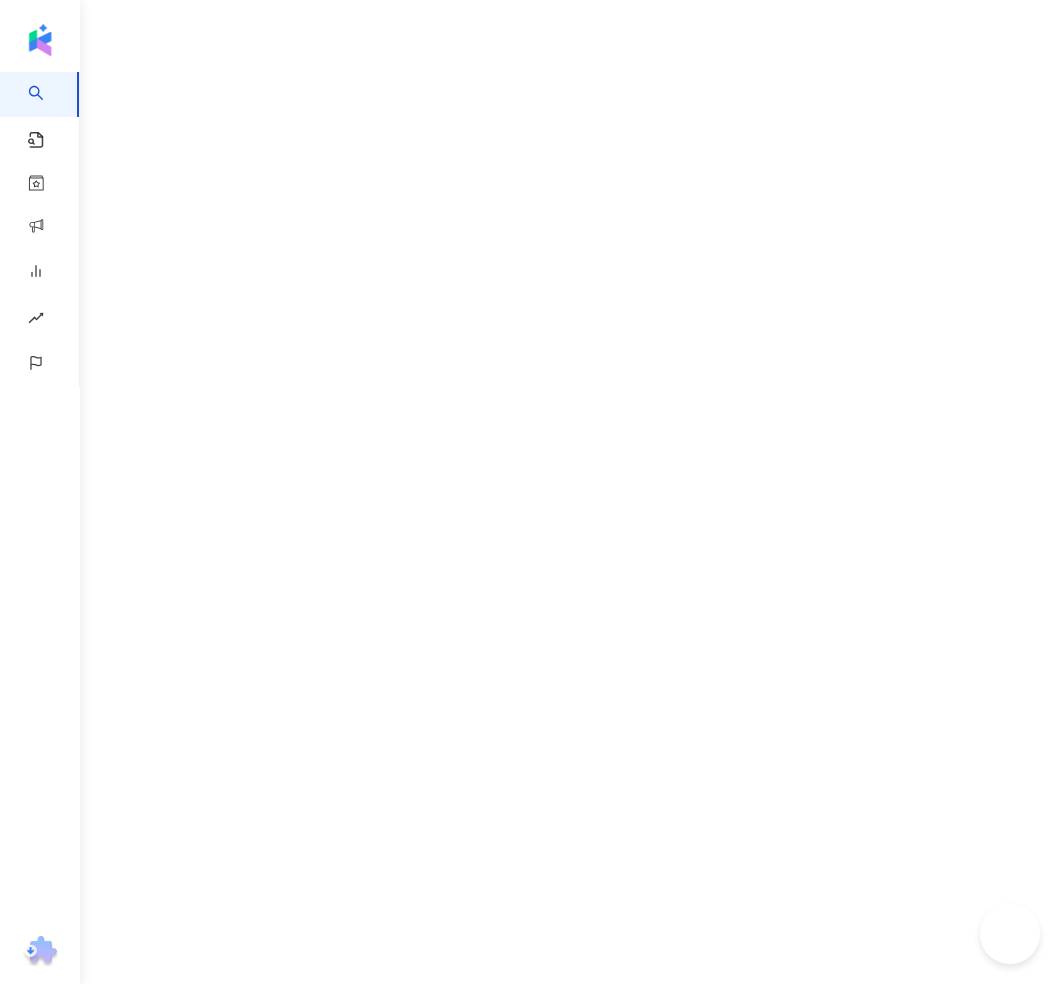 scroll, scrollTop: 0, scrollLeft: 0, axis: both 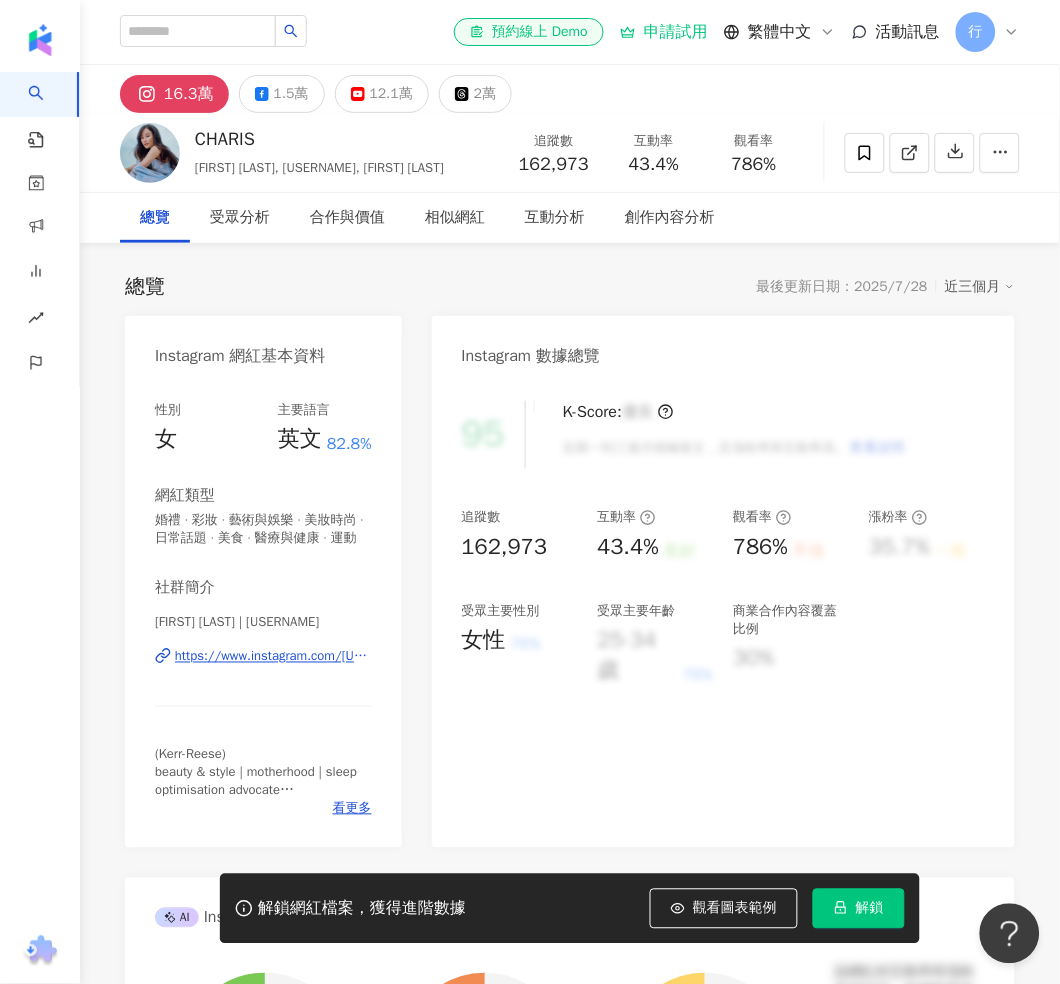 click on "43.4%" at bounding box center [654, 165] 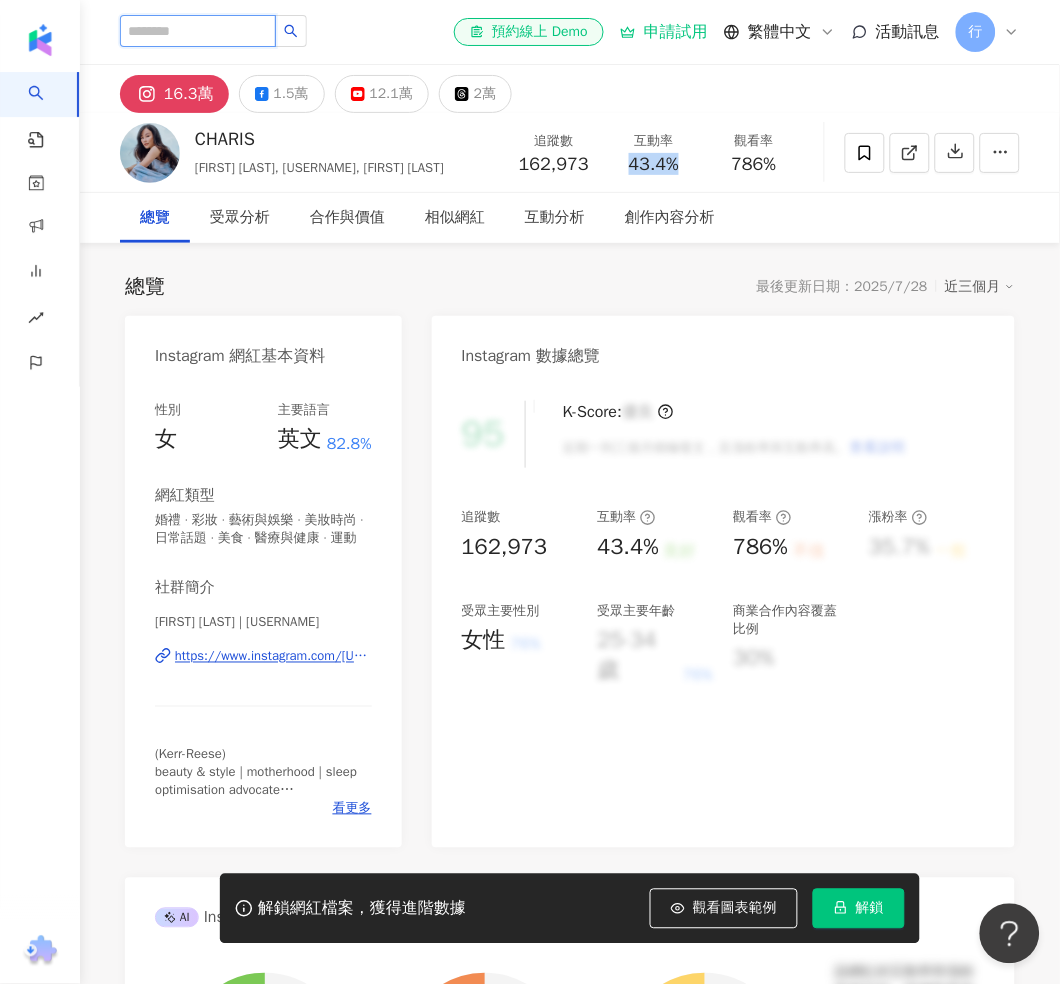 click at bounding box center [198, 31] 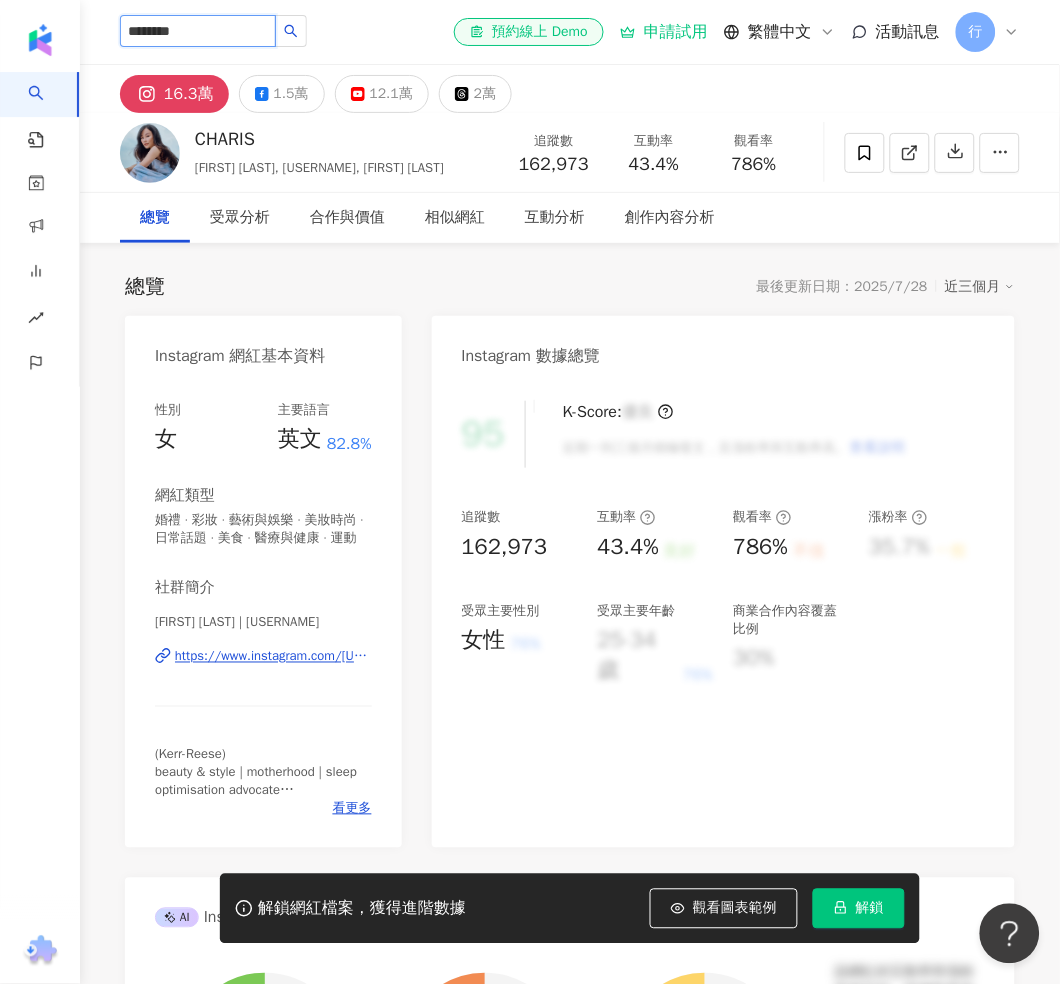 type on "*********" 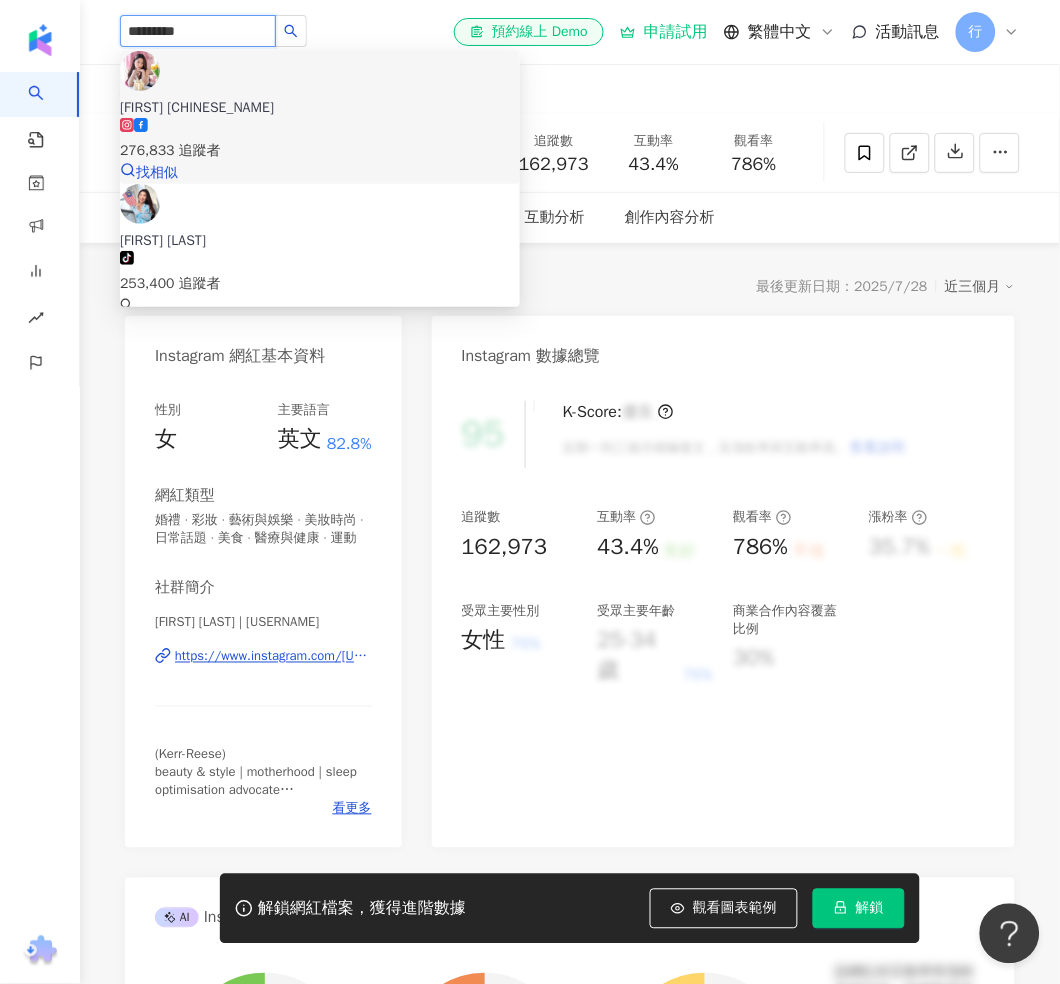 click on "276,833   追蹤者" at bounding box center (320, 151) 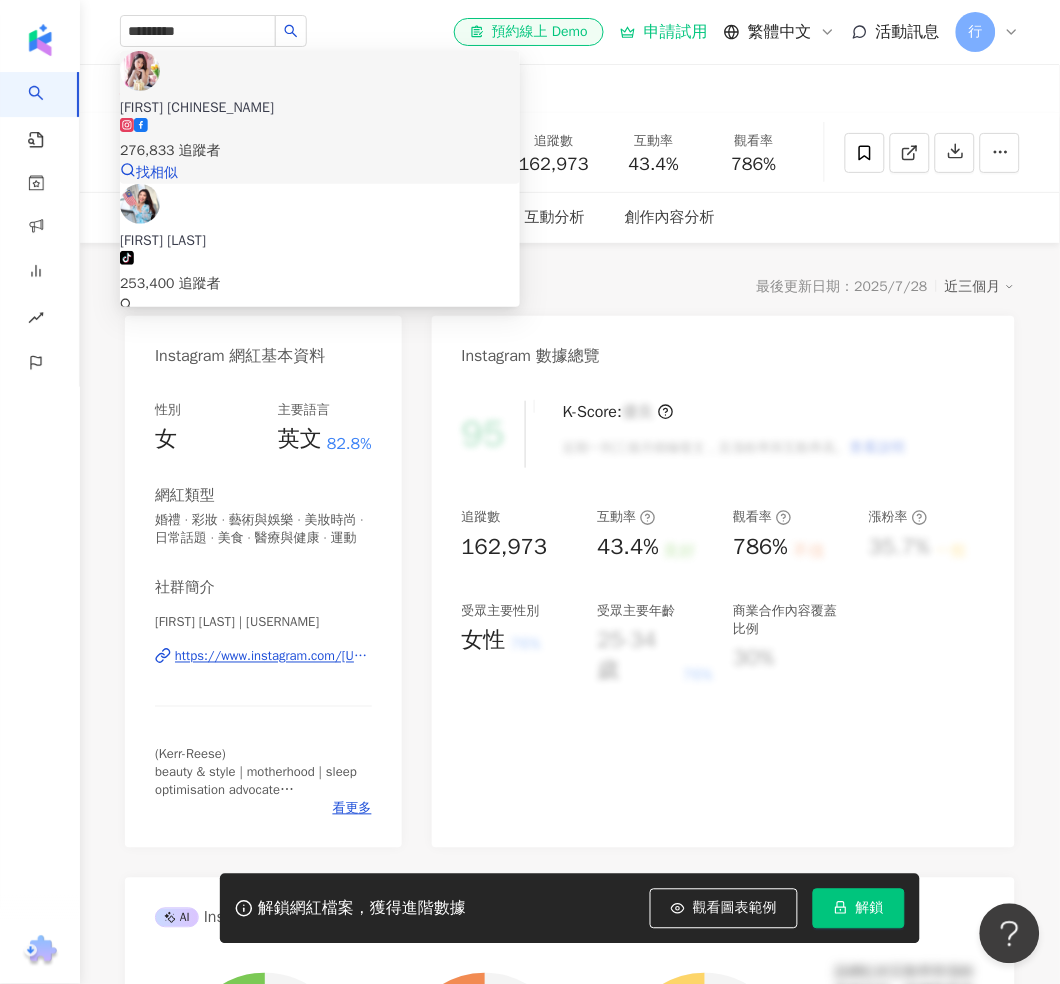 type 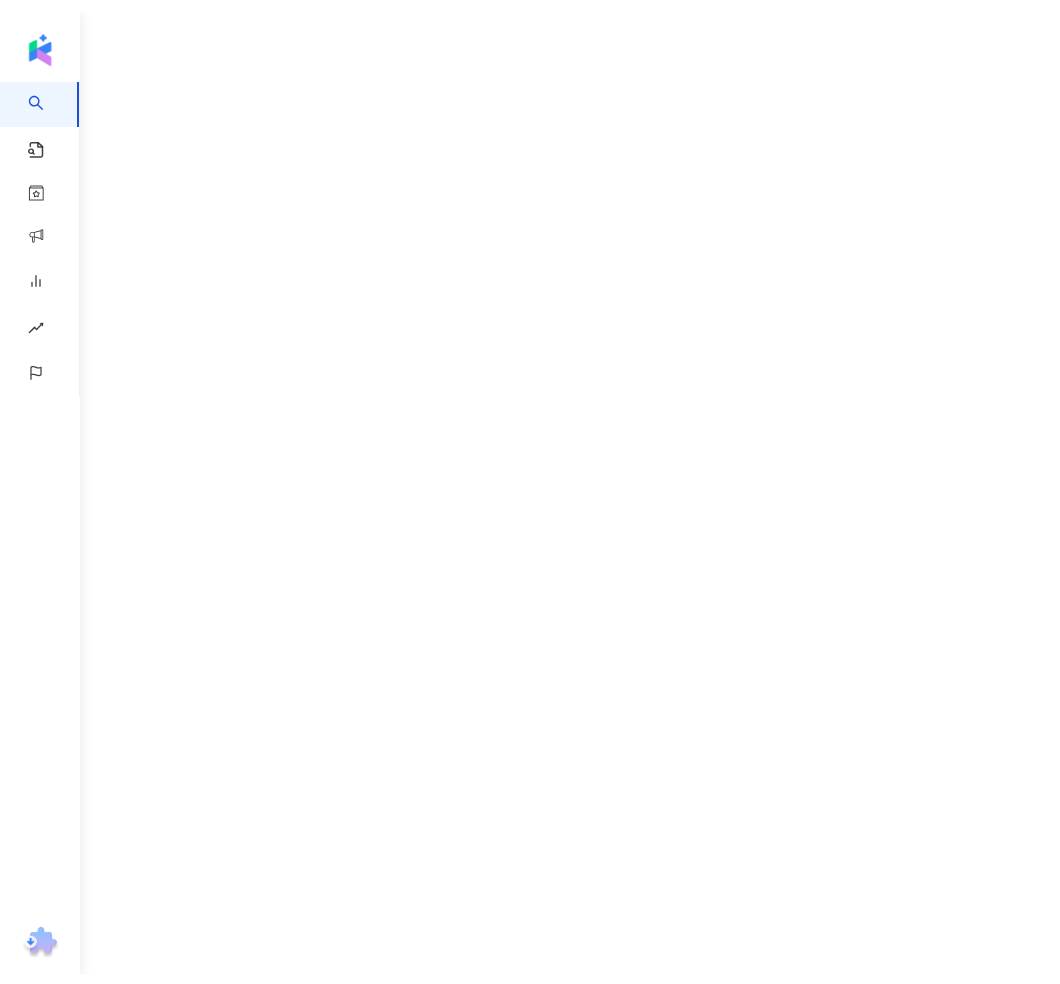 scroll, scrollTop: 0, scrollLeft: 0, axis: both 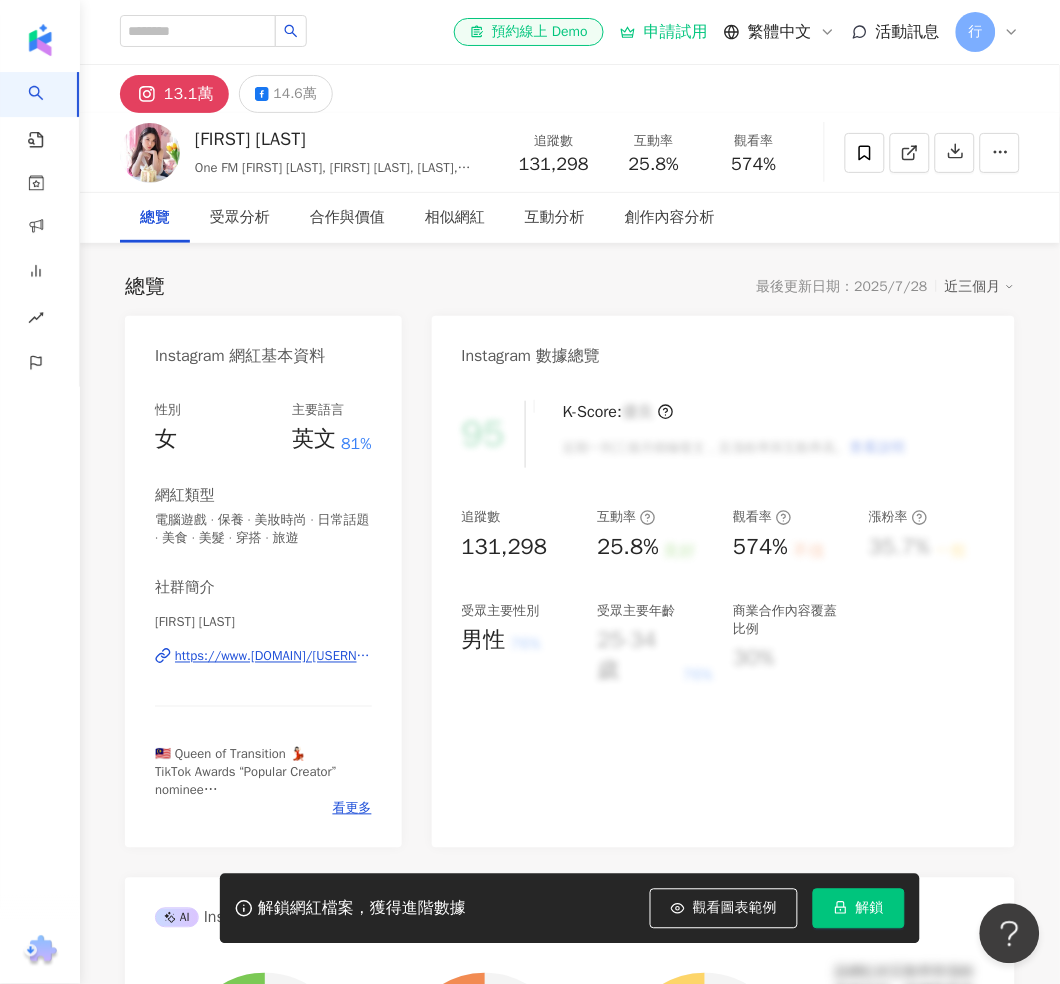 click on "13.1萬" at bounding box center [189, 94] 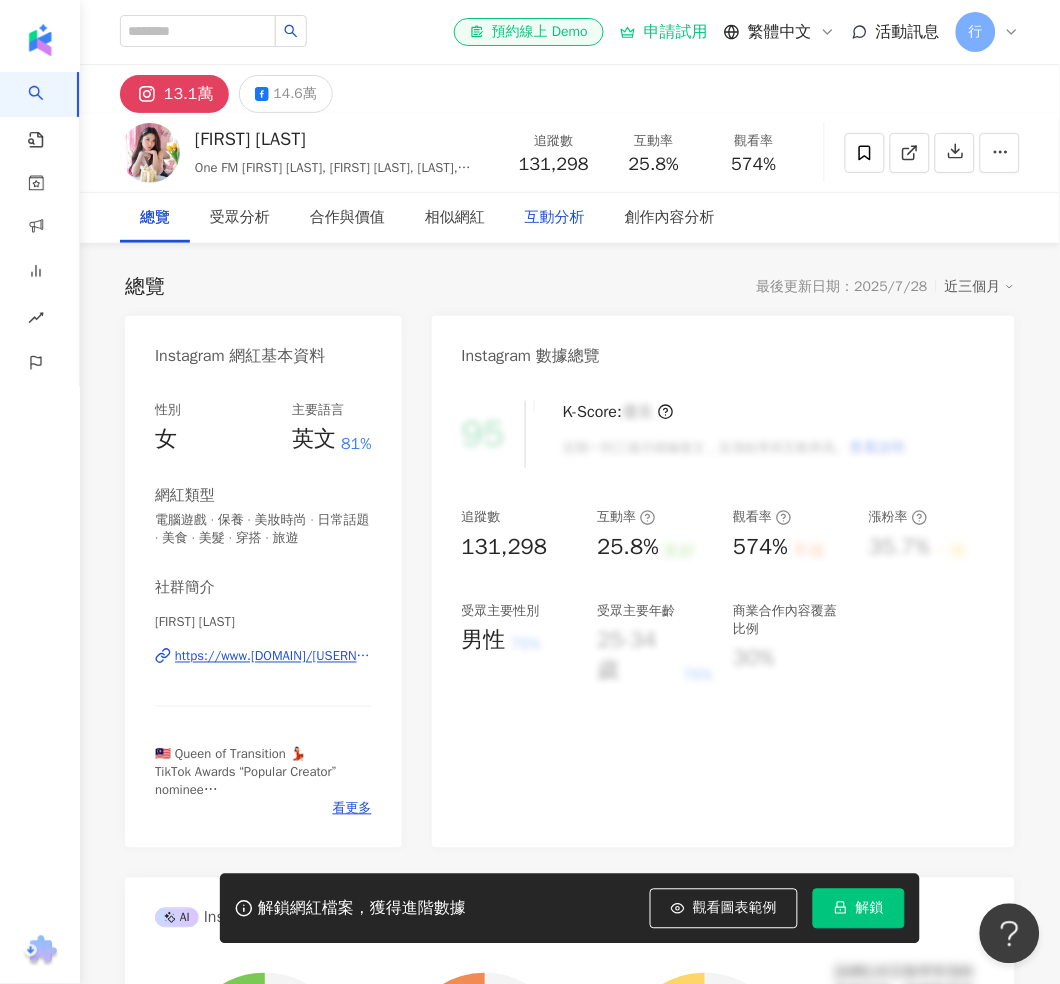 click on "互動分析" at bounding box center (555, 218) 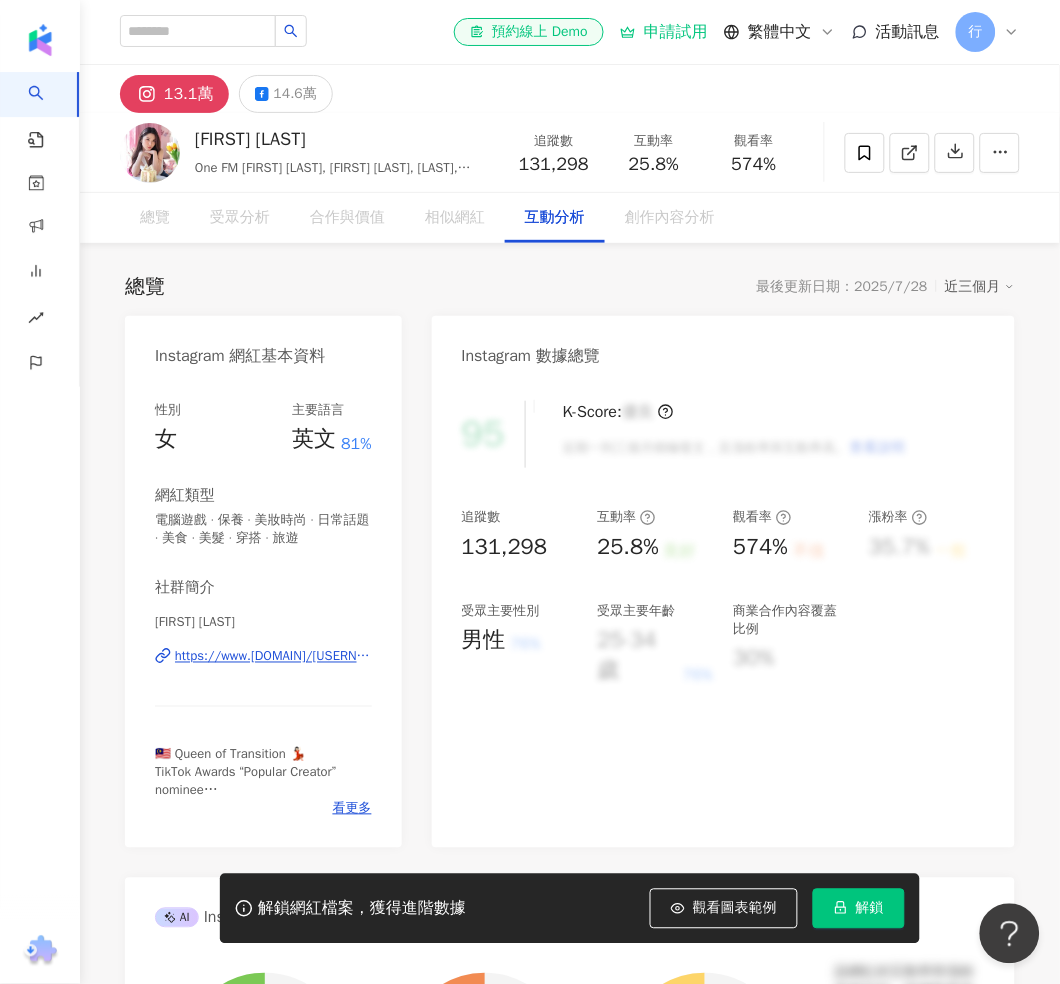 scroll, scrollTop: 3994, scrollLeft: 0, axis: vertical 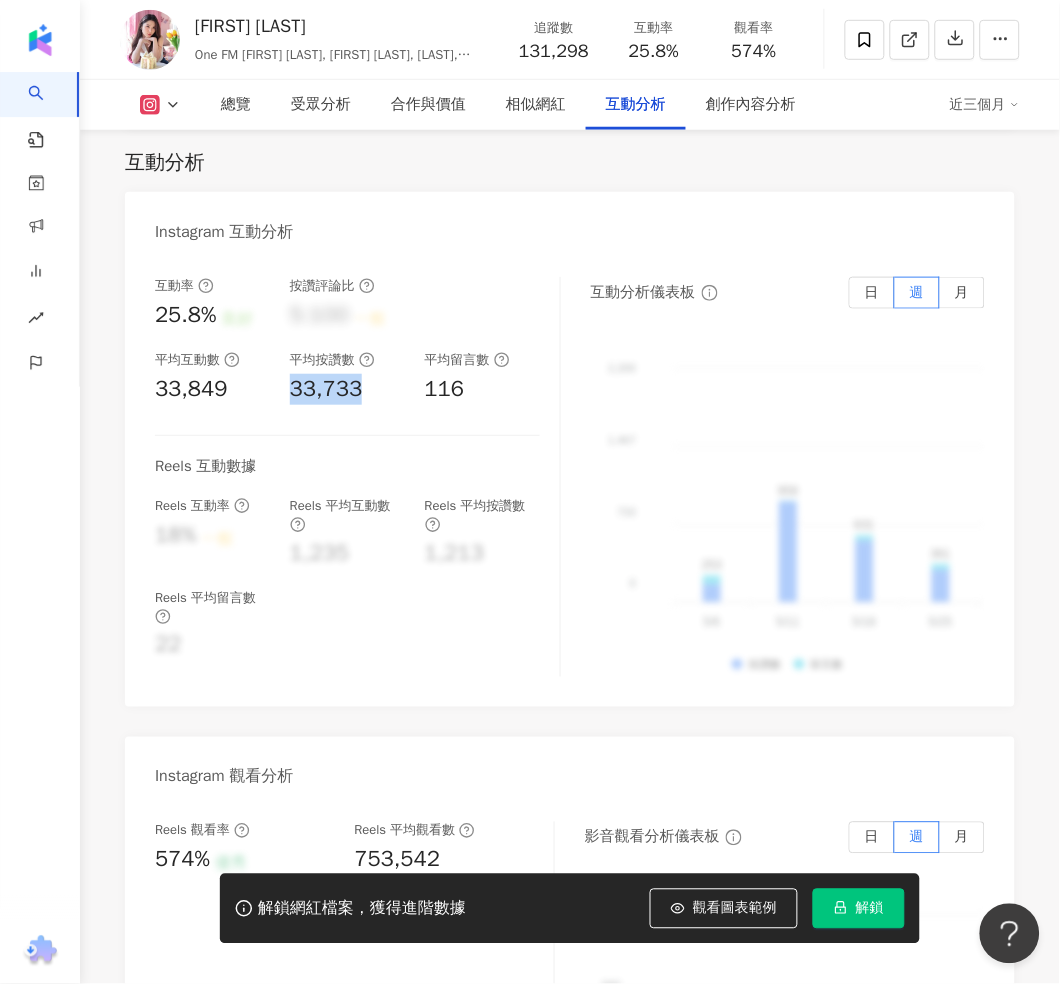 drag, startPoint x: 336, startPoint y: 398, endPoint x: 290, endPoint y: 399, distance: 46.010868 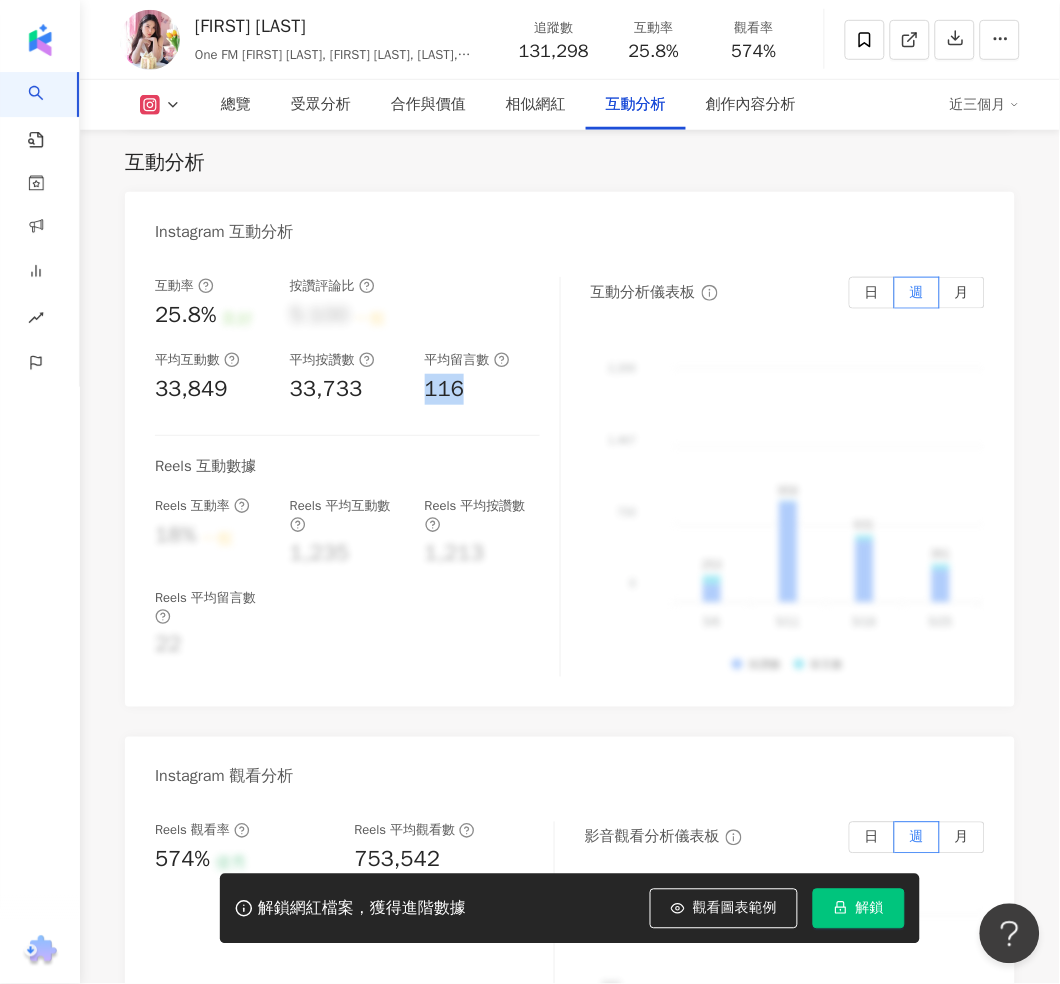 drag, startPoint x: 457, startPoint y: 394, endPoint x: 420, endPoint y: 392, distance: 37.054016 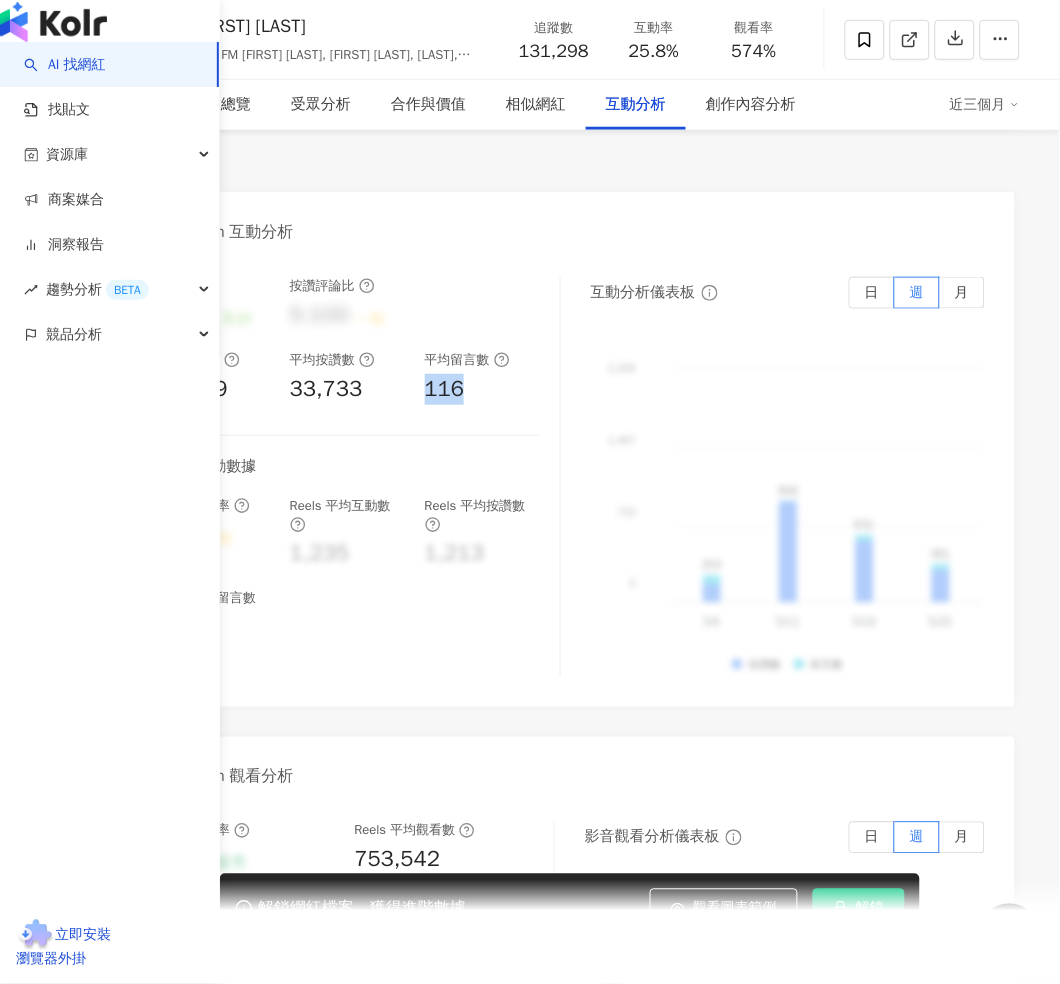 click on "AI 找網紅" at bounding box center (65, 65) 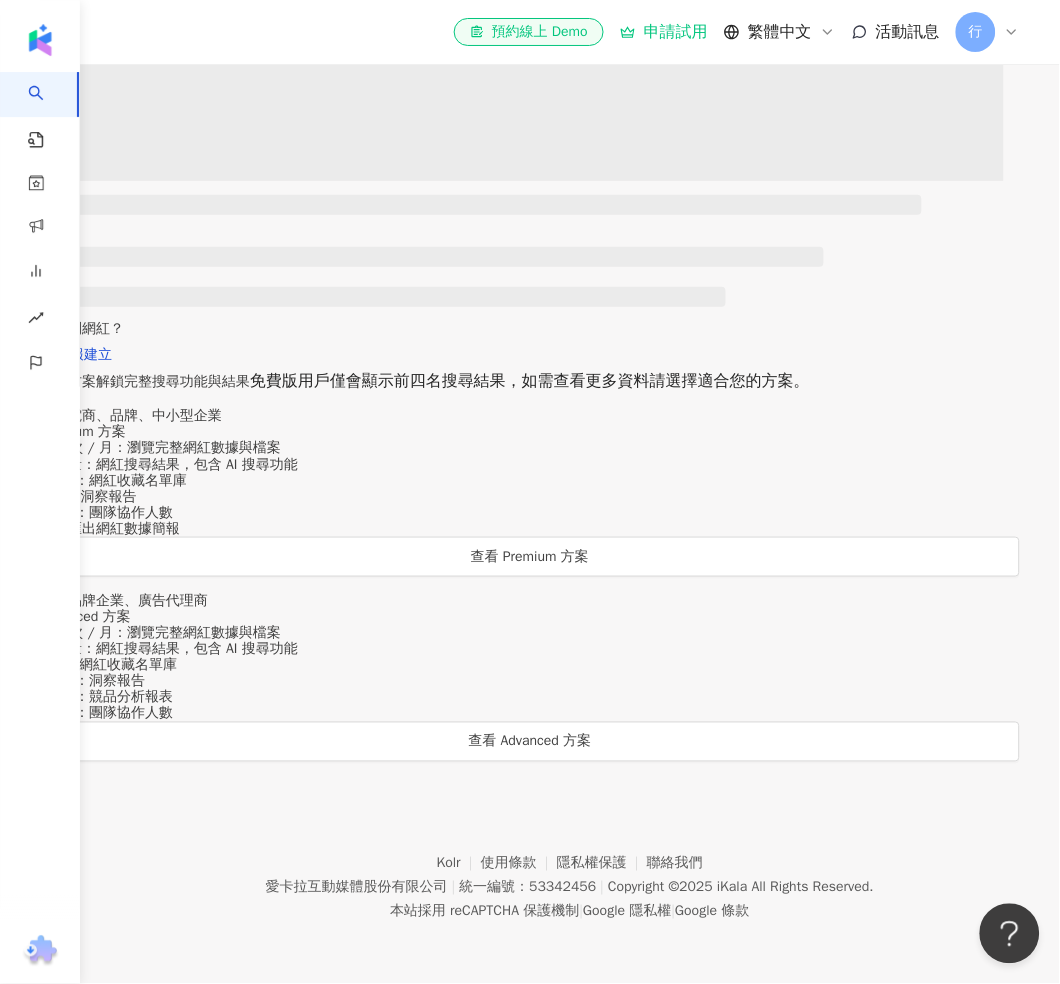 scroll, scrollTop: 0, scrollLeft: 0, axis: both 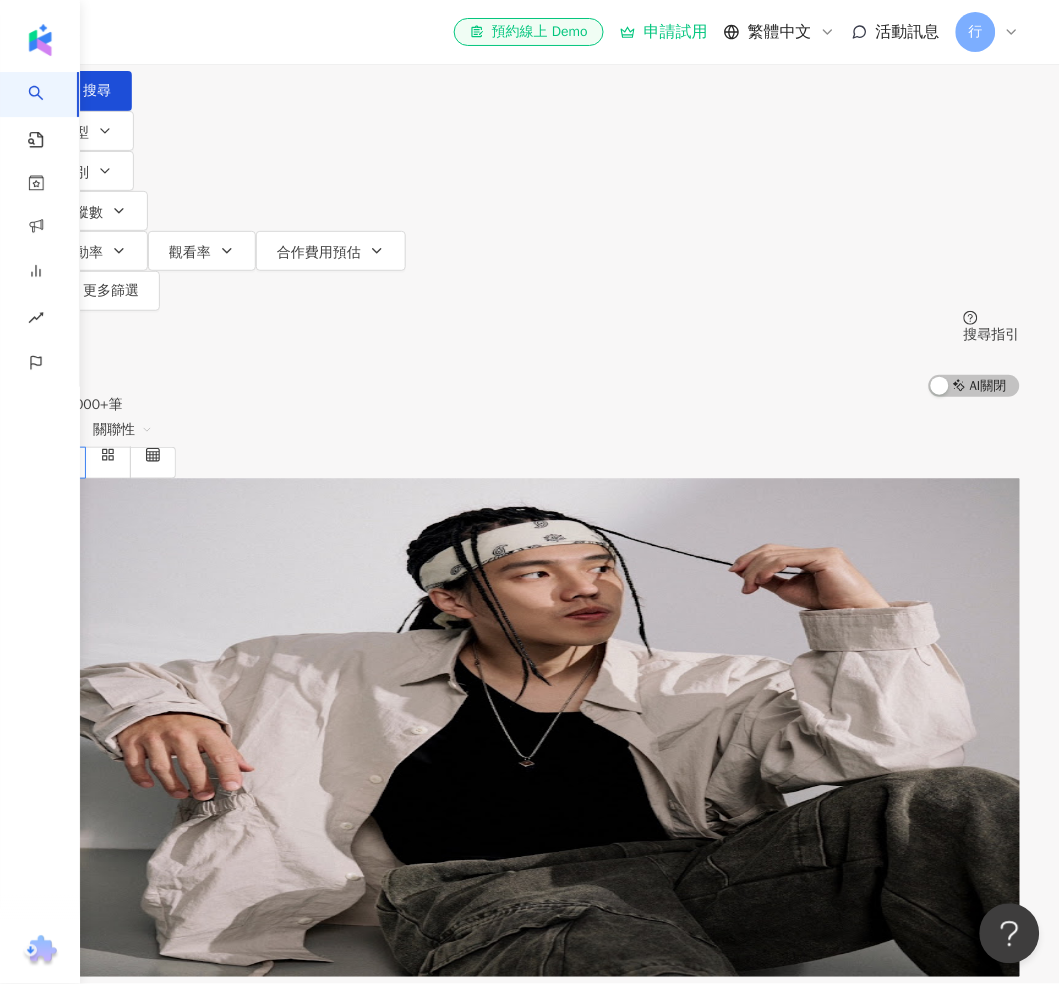 click at bounding box center (250, 19) 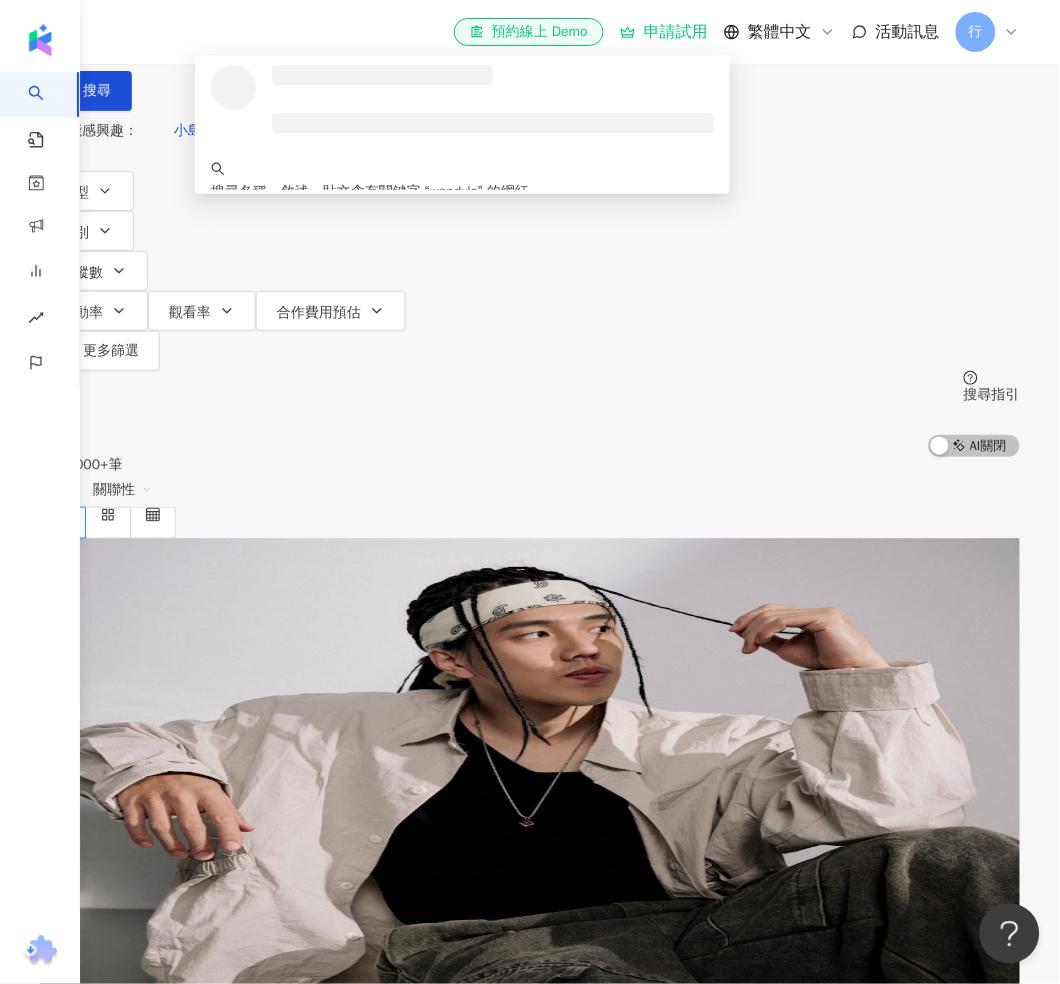 type on "********" 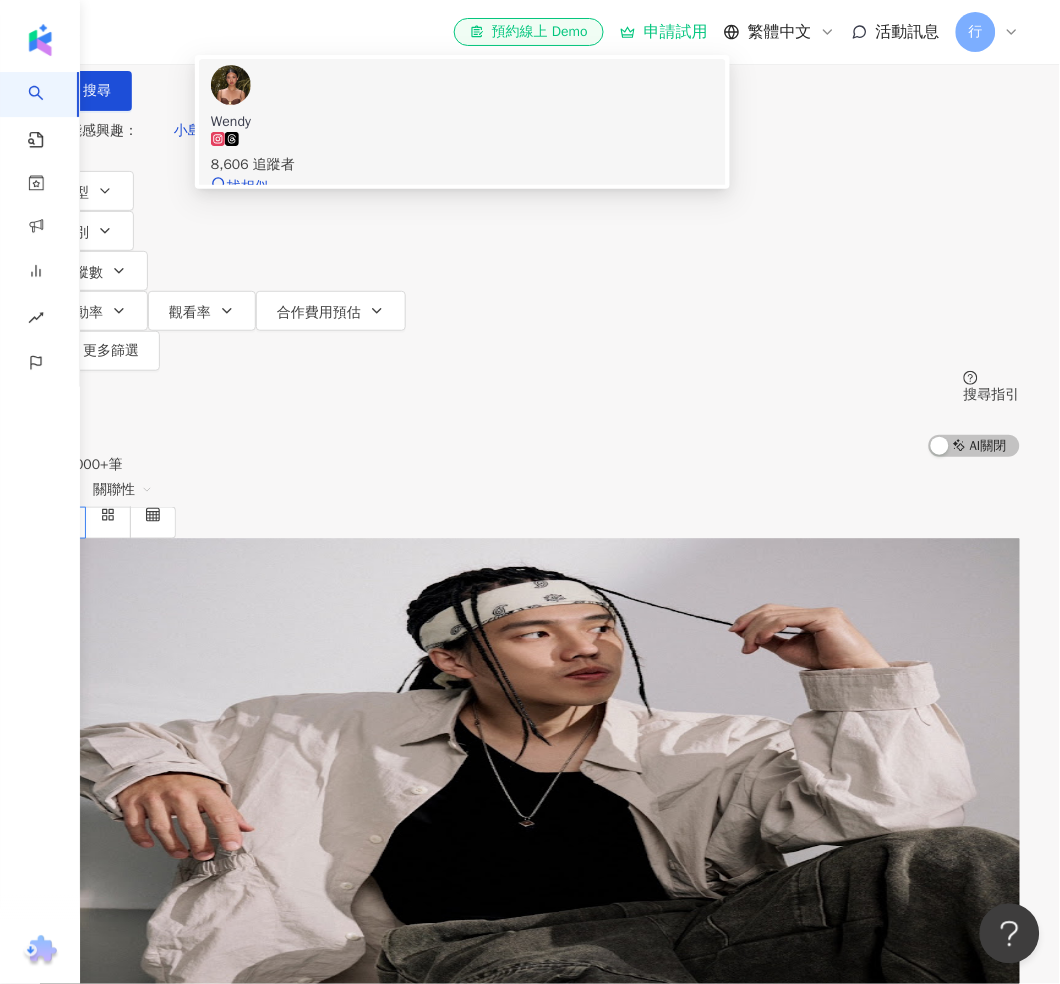 click on "Wendy" at bounding box center (462, 122) 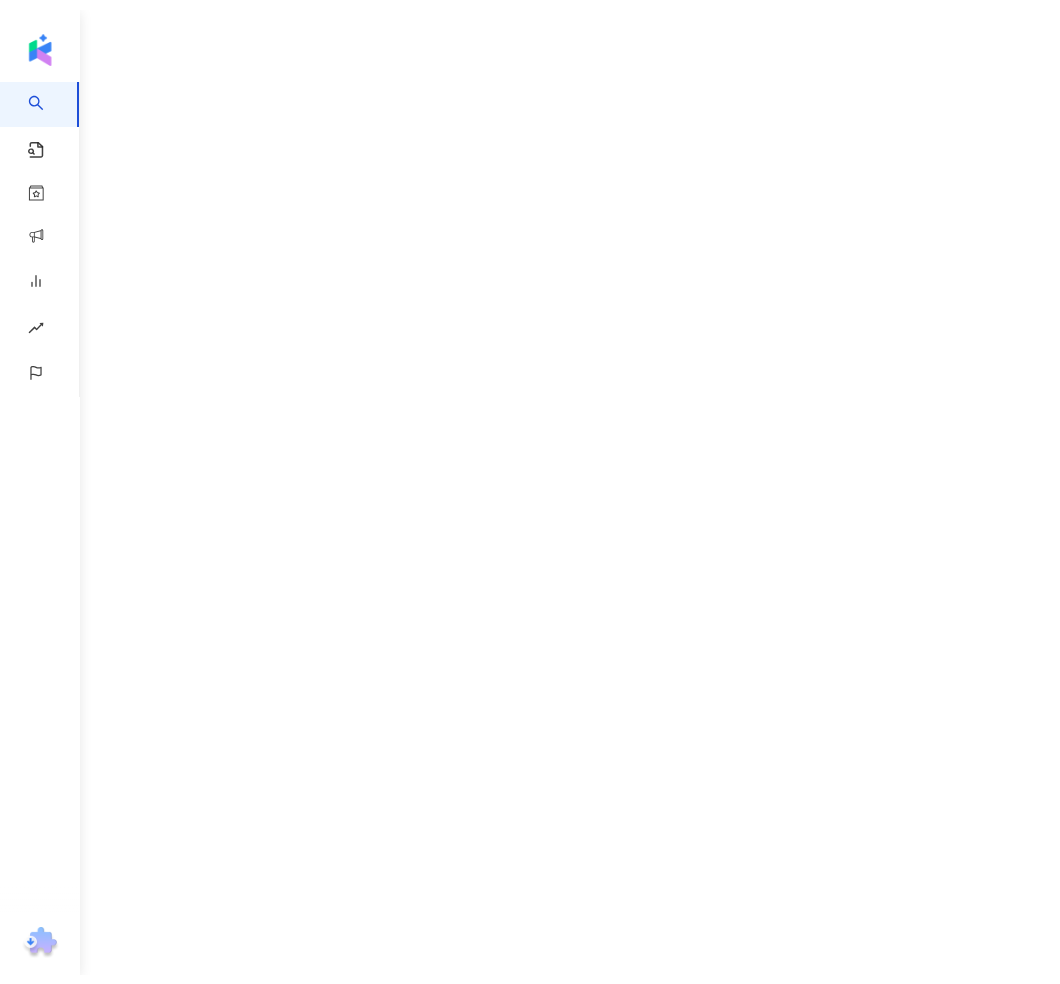 scroll, scrollTop: 0, scrollLeft: 0, axis: both 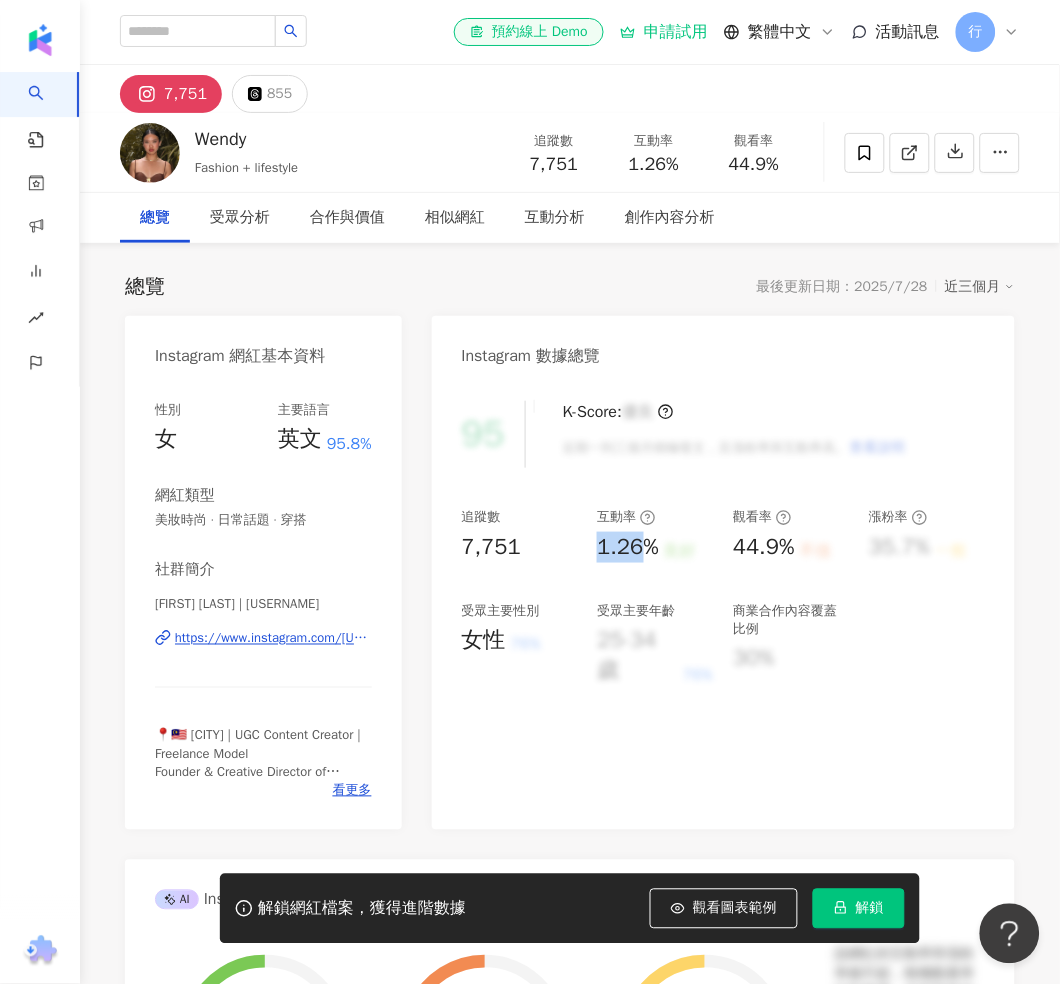 drag, startPoint x: 598, startPoint y: 544, endPoint x: 636, endPoint y: 544, distance: 38 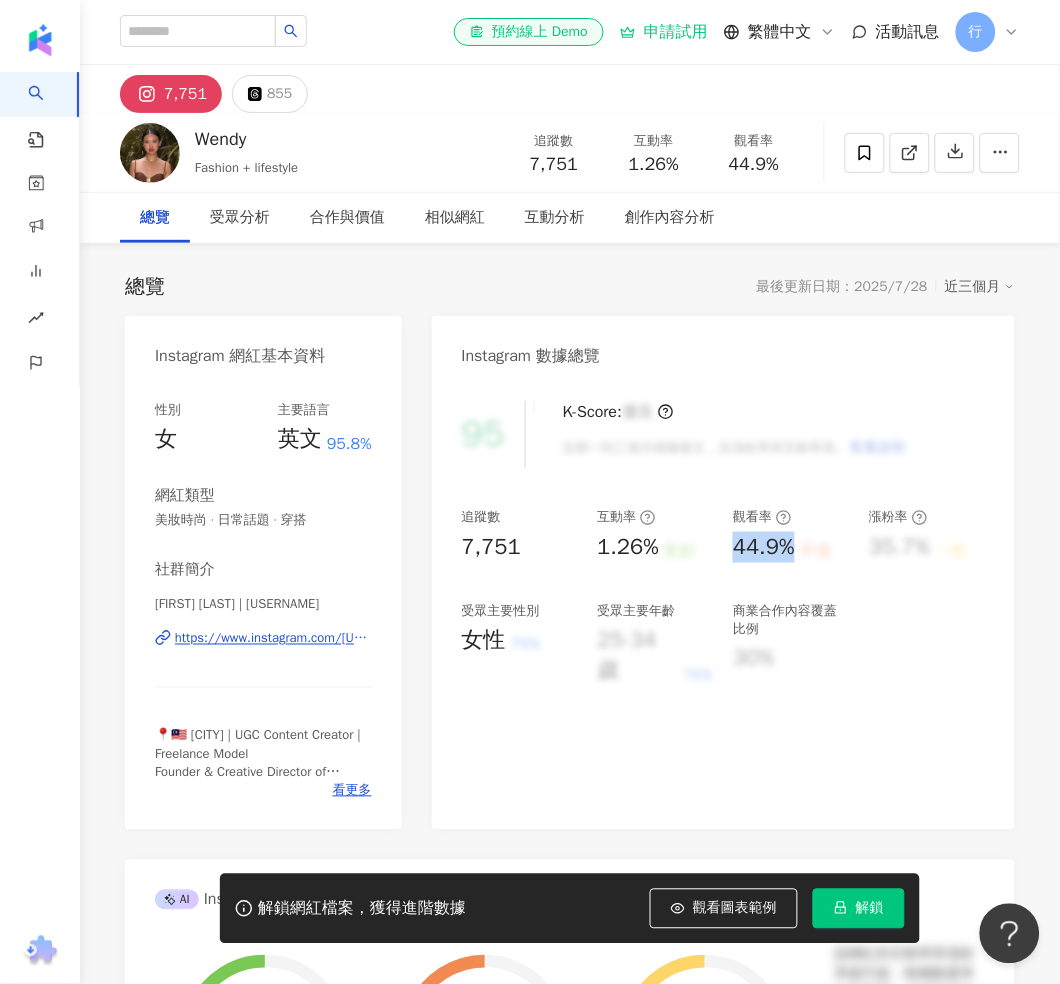 drag, startPoint x: 789, startPoint y: 548, endPoint x: 730, endPoint y: 548, distance: 59 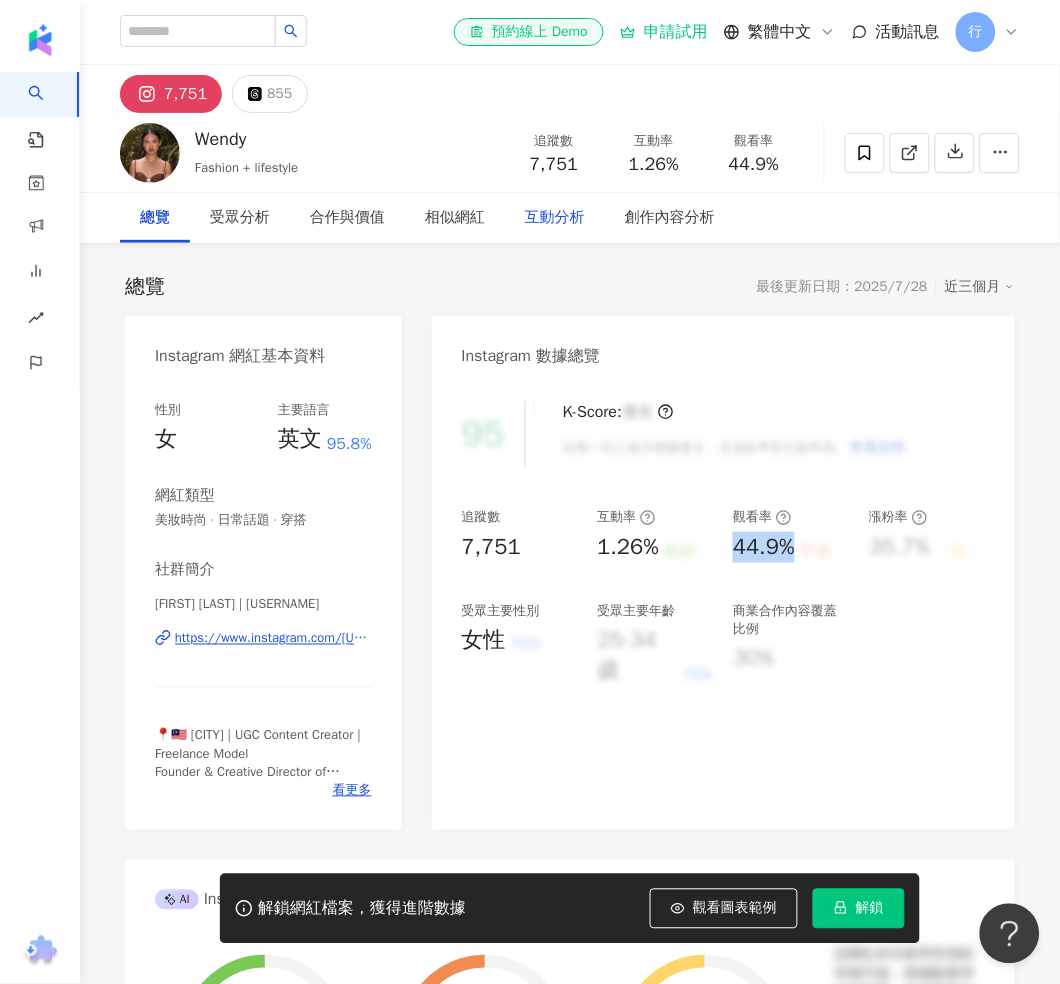 click on "互動分析" at bounding box center [555, 218] 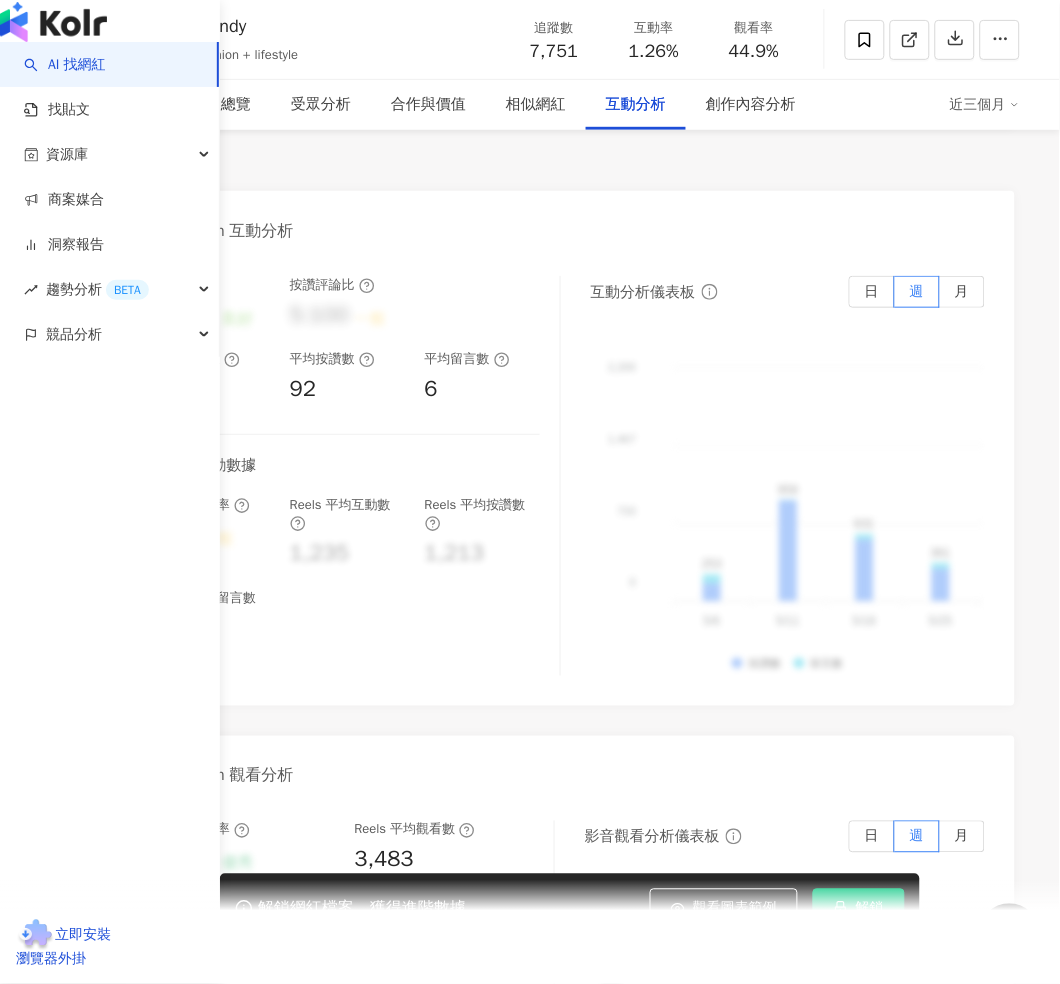 click on "AI 找網紅" at bounding box center [65, 65] 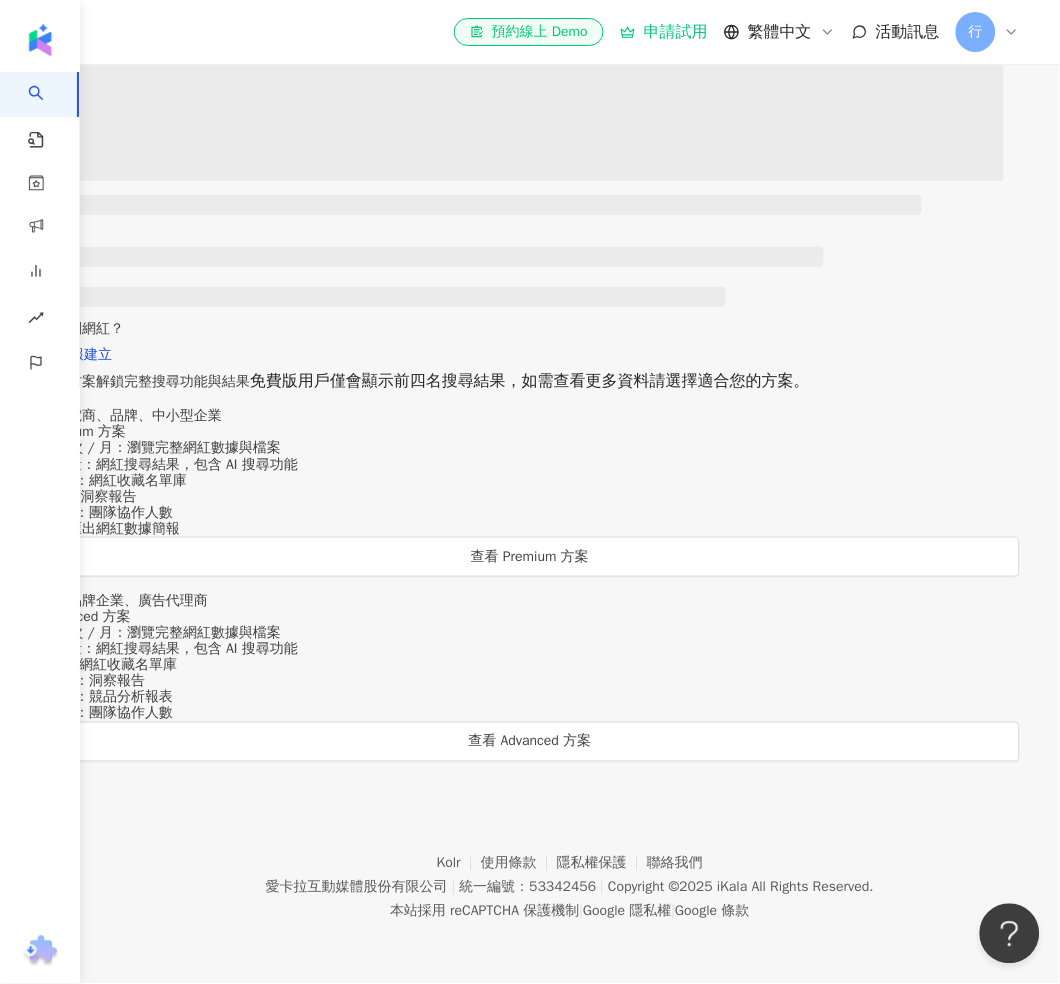 scroll, scrollTop: 0, scrollLeft: 0, axis: both 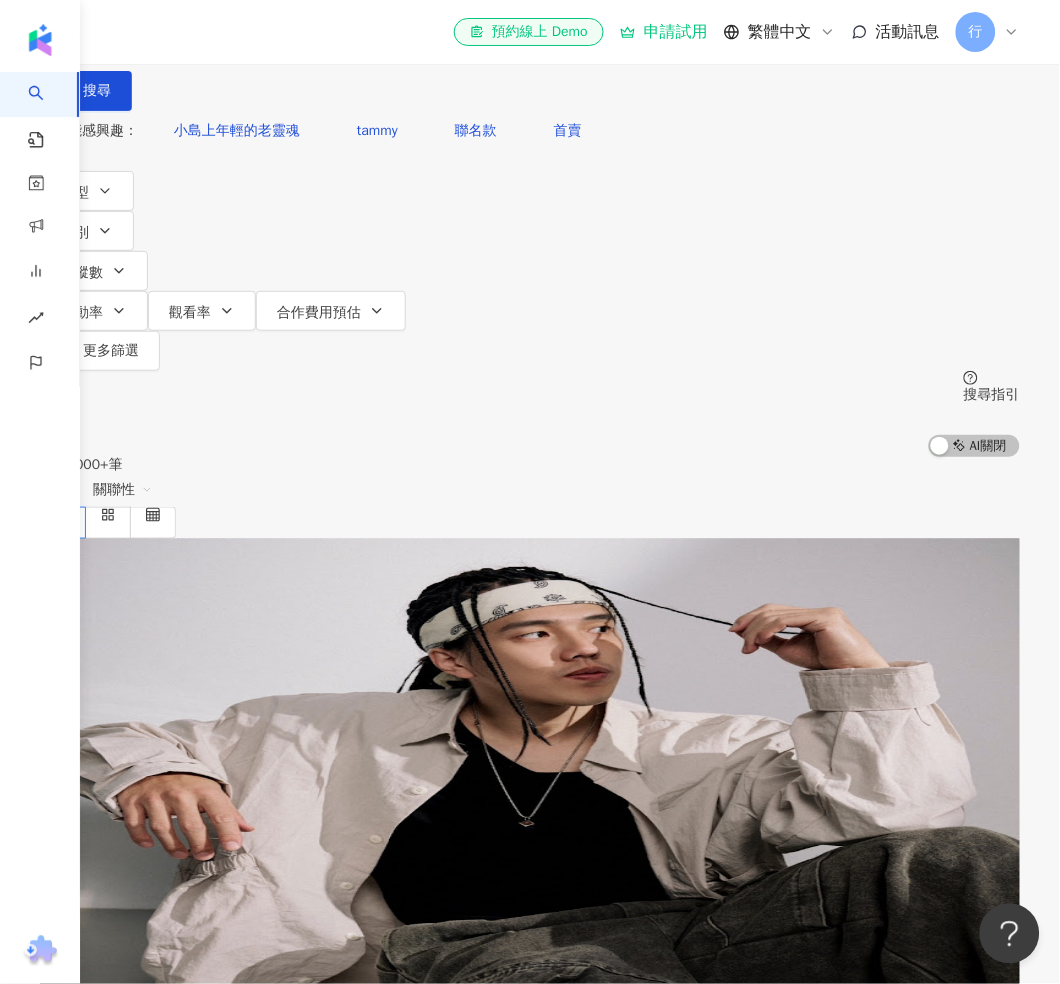 type on "**********" 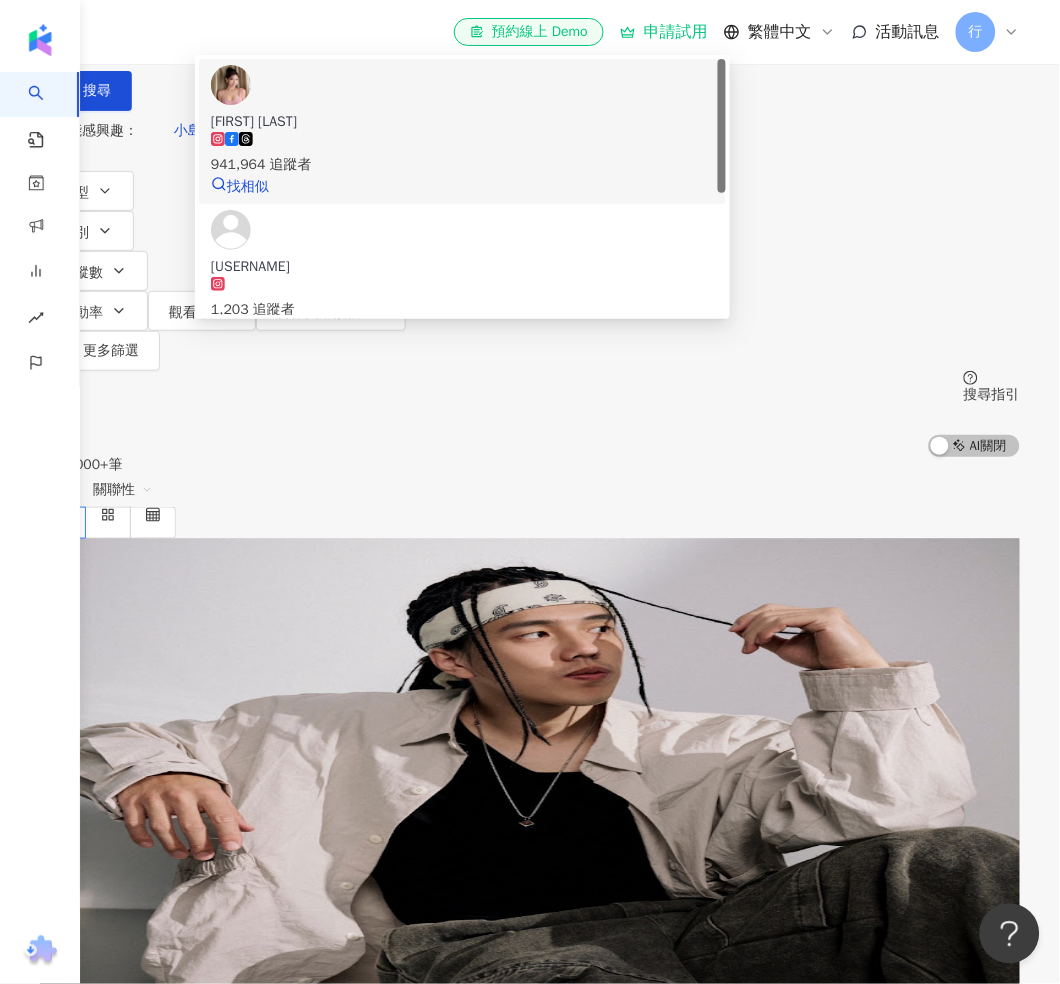 click on "Victoria Aik Yen" at bounding box center [462, 122] 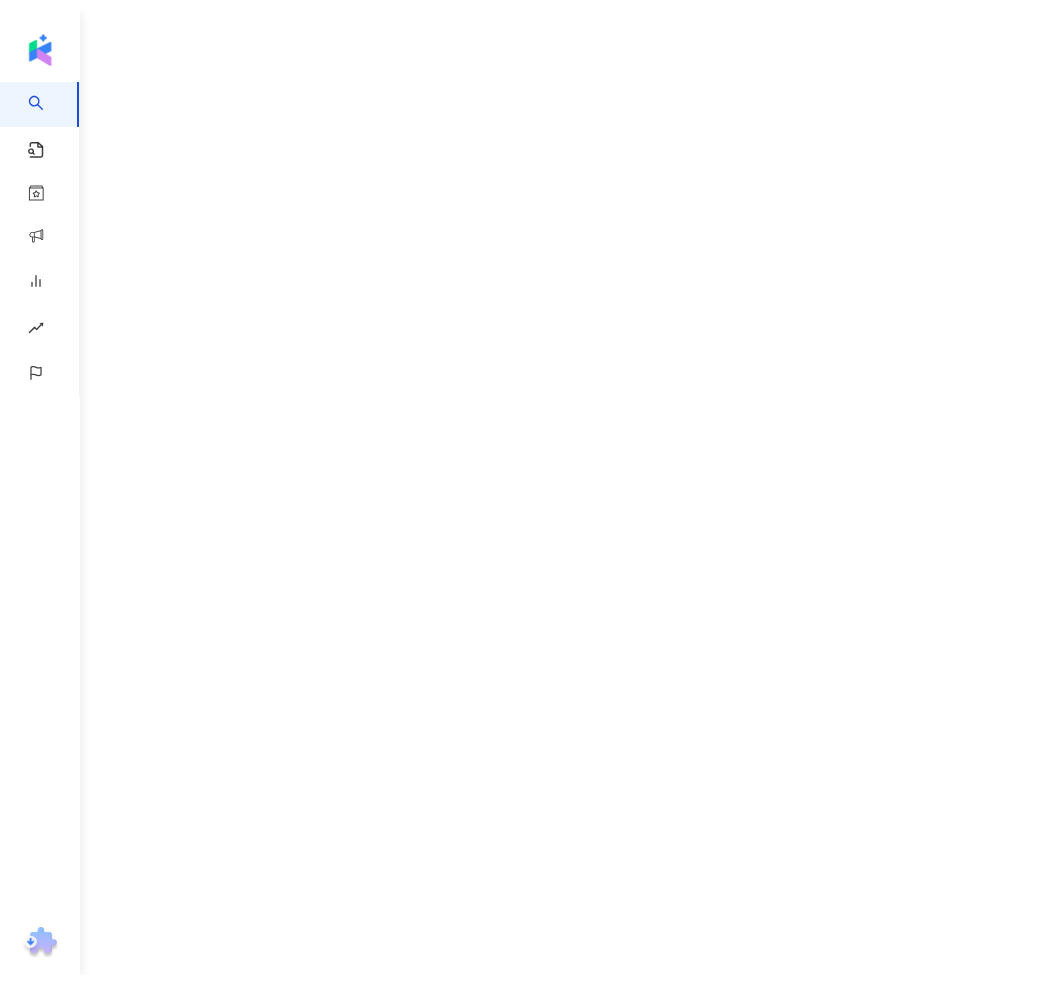 scroll, scrollTop: 0, scrollLeft: 0, axis: both 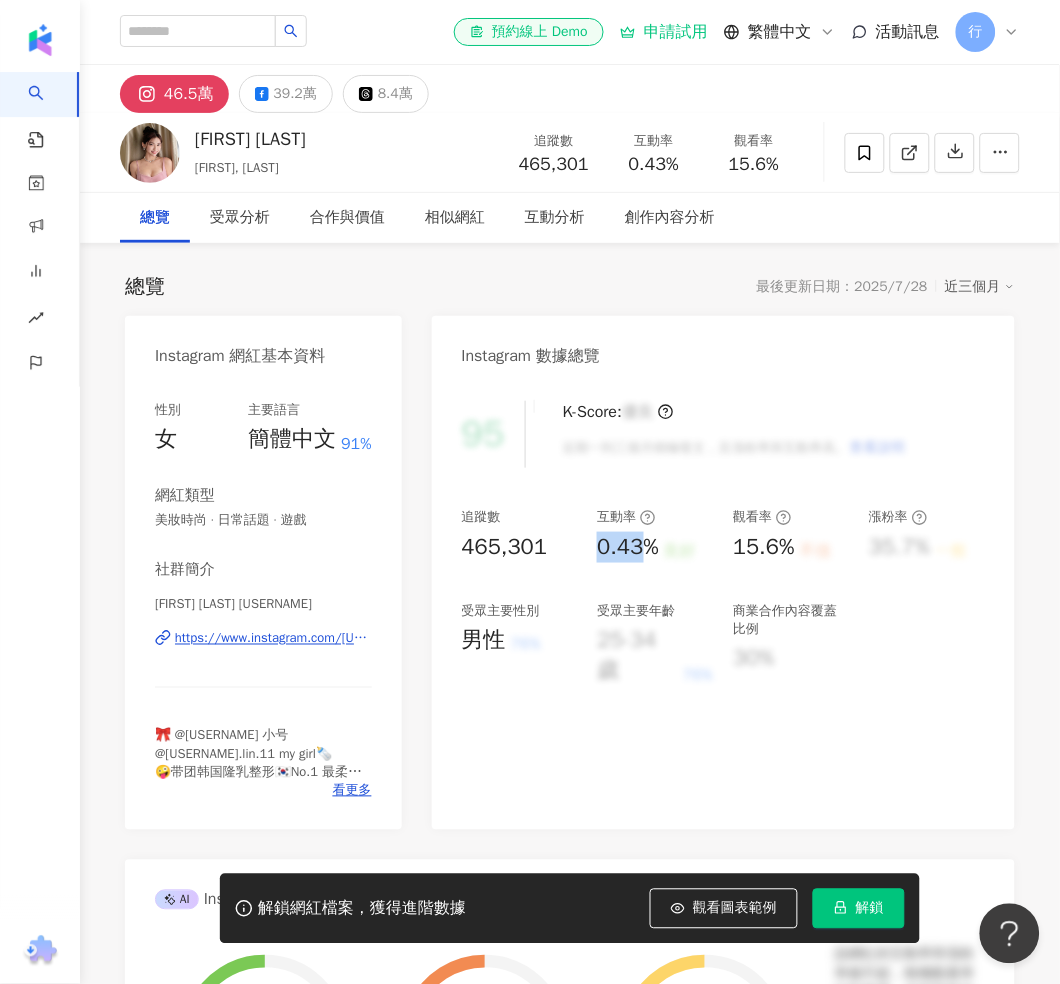 drag, startPoint x: 638, startPoint y: 544, endPoint x: 600, endPoint y: 544, distance: 38 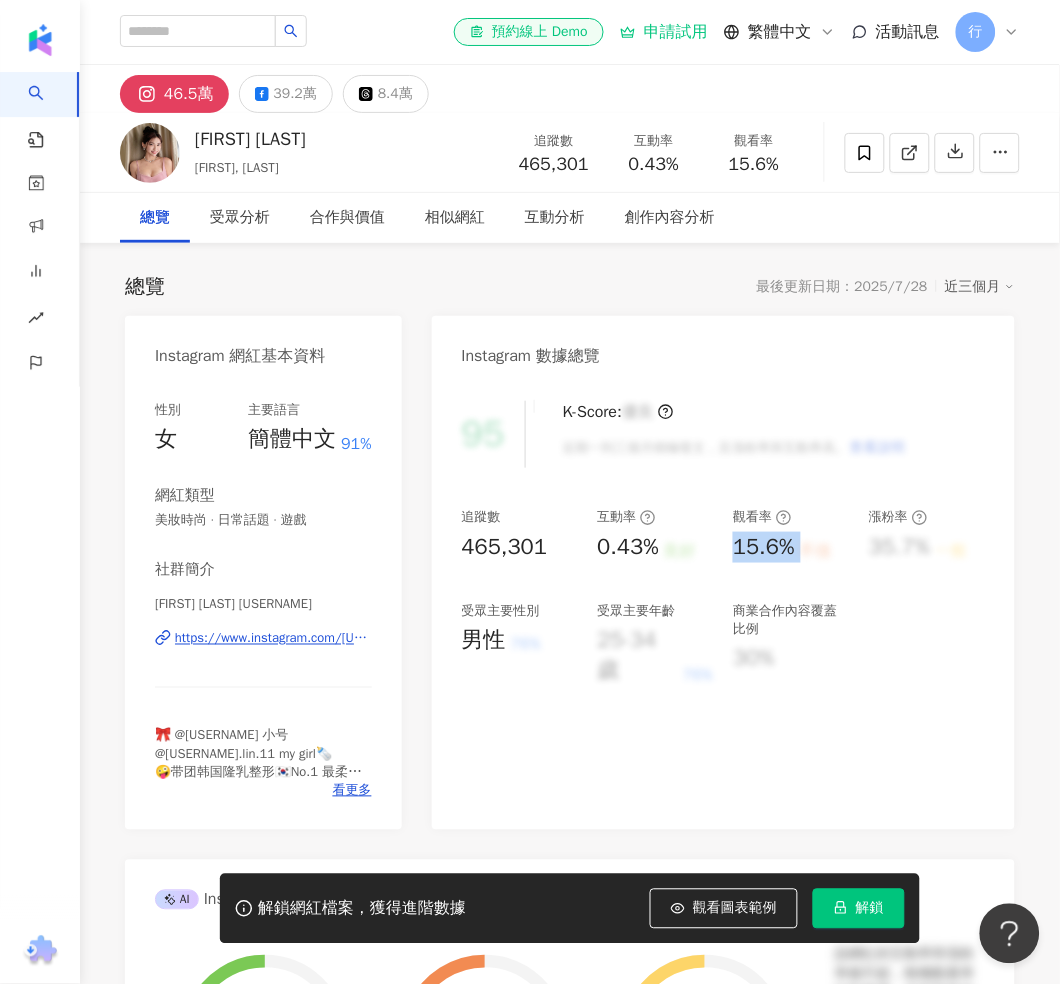 drag, startPoint x: 796, startPoint y: 544, endPoint x: 730, endPoint y: 547, distance: 66.068146 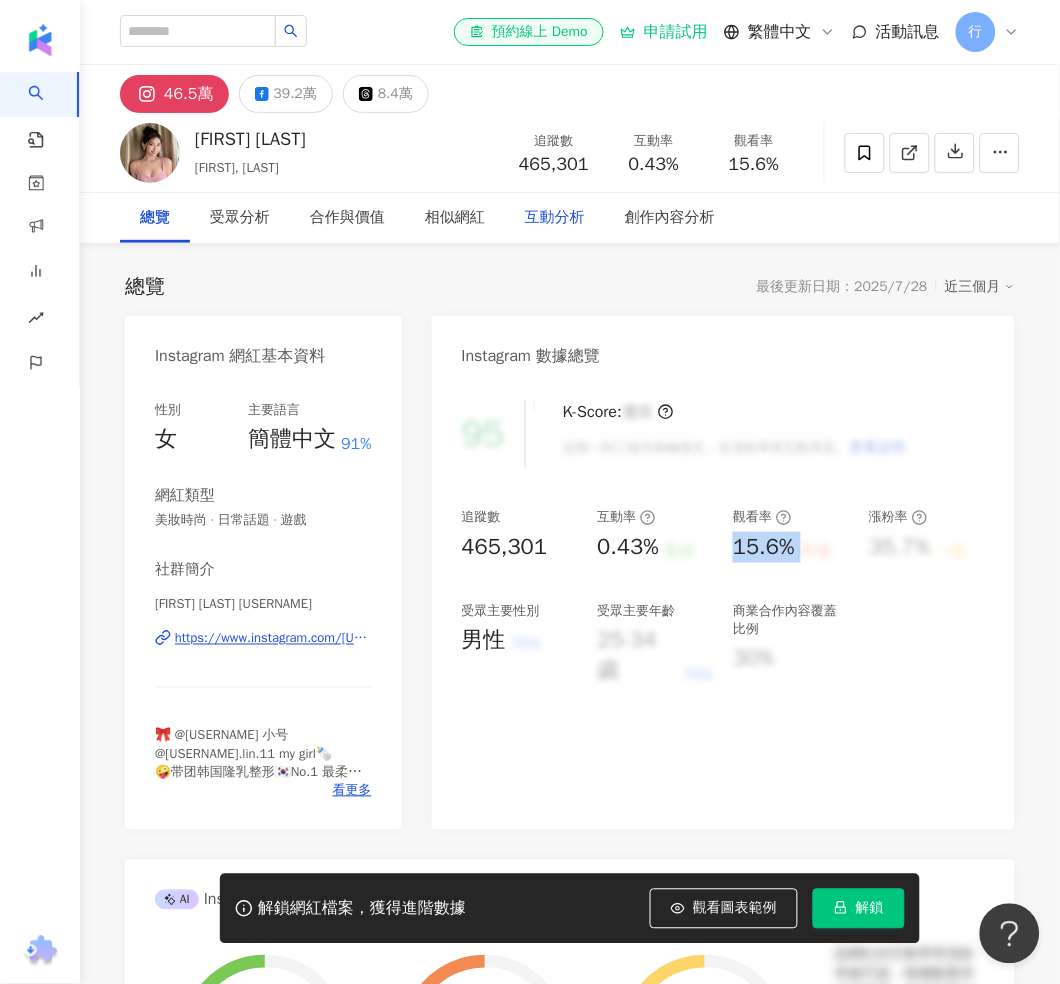 click on "互動分析" at bounding box center [555, 218] 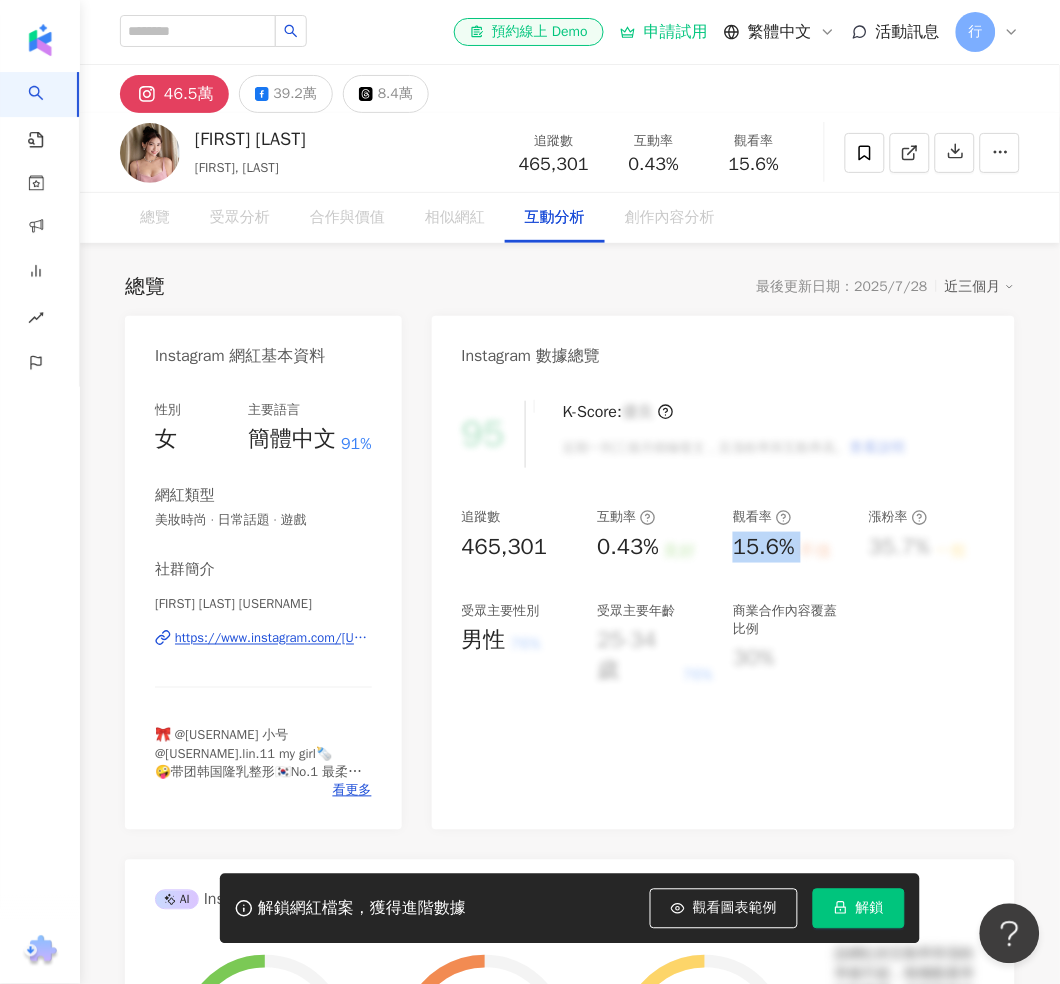 scroll, scrollTop: 3975, scrollLeft: 0, axis: vertical 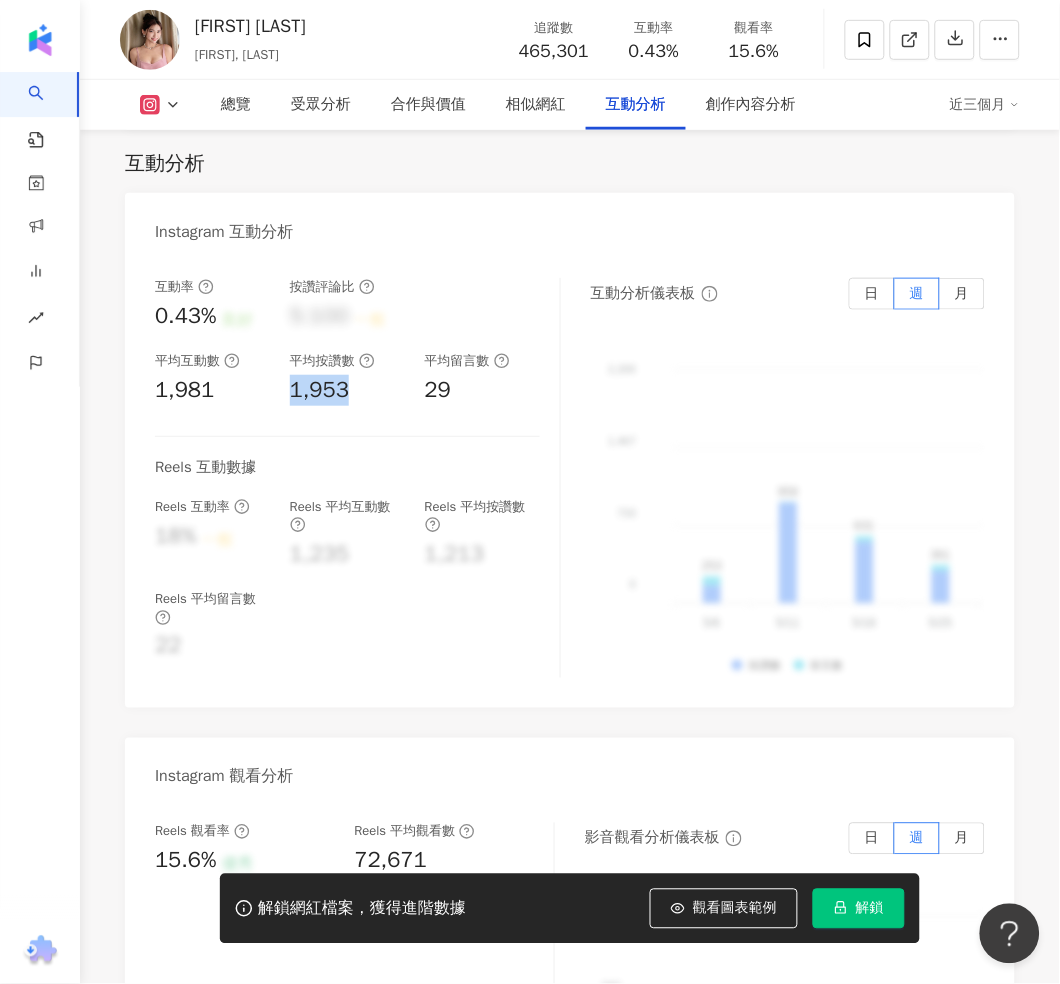 drag, startPoint x: 339, startPoint y: 389, endPoint x: 289, endPoint y: 391, distance: 50.039986 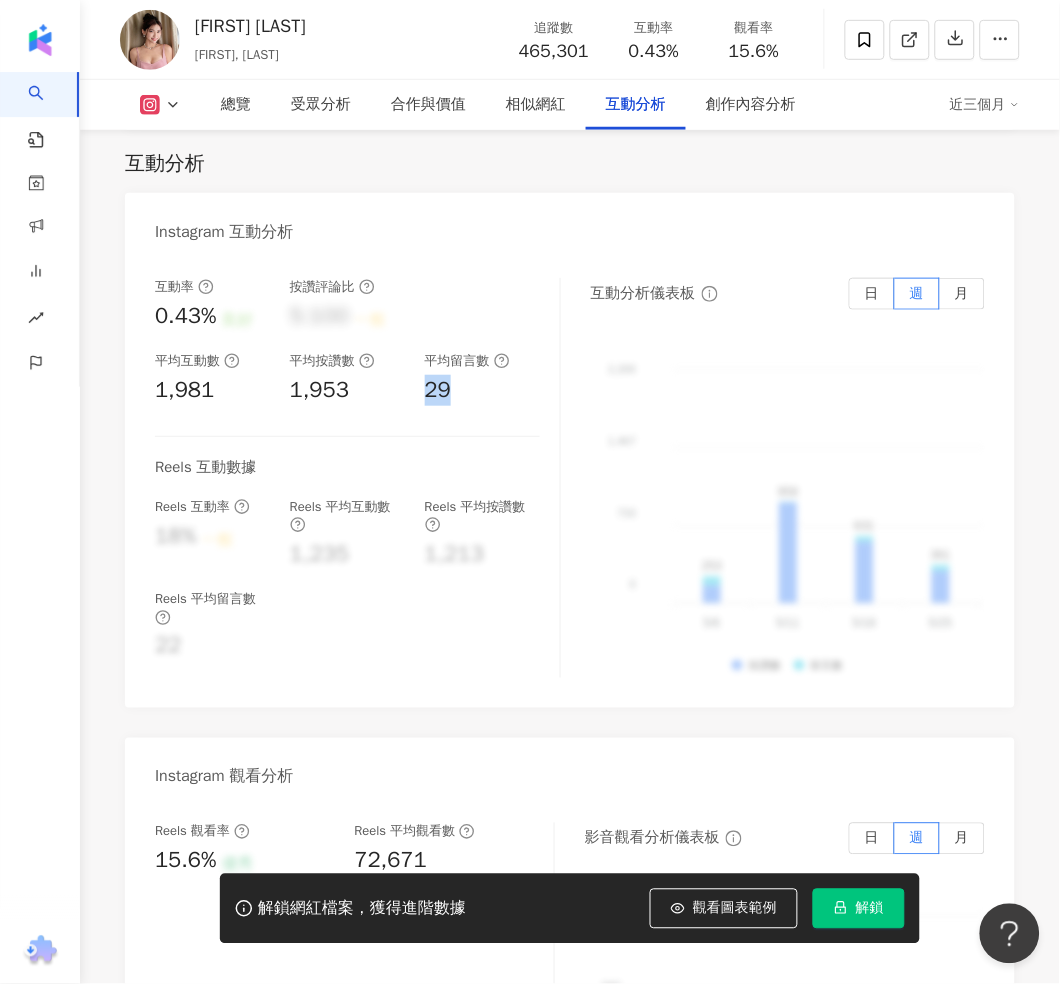 drag, startPoint x: 440, startPoint y: 392, endPoint x: 425, endPoint y: 392, distance: 15 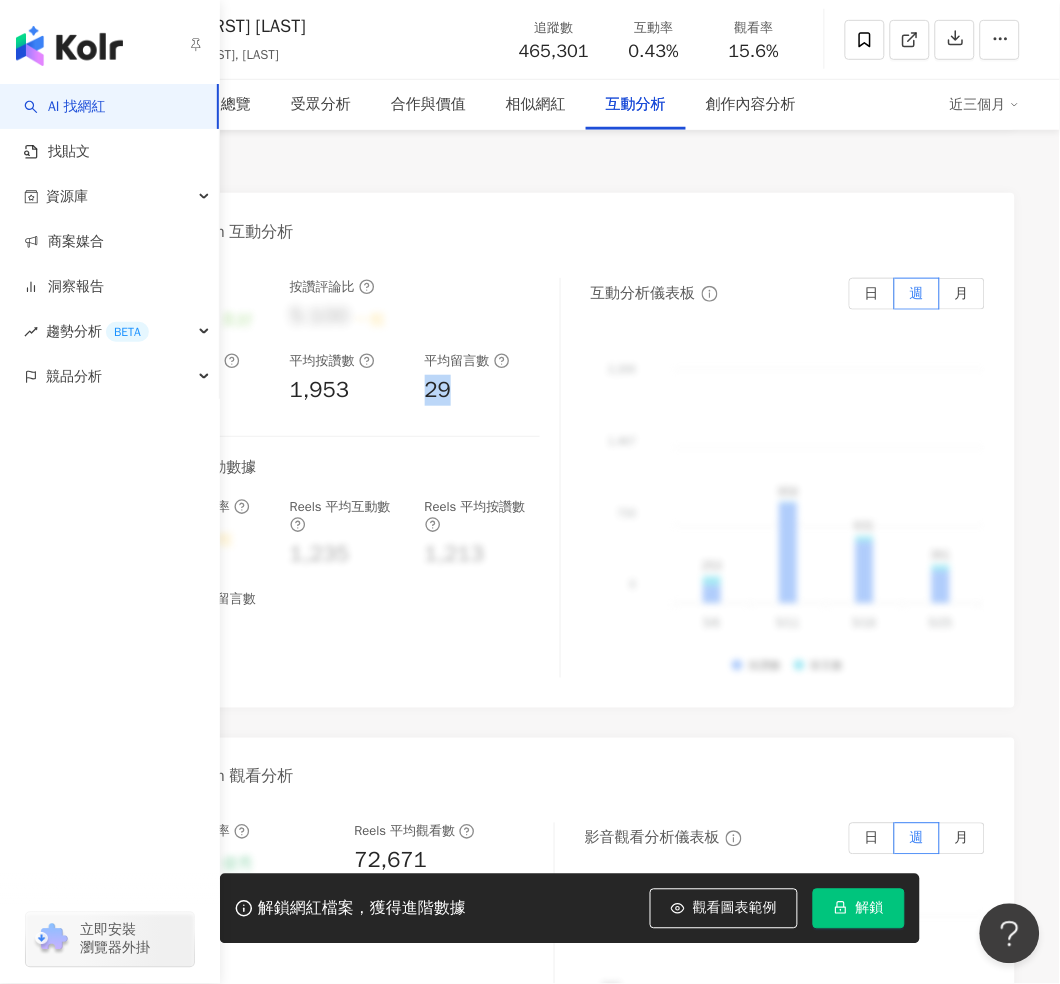 click on "AI 找網紅" at bounding box center [65, 107] 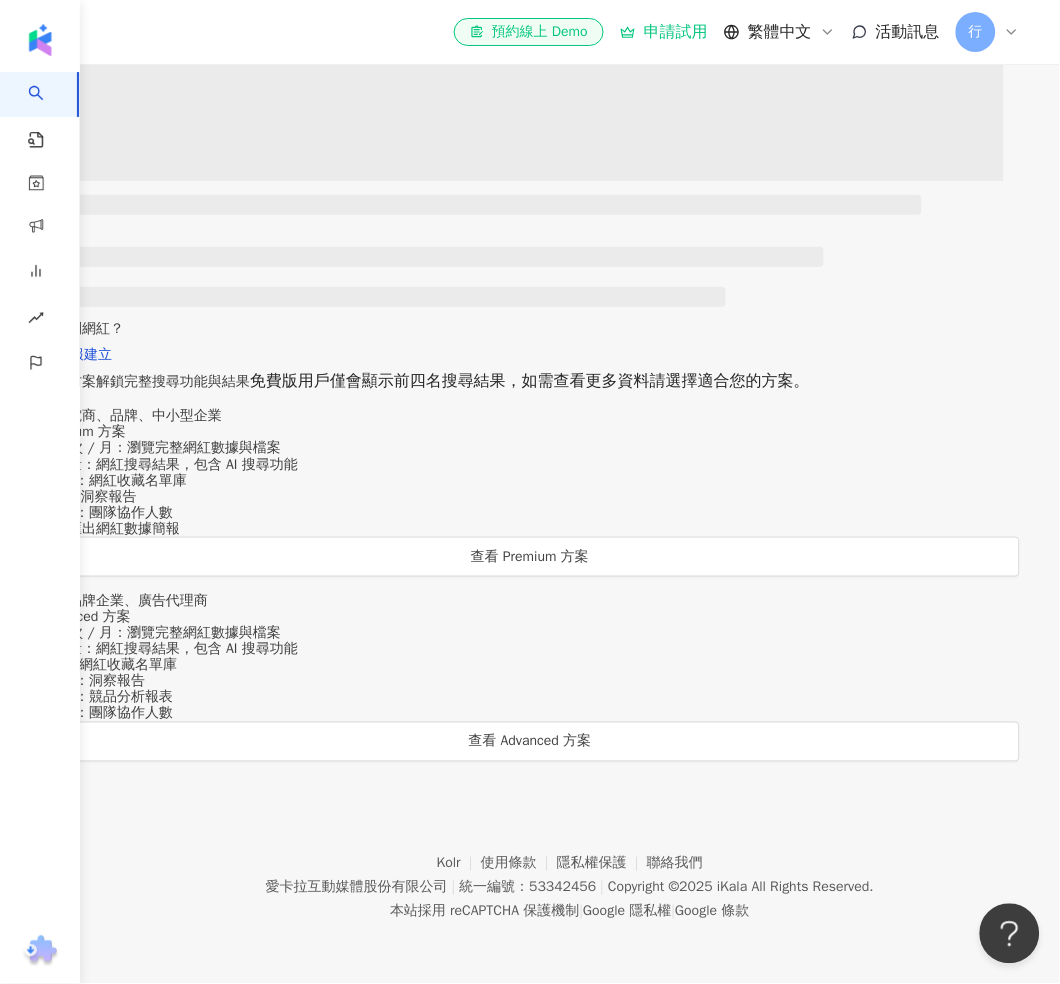 scroll, scrollTop: 0, scrollLeft: 0, axis: both 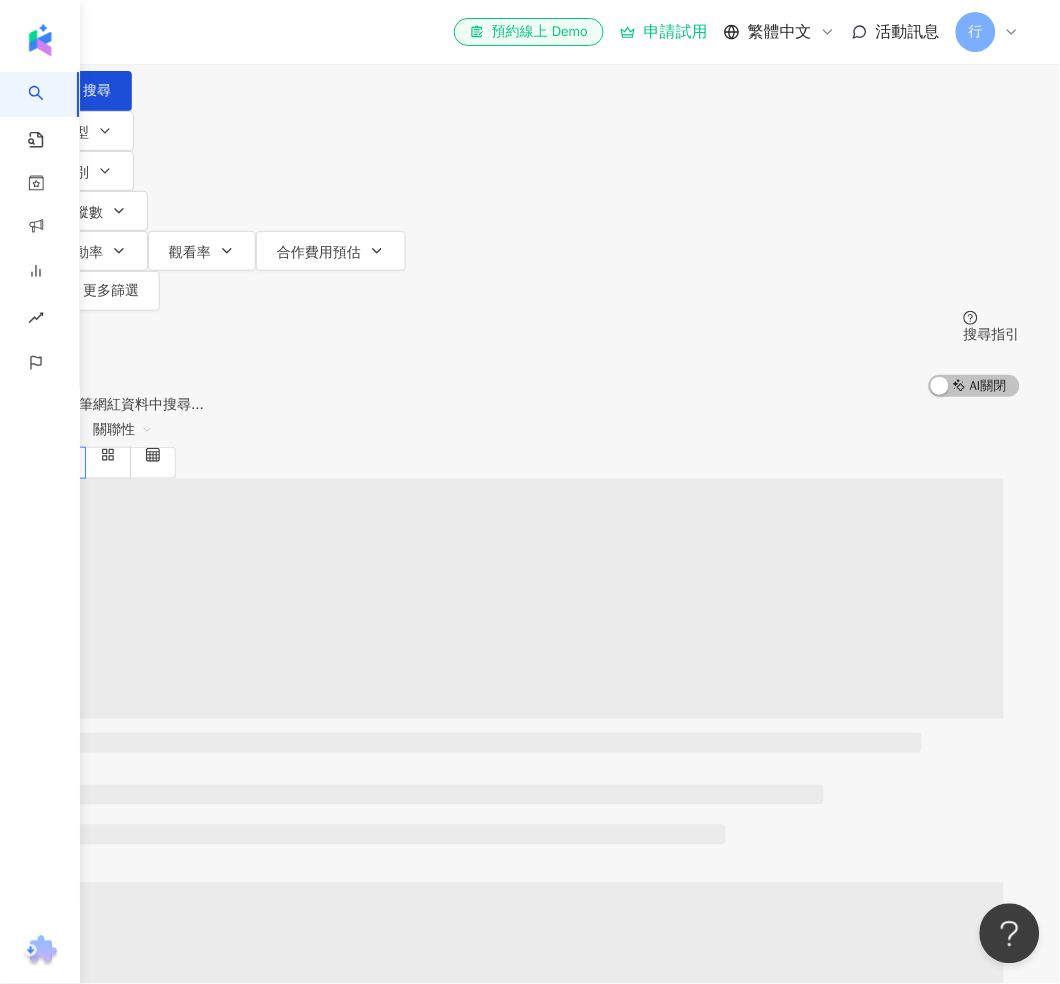 click at bounding box center (250, 19) 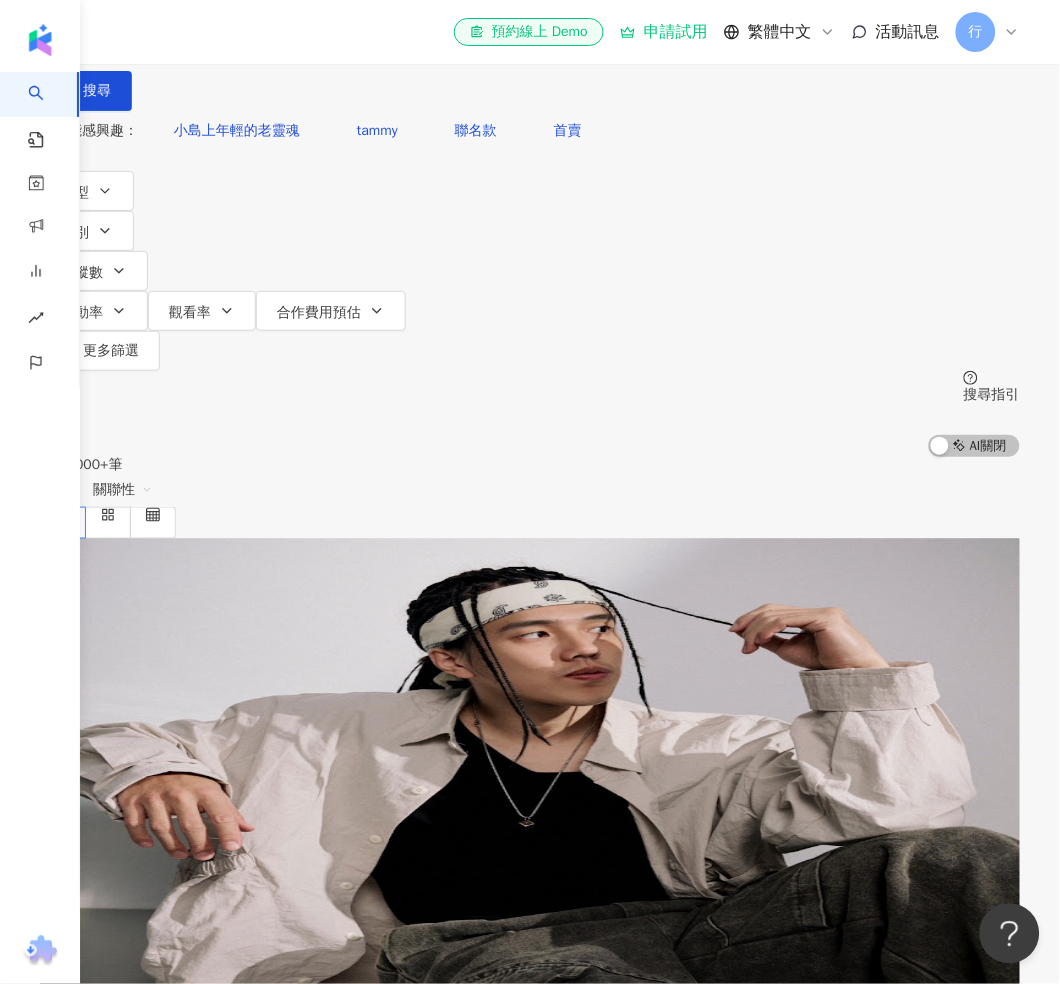 type on "*****" 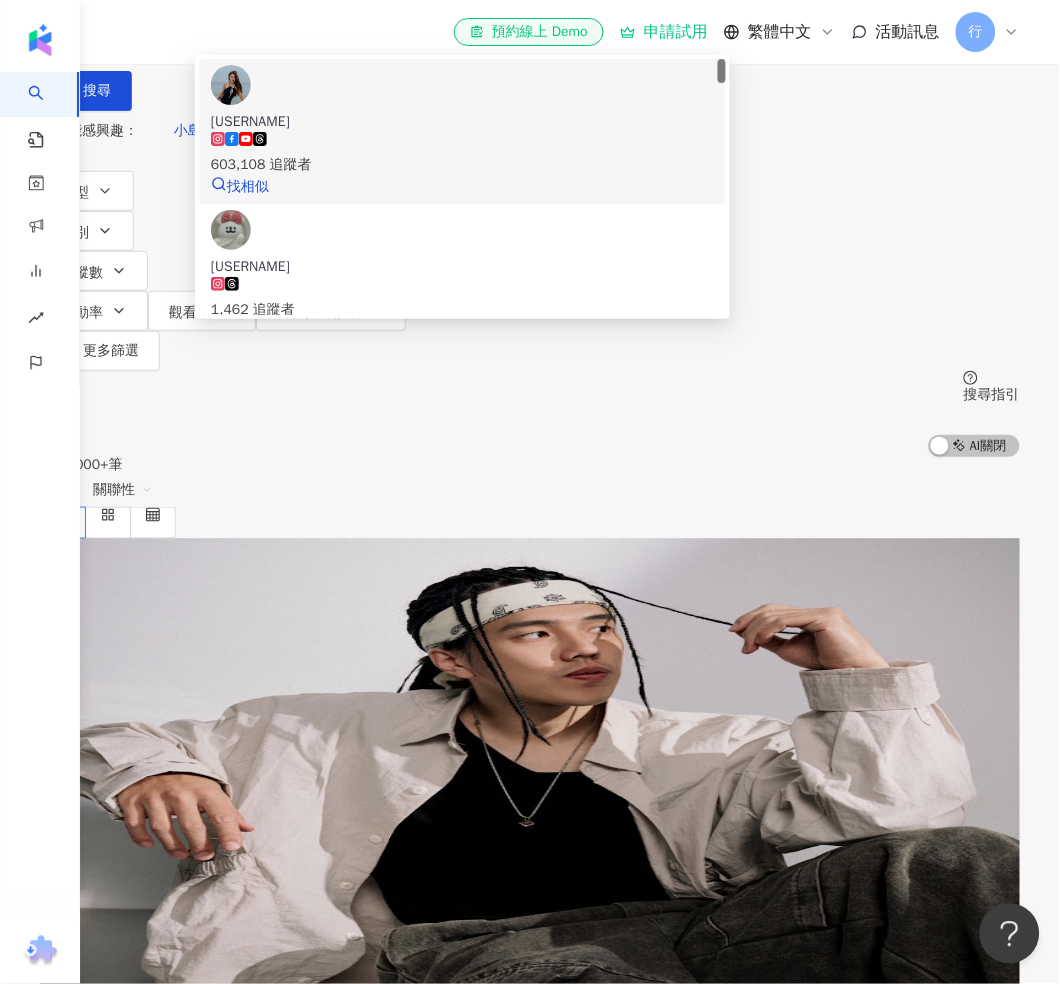 click on "Yorouichi PeiSy 603,108   追蹤者 找相似" at bounding box center (462, 131) 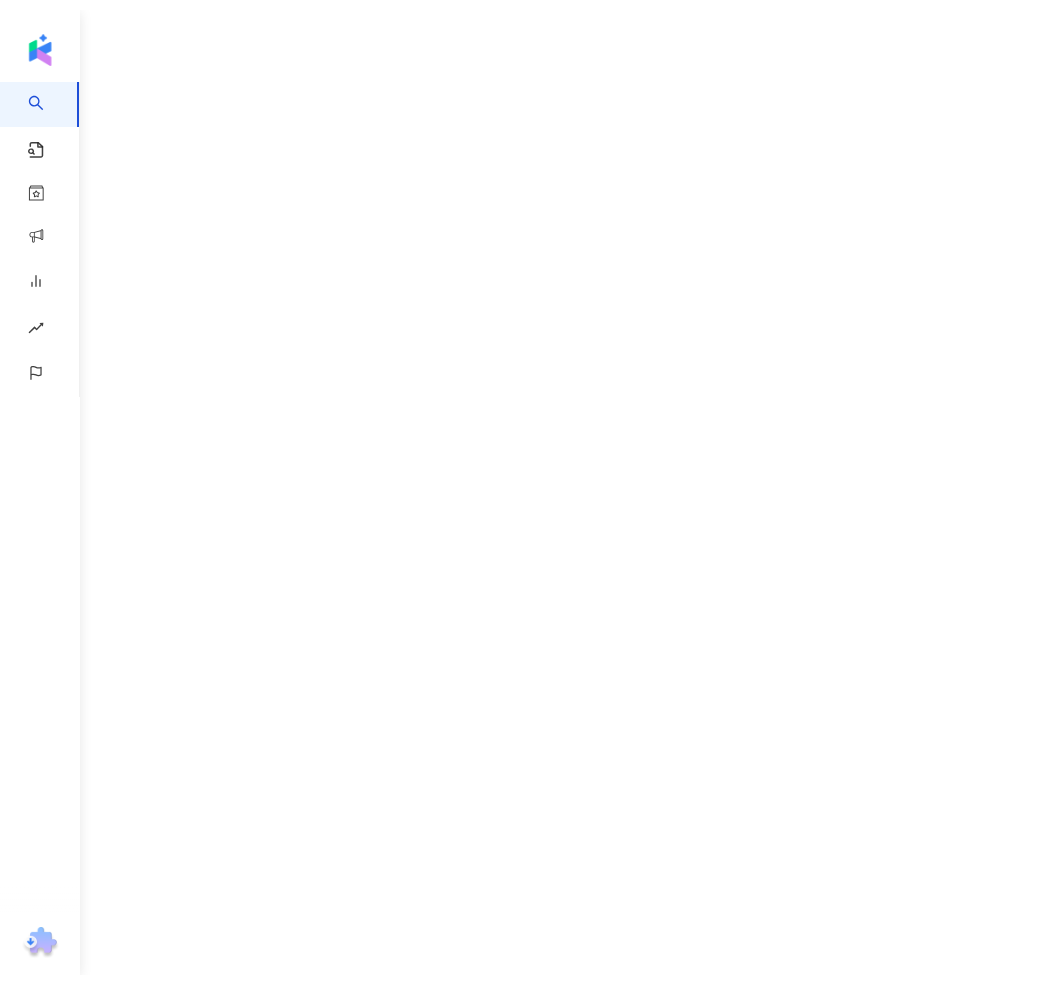 scroll, scrollTop: 0, scrollLeft: 0, axis: both 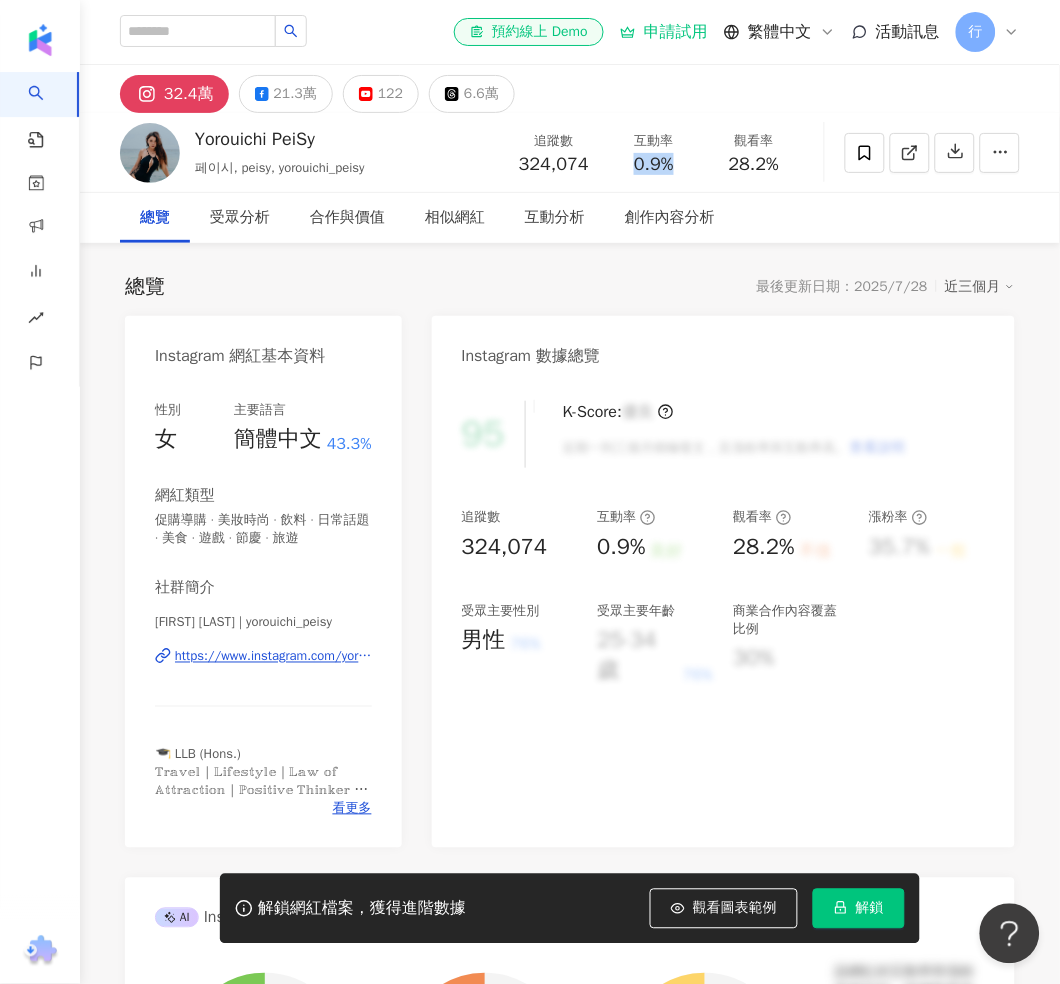 drag, startPoint x: 672, startPoint y: 170, endPoint x: 632, endPoint y: 166, distance: 40.1995 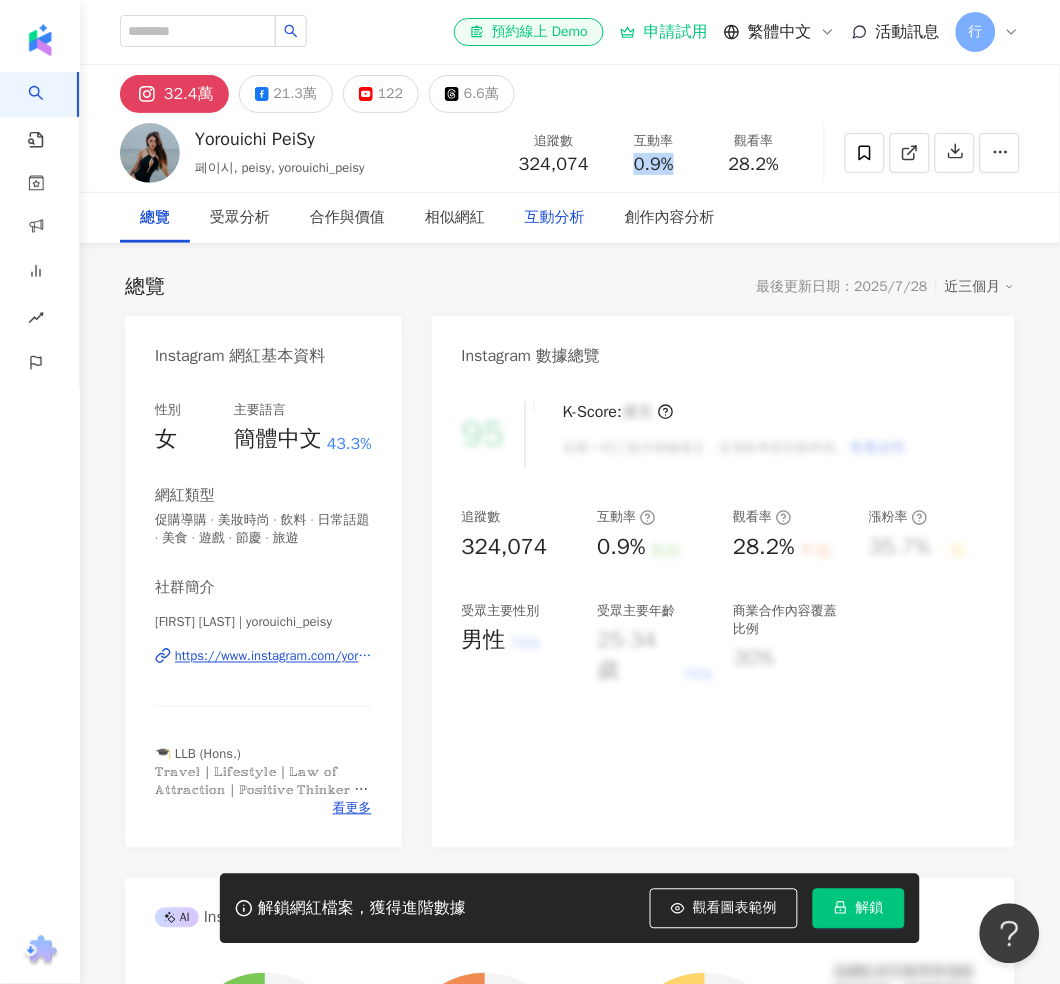 click on "互動分析" at bounding box center (555, 218) 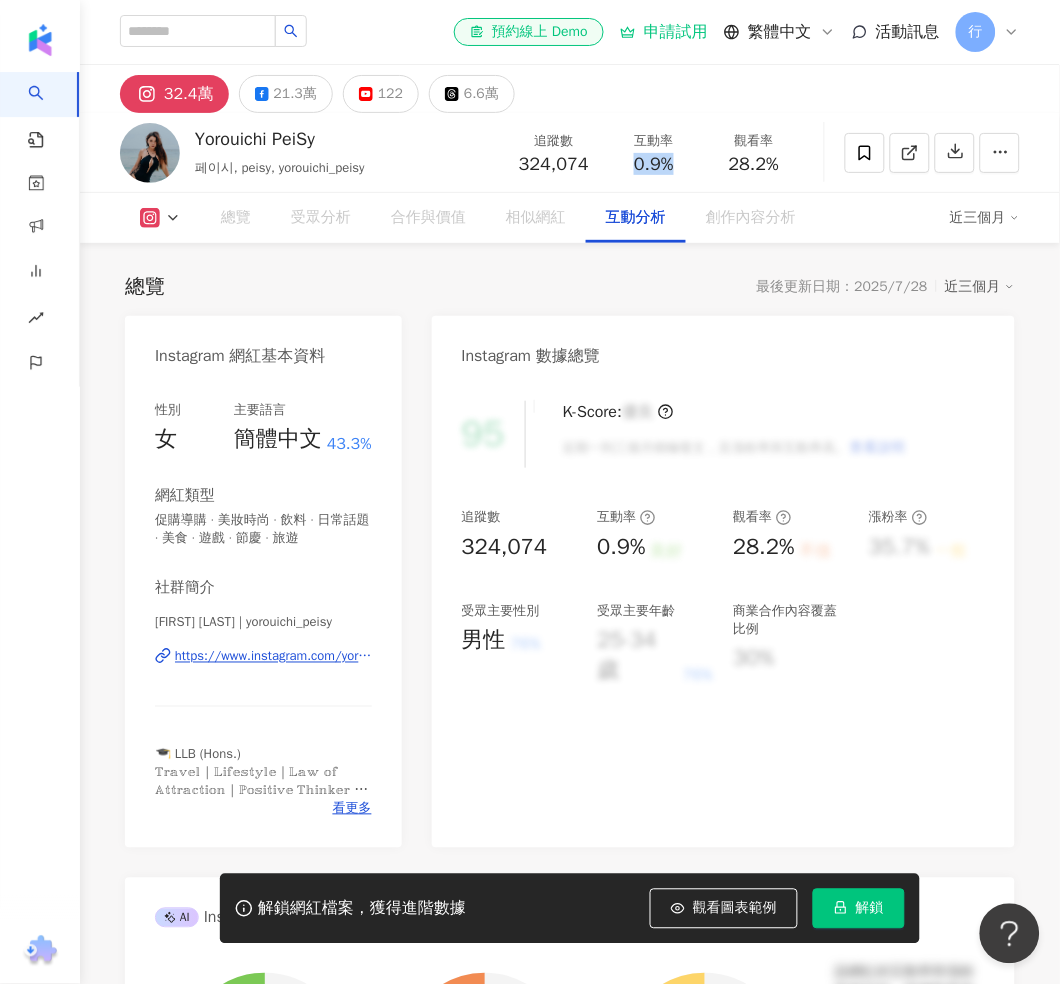 scroll, scrollTop: 3949, scrollLeft: 0, axis: vertical 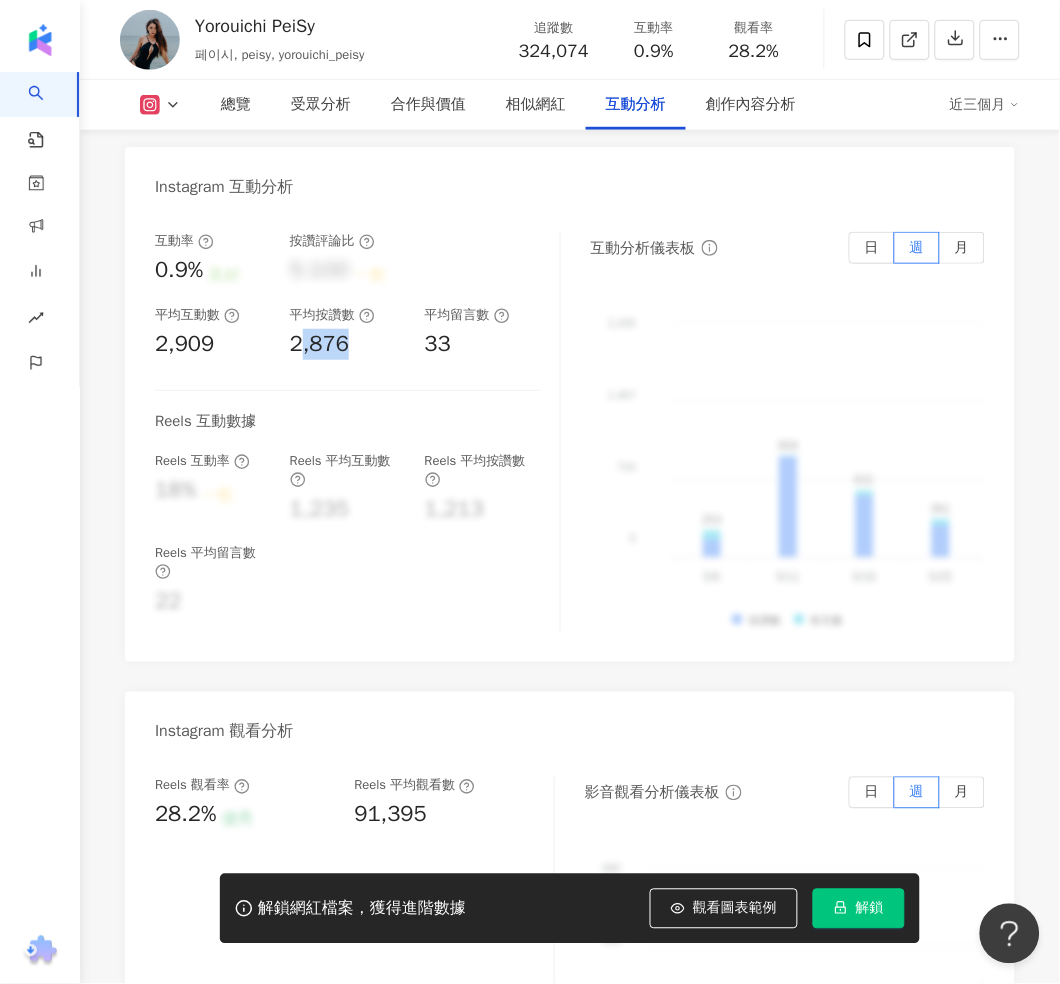 drag, startPoint x: 336, startPoint y: 391, endPoint x: 286, endPoint y: 391, distance: 50 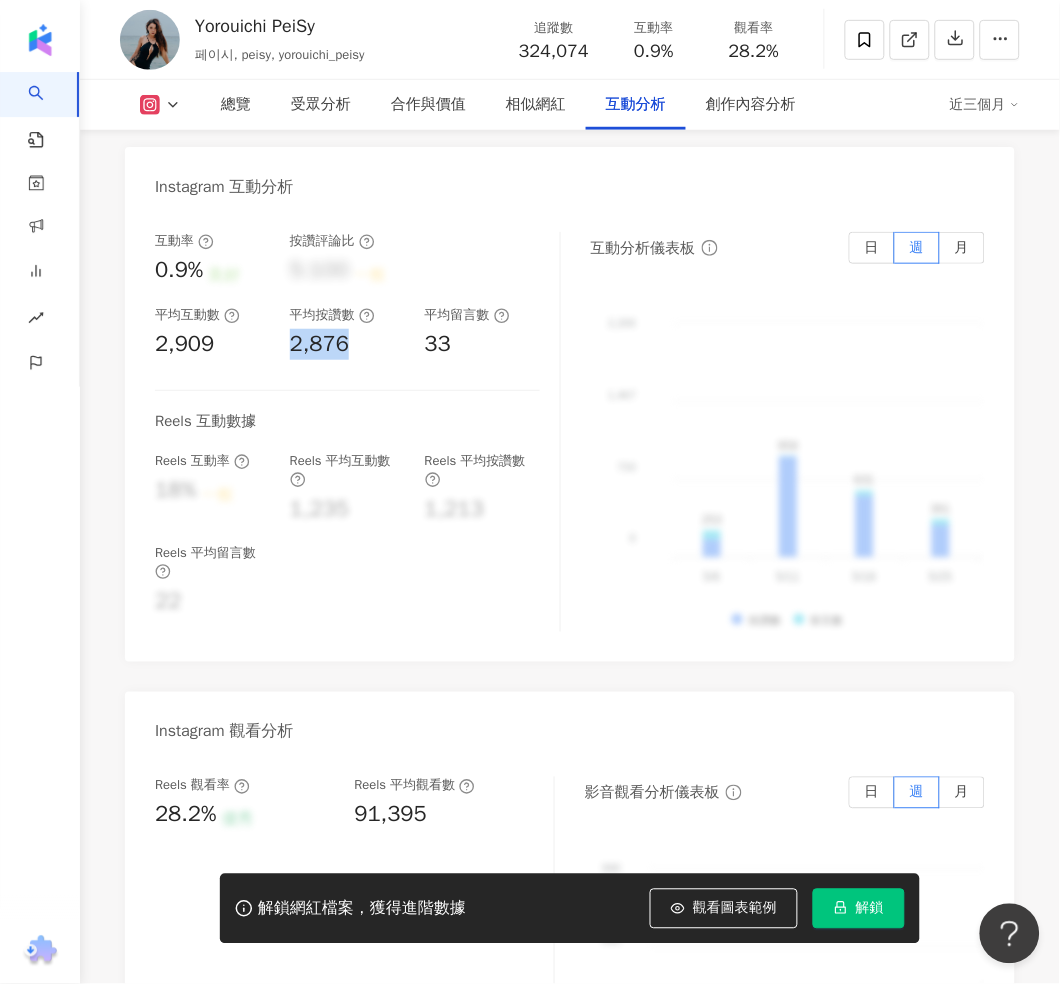 copy on "2,876" 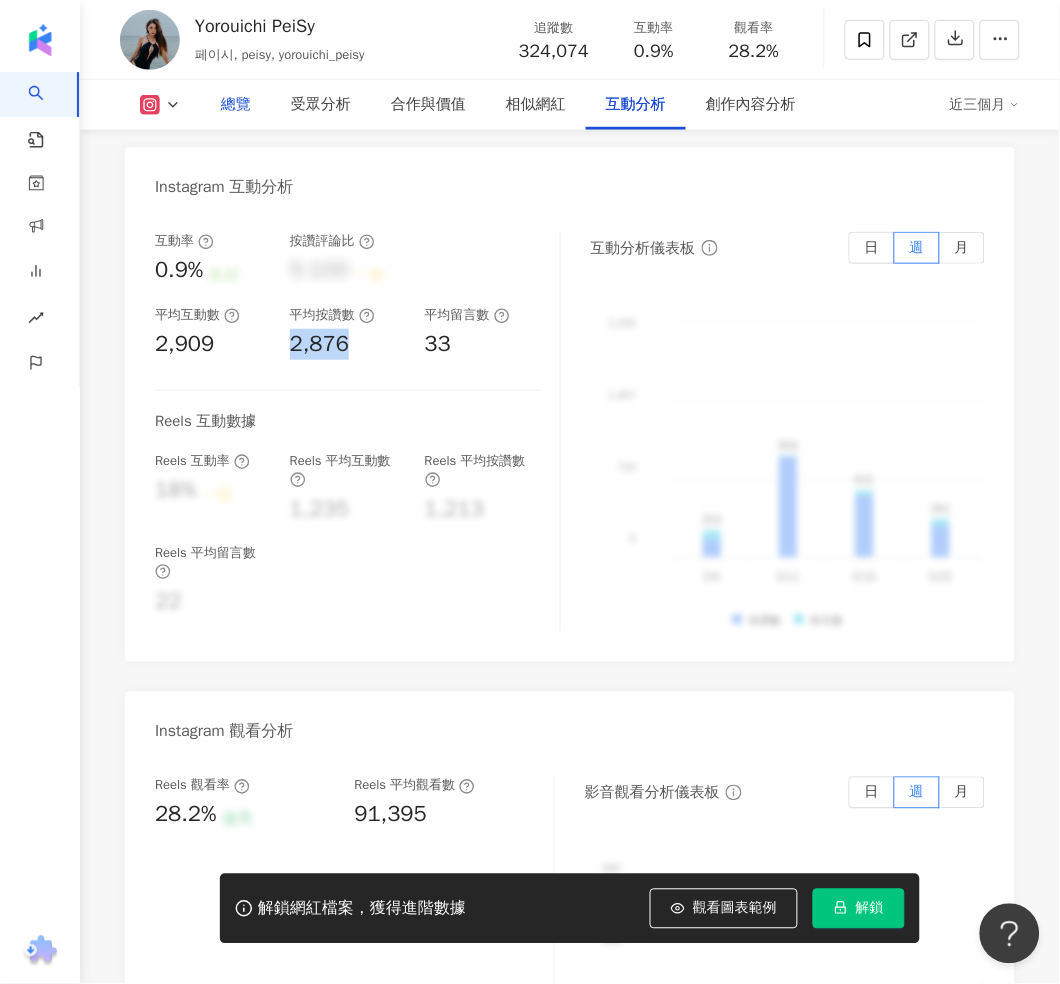 drag, startPoint x: 233, startPoint y: 106, endPoint x: 227, endPoint y: 167, distance: 61.294373 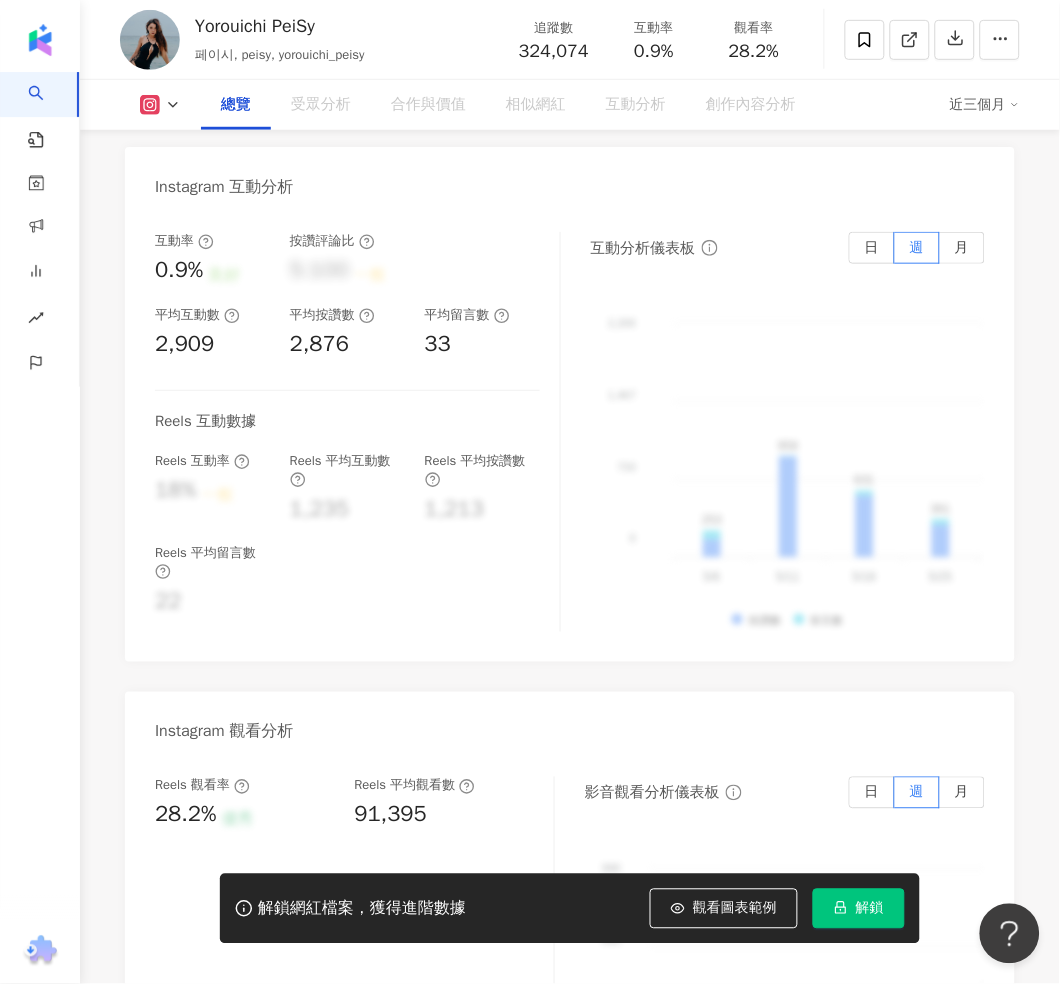 scroll, scrollTop: 122, scrollLeft: 0, axis: vertical 